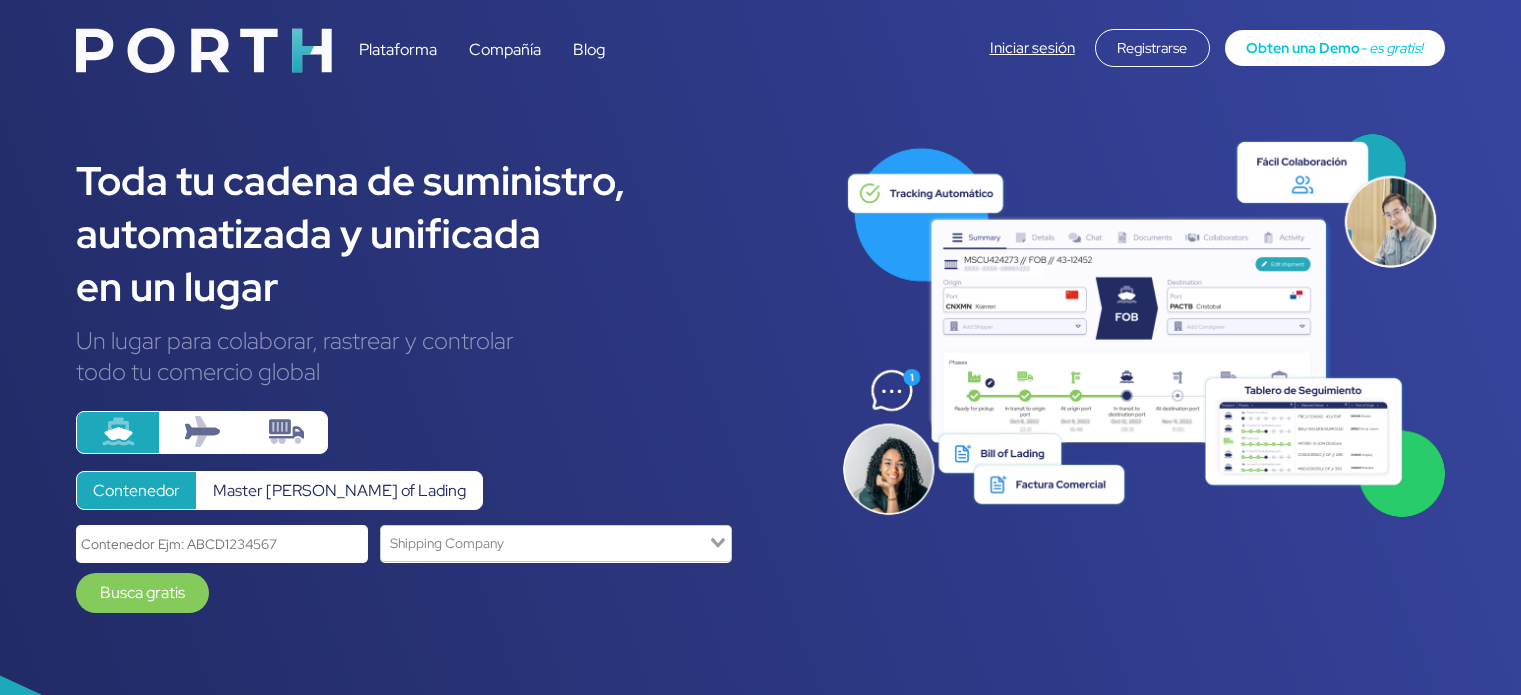 scroll, scrollTop: 0, scrollLeft: 0, axis: both 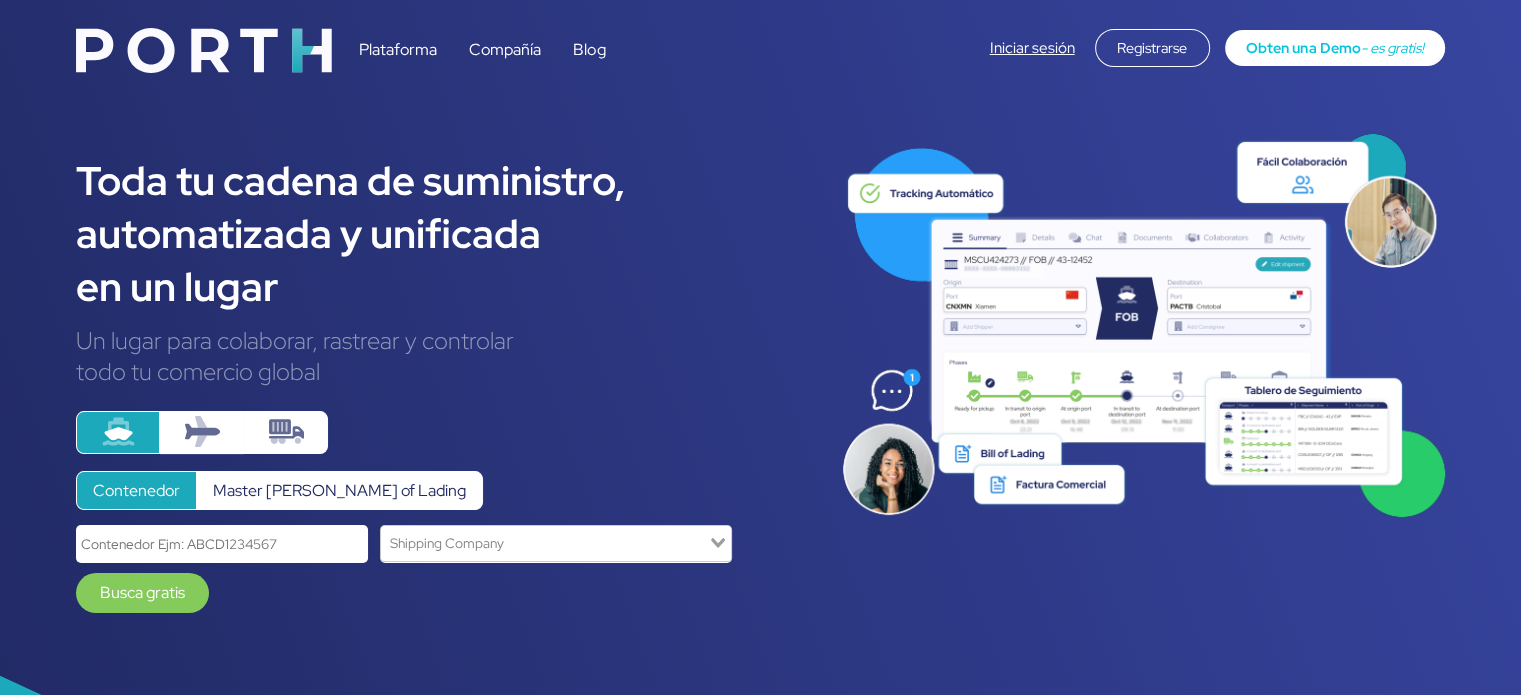 click on "Iniciar sesión" at bounding box center (1032, 48) 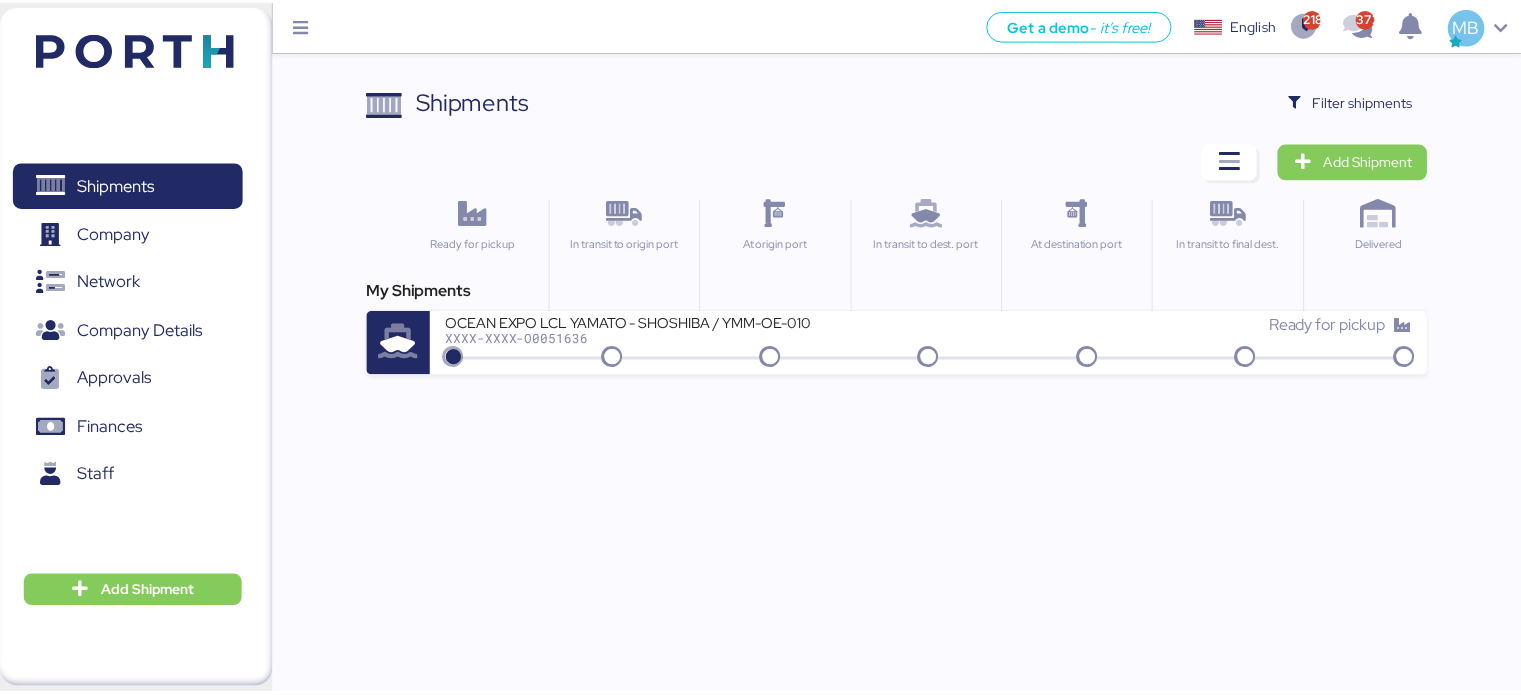 scroll, scrollTop: 0, scrollLeft: 0, axis: both 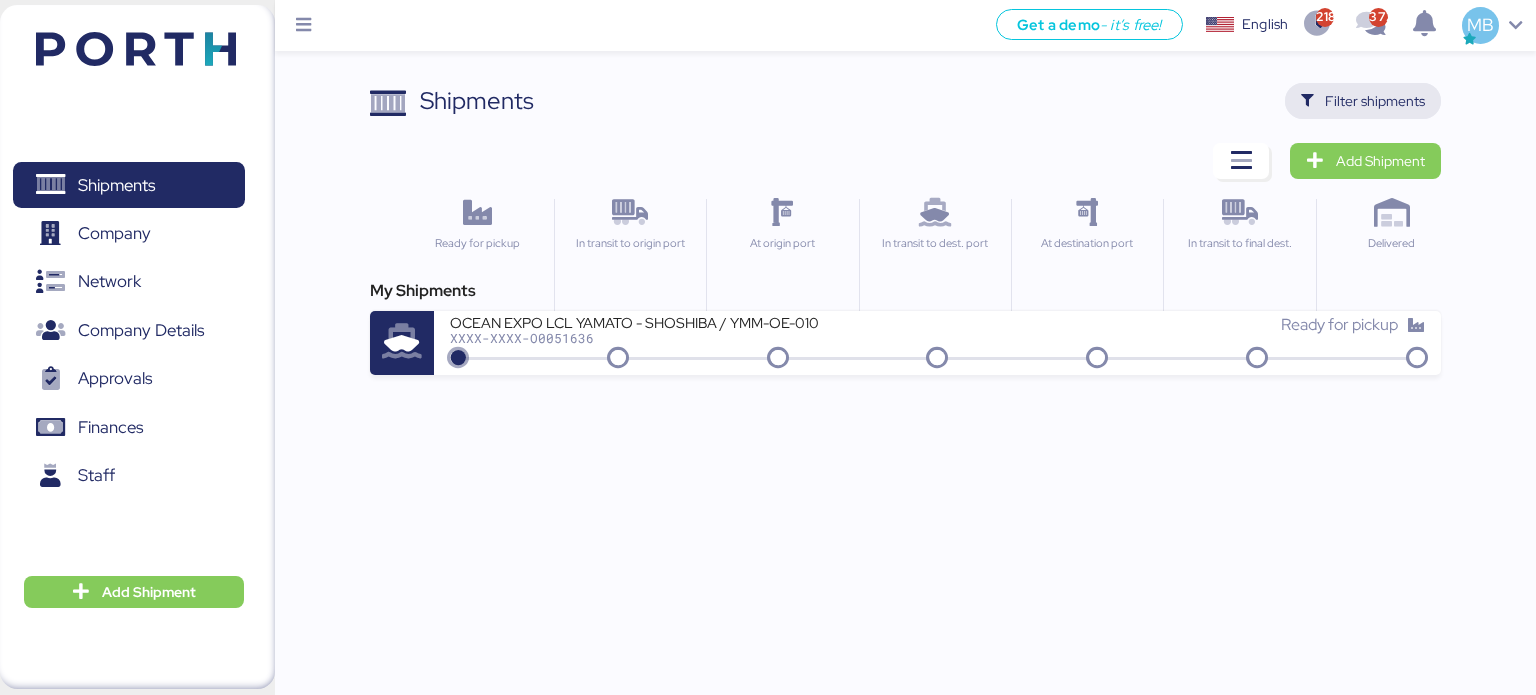 click on "Filter shipments" at bounding box center (1375, 101) 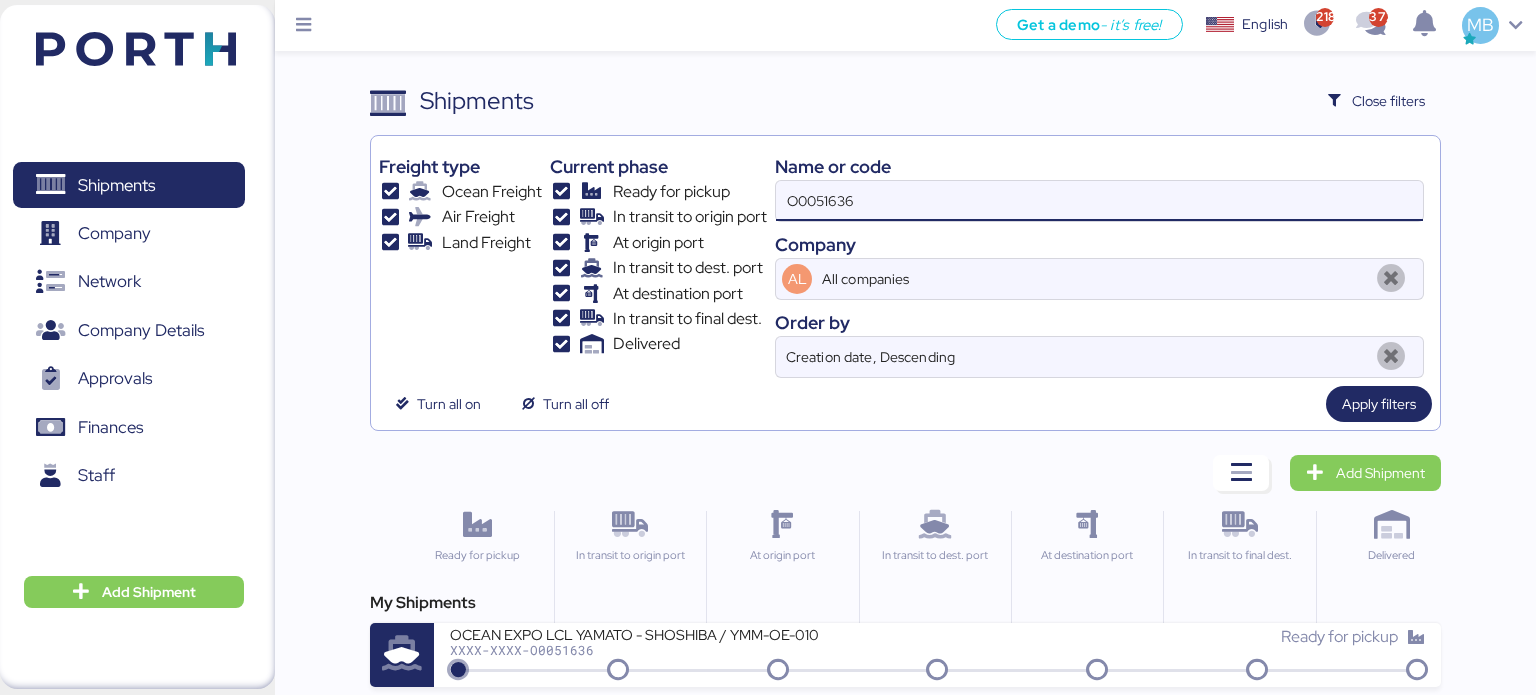 drag, startPoint x: 907, startPoint y: 212, endPoint x: 686, endPoint y: 211, distance: 221.00226 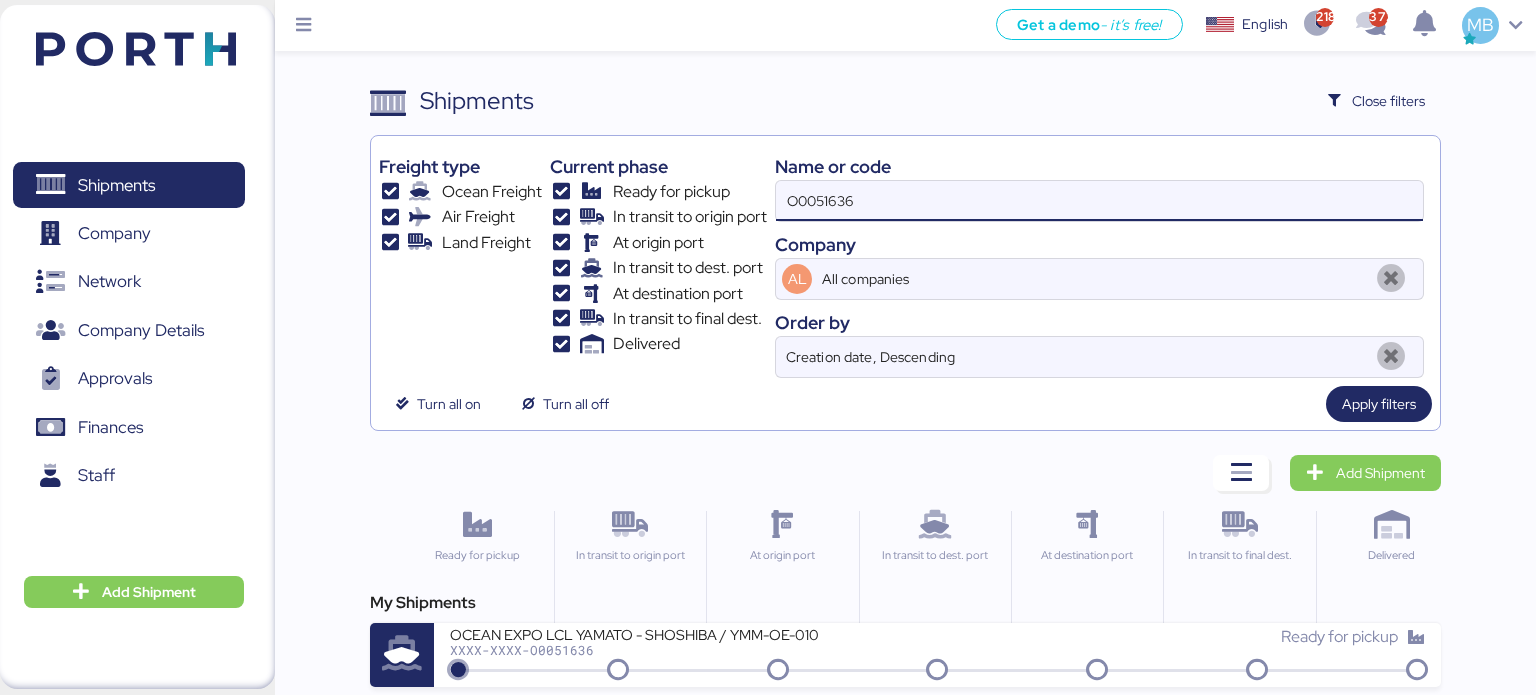 click on "Freight type   Ocean Freight   Air Freight   Land Freight Current phase   Ready for pickup   In transit to origin port   At origin port   In transit to dest. port   At destination port   In transit to final dest.   Delivered Name or code O0051636 Company AL All companies   Order by Creation date, Descending" at bounding box center (906, 261) 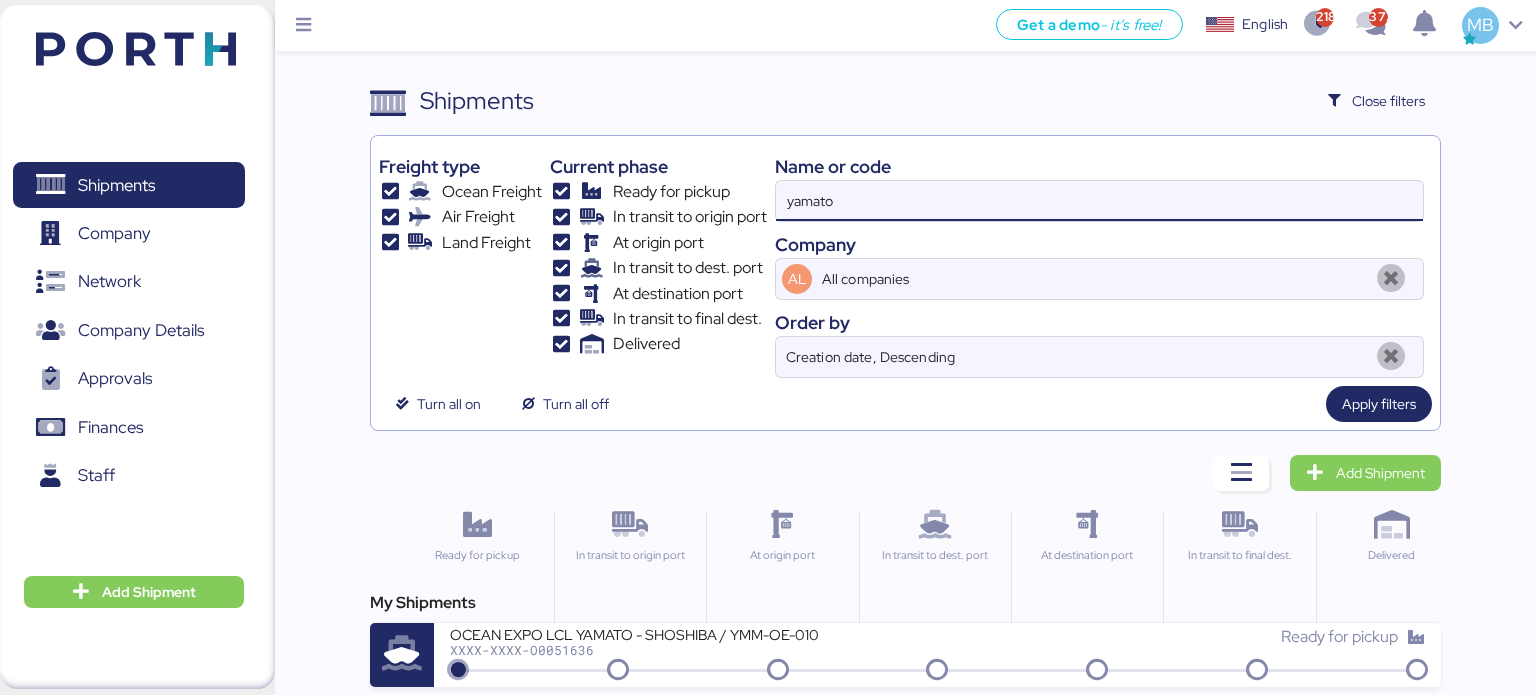 type on "yamato" 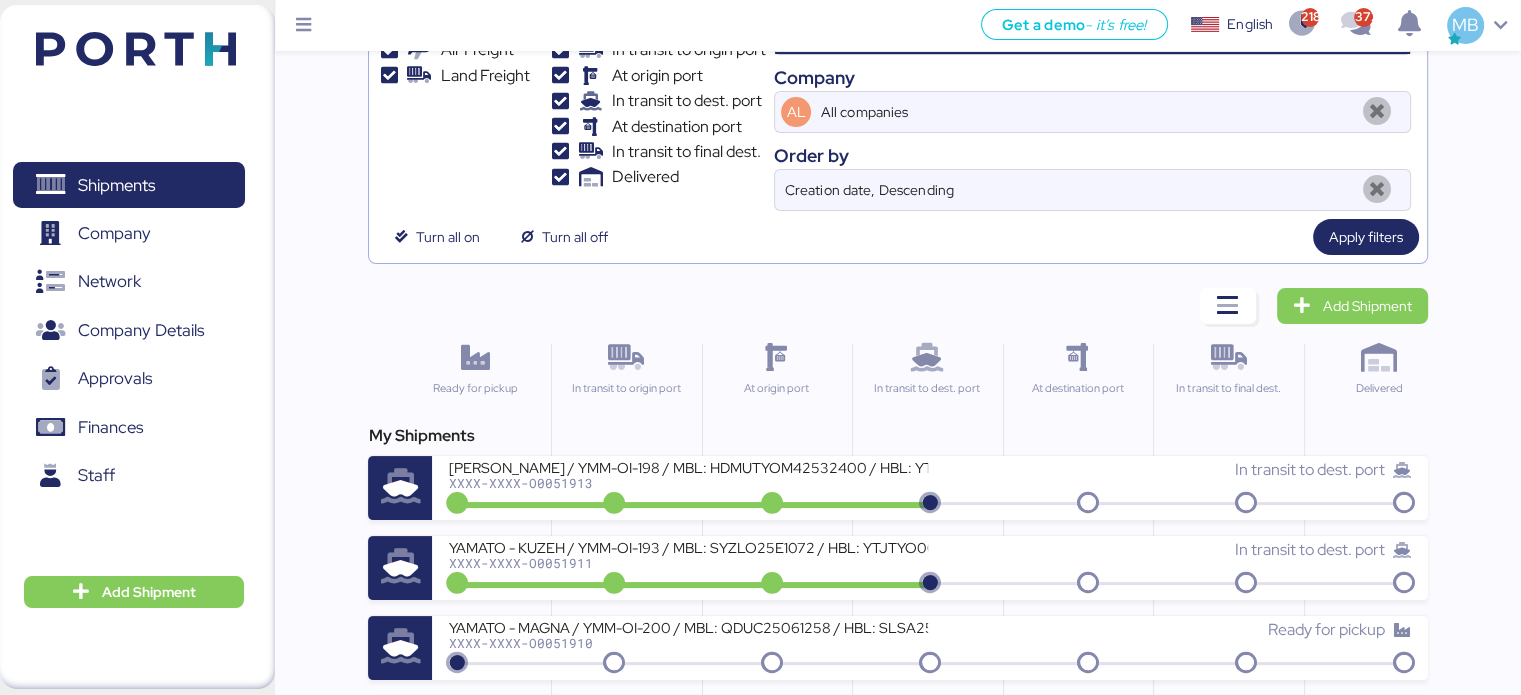 scroll, scrollTop: 200, scrollLeft: 0, axis: vertical 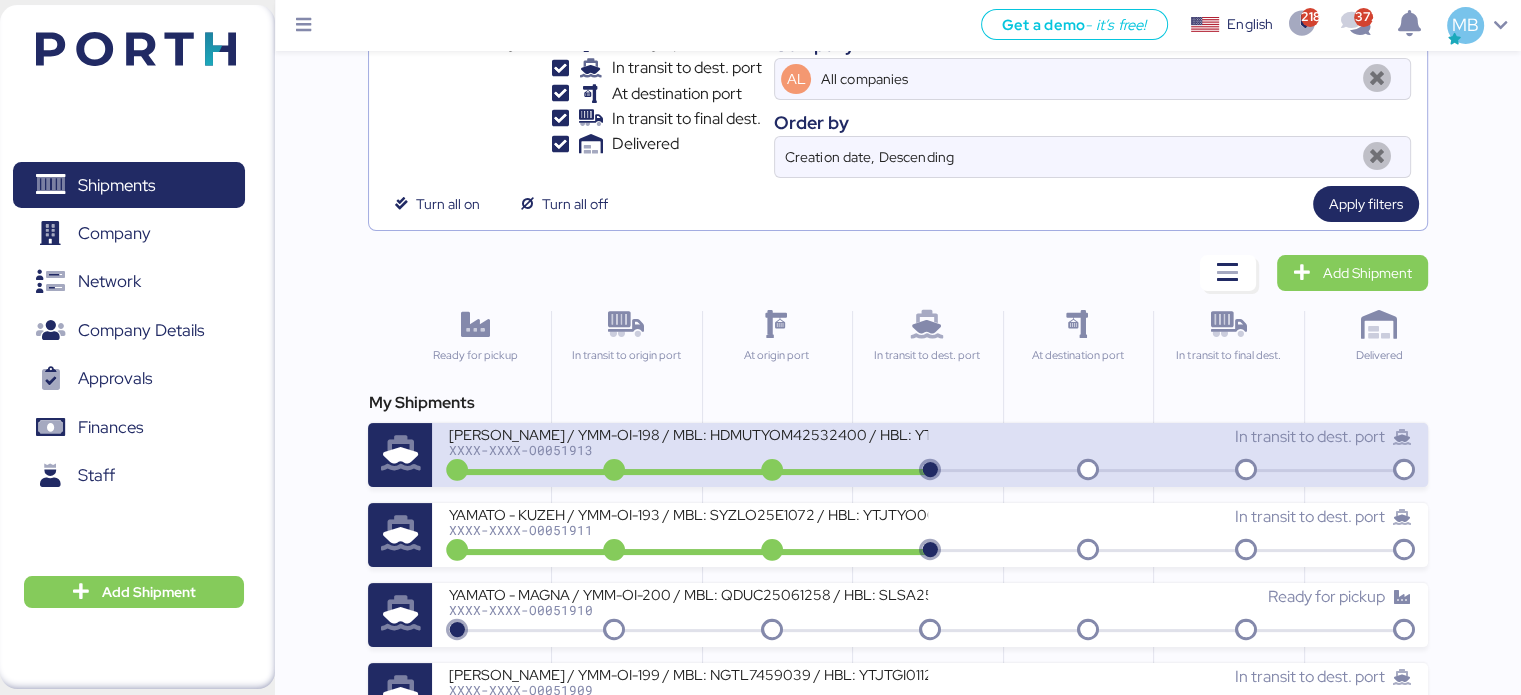 click on "XXXX-XXXX-O0051913" at bounding box center [688, 450] 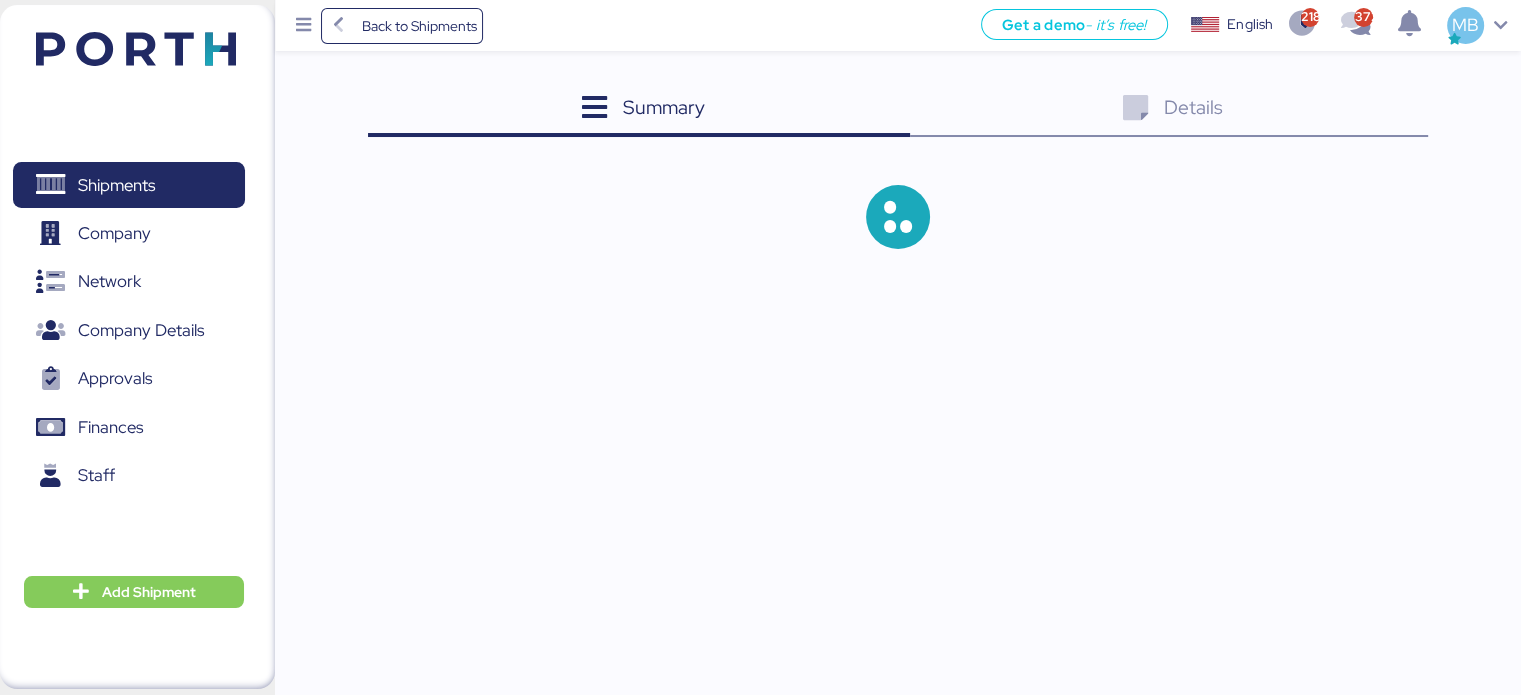 scroll, scrollTop: 0, scrollLeft: 0, axis: both 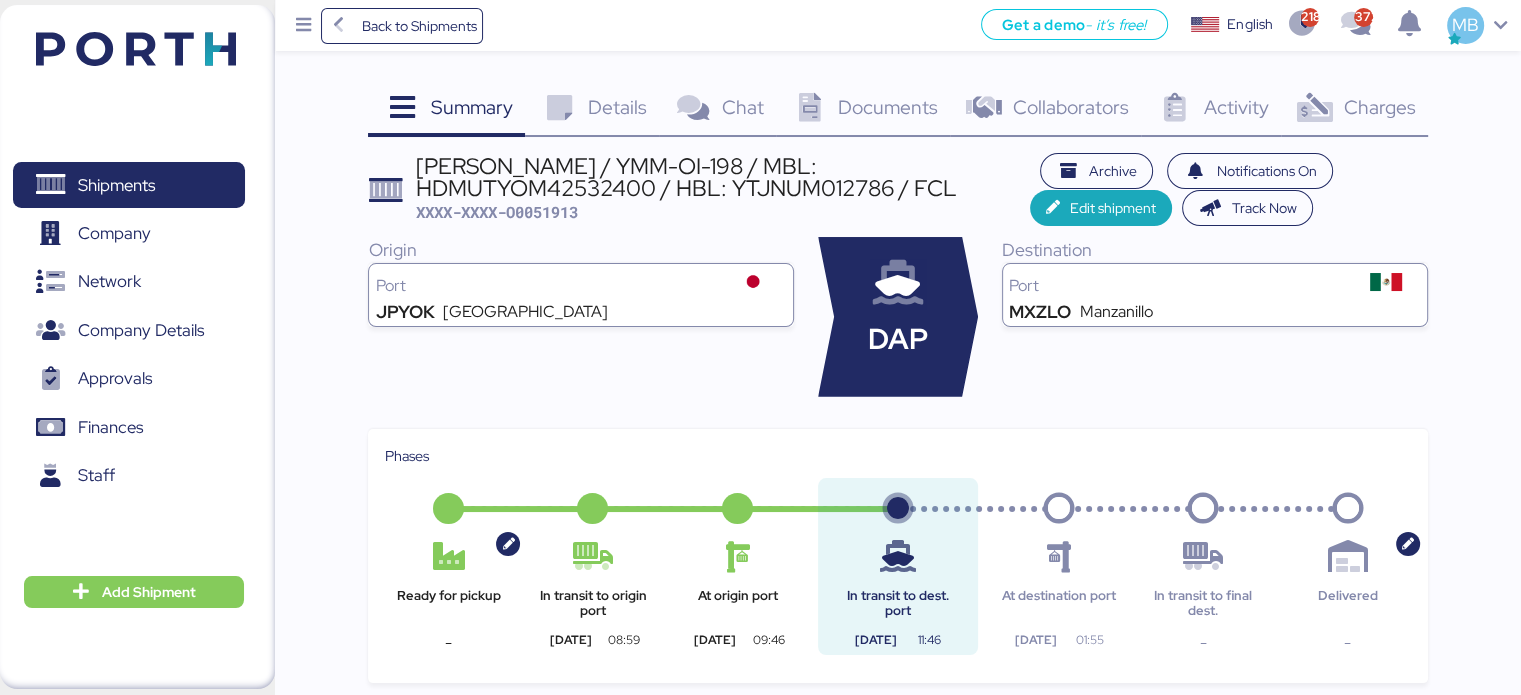 drag, startPoint x: 956, startPoint y: 191, endPoint x: 396, endPoint y: 150, distance: 561.4989 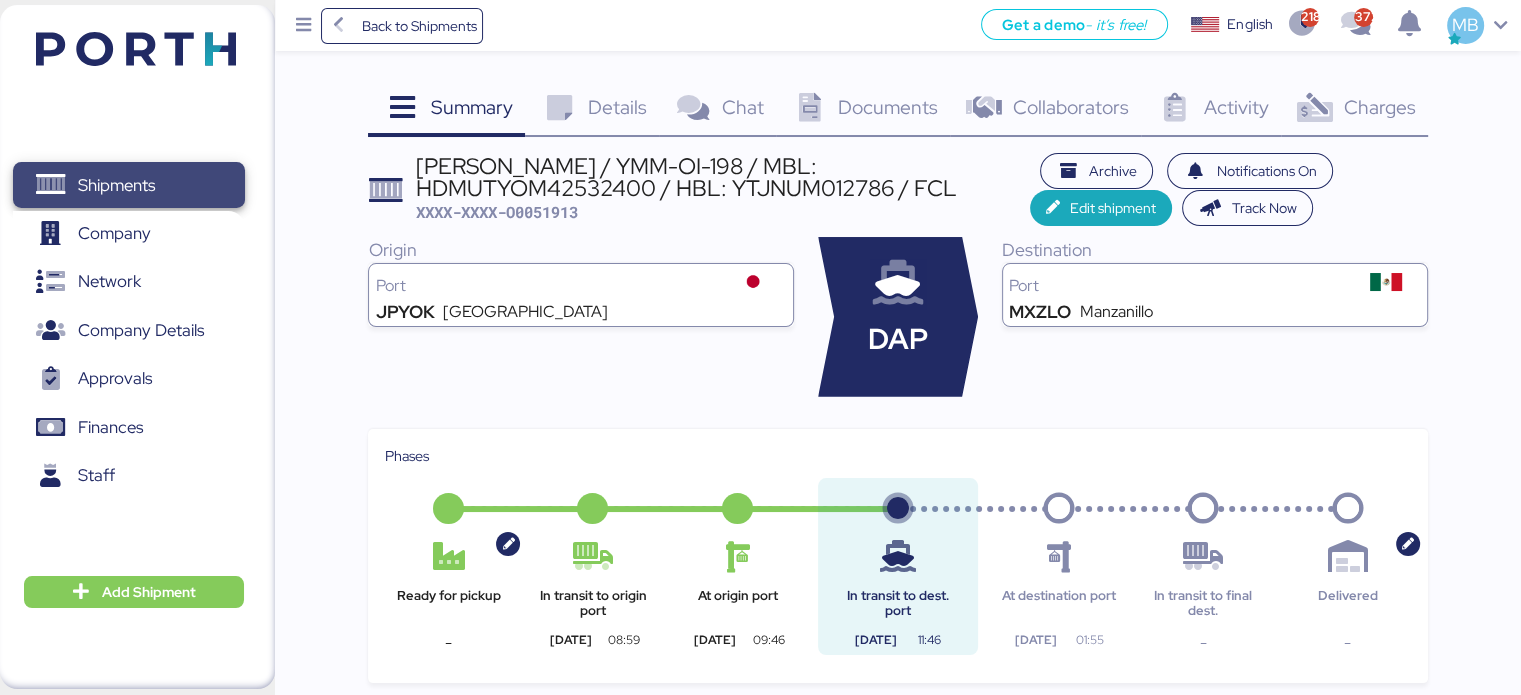 click on "Shipments" at bounding box center (128, 185) 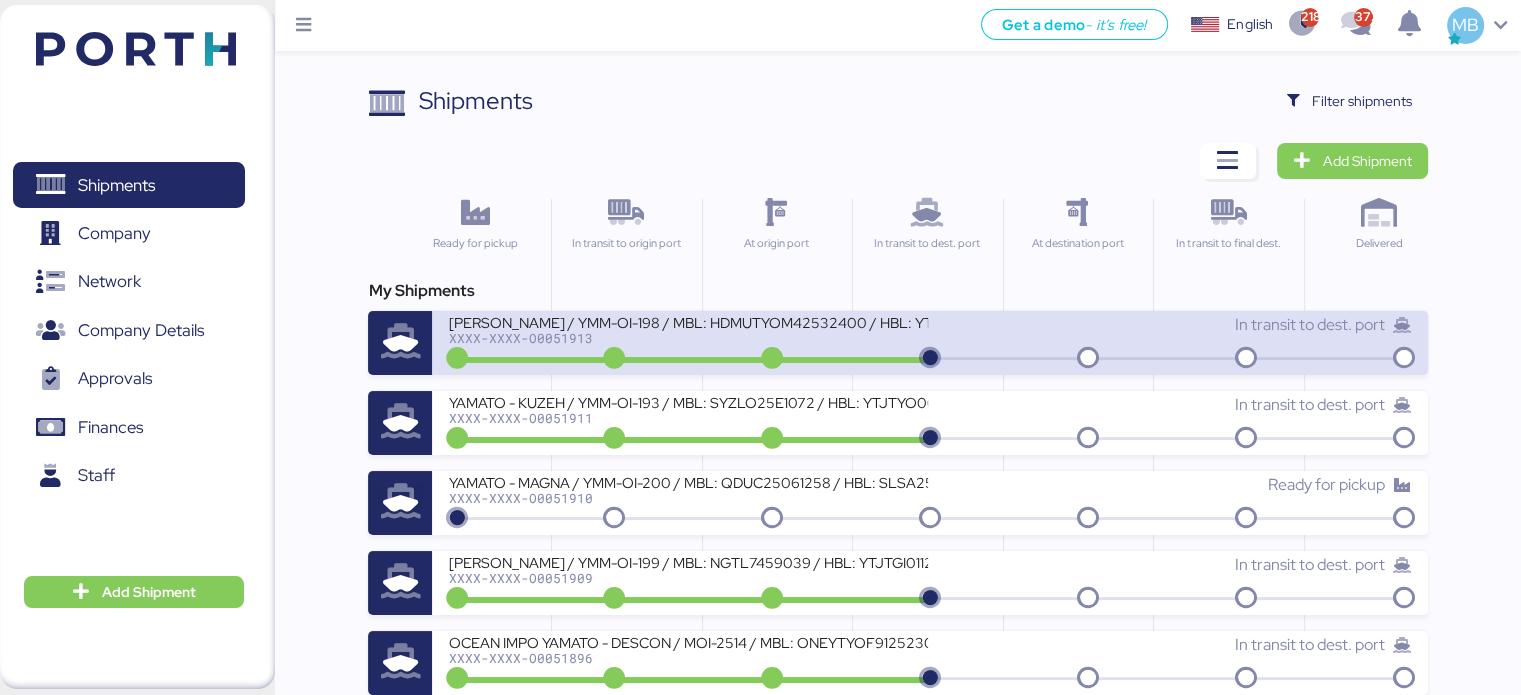 click on "[PERSON_NAME] / YMM-OI-198 / MBL: HDMUTYOM42532400 / HBL: YTJNUM012786 / FCL" at bounding box center [688, 321] 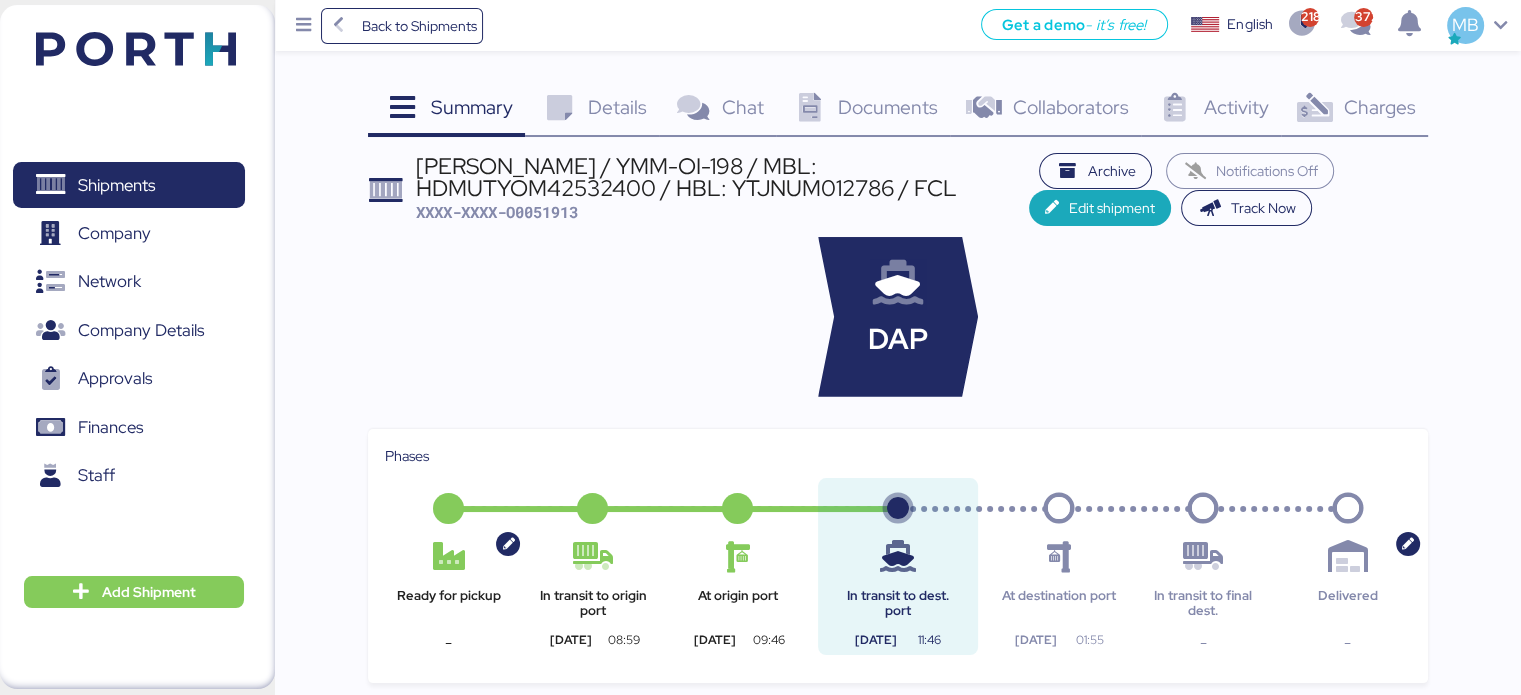 click on "Charges 0" at bounding box center (1354, 110) 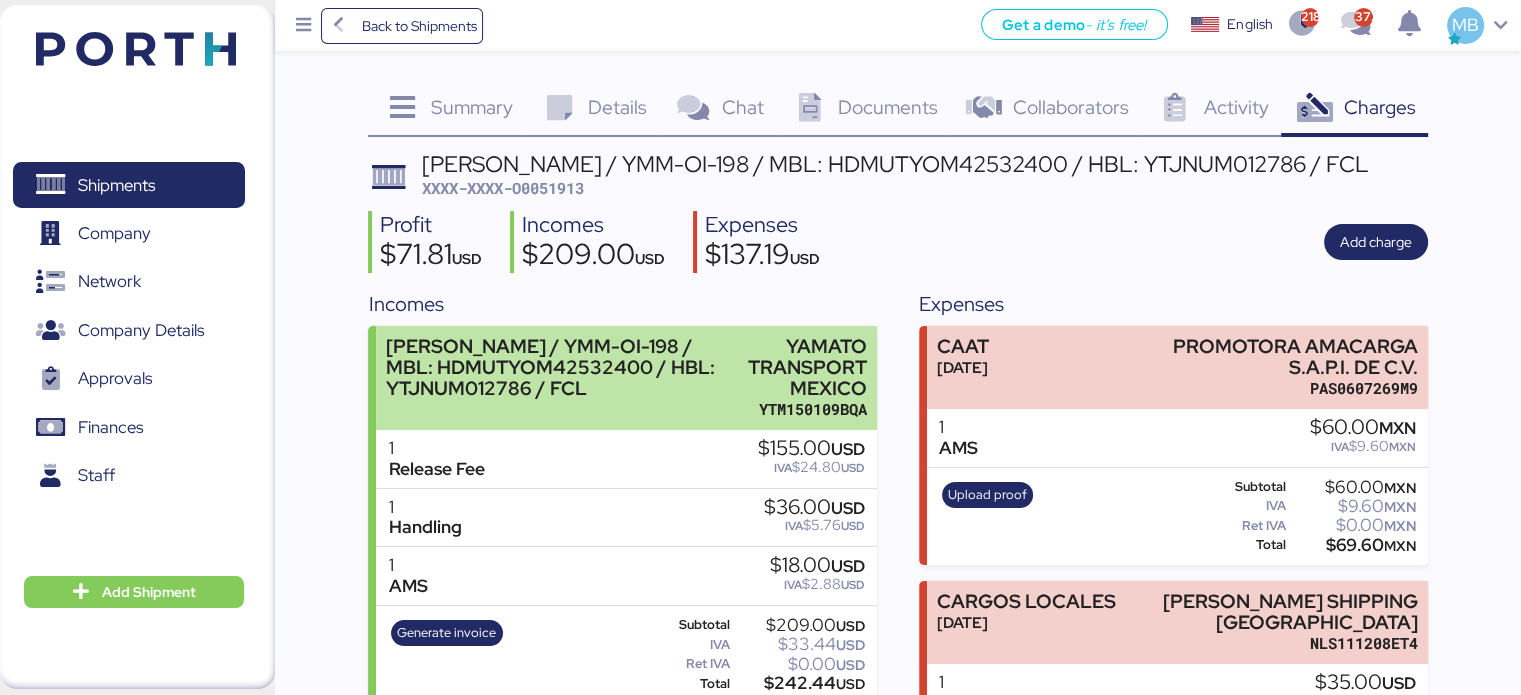 scroll, scrollTop: 200, scrollLeft: 0, axis: vertical 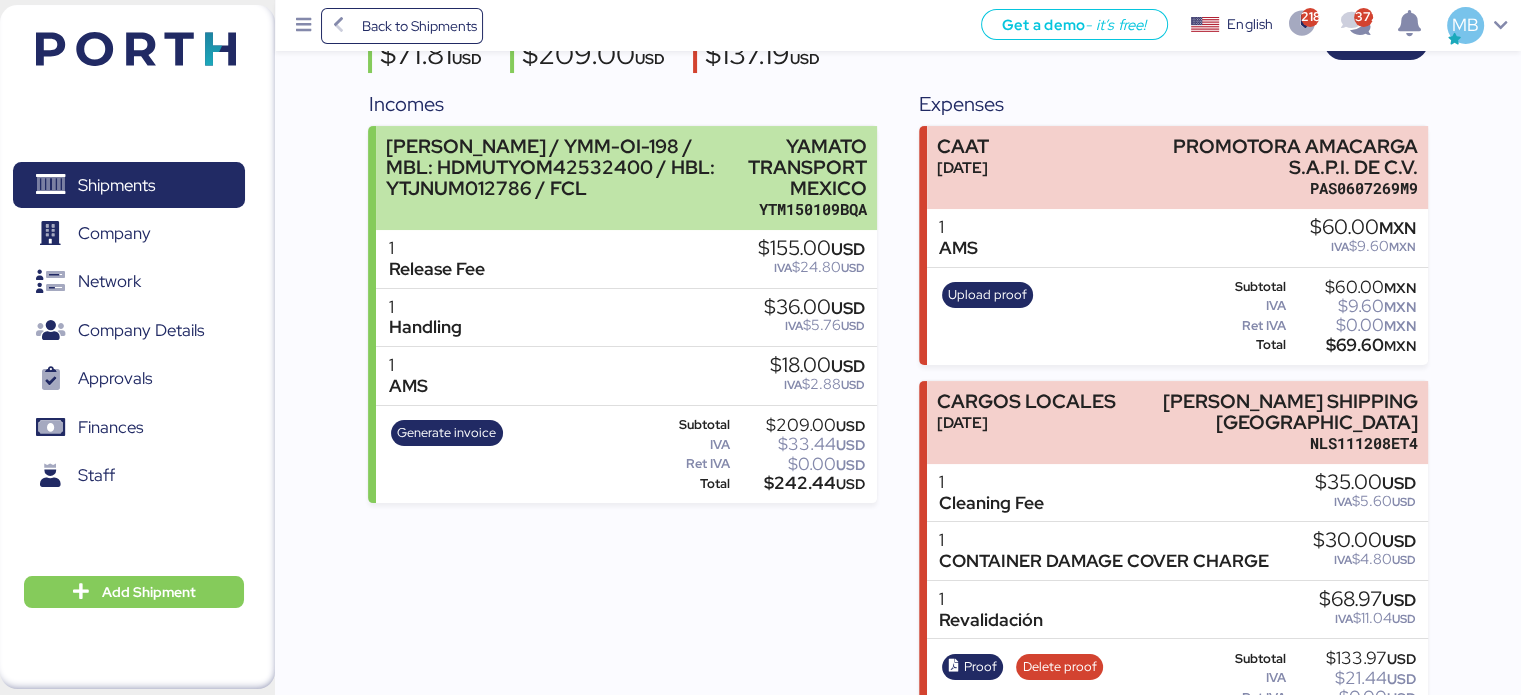 click on "[PERSON_NAME] / YMM-OI-198 / MBL: HDMUTYOM42532400 / HBL: YTJNUM012786 / FCL" at bounding box center (562, 167) 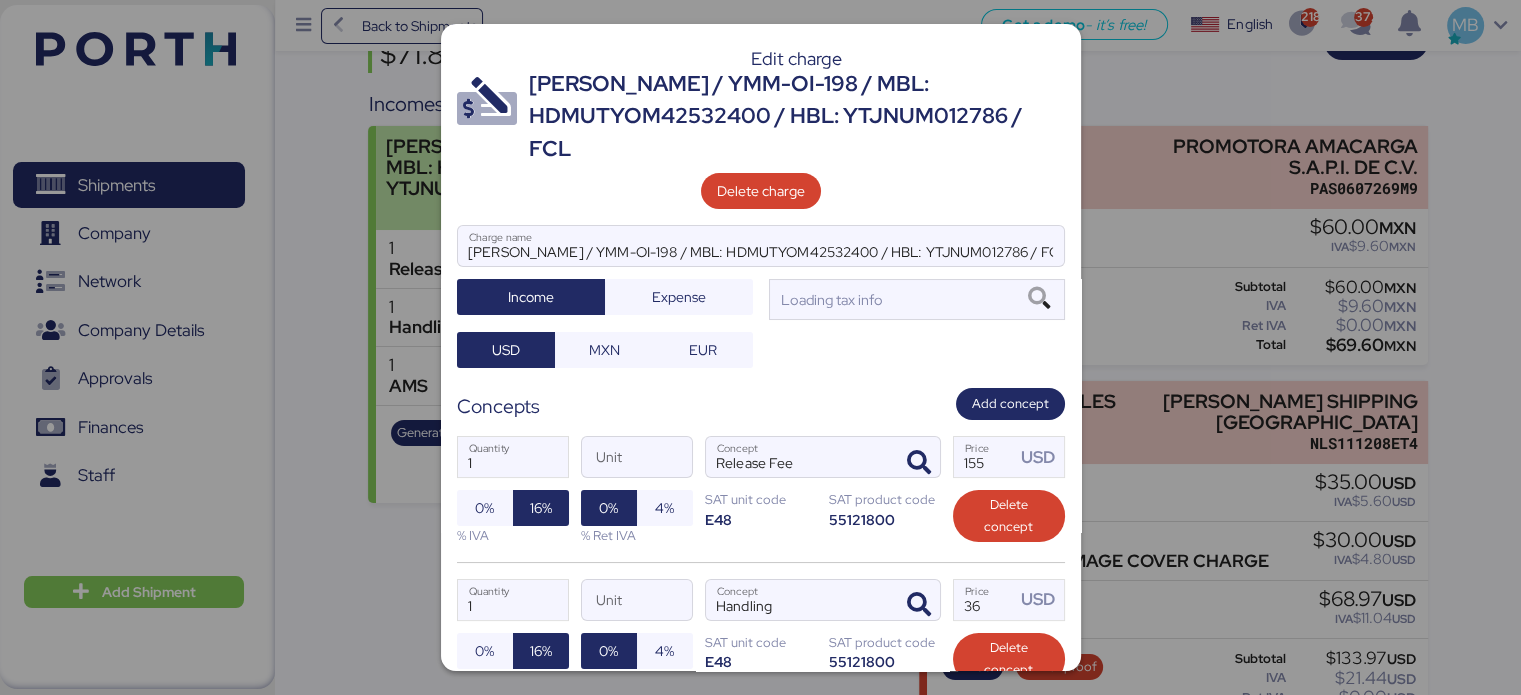 scroll, scrollTop: 0, scrollLeft: 0, axis: both 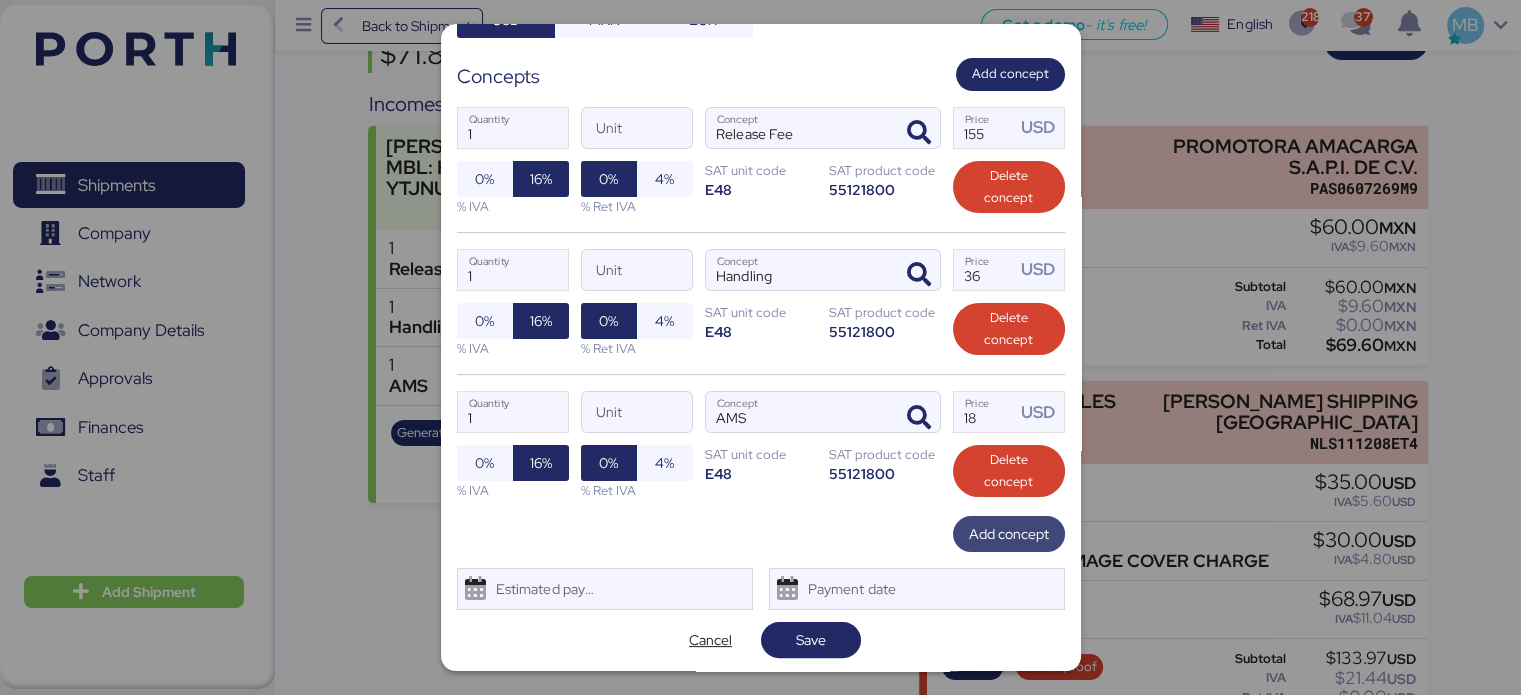 click on "Add concept" at bounding box center (1009, 534) 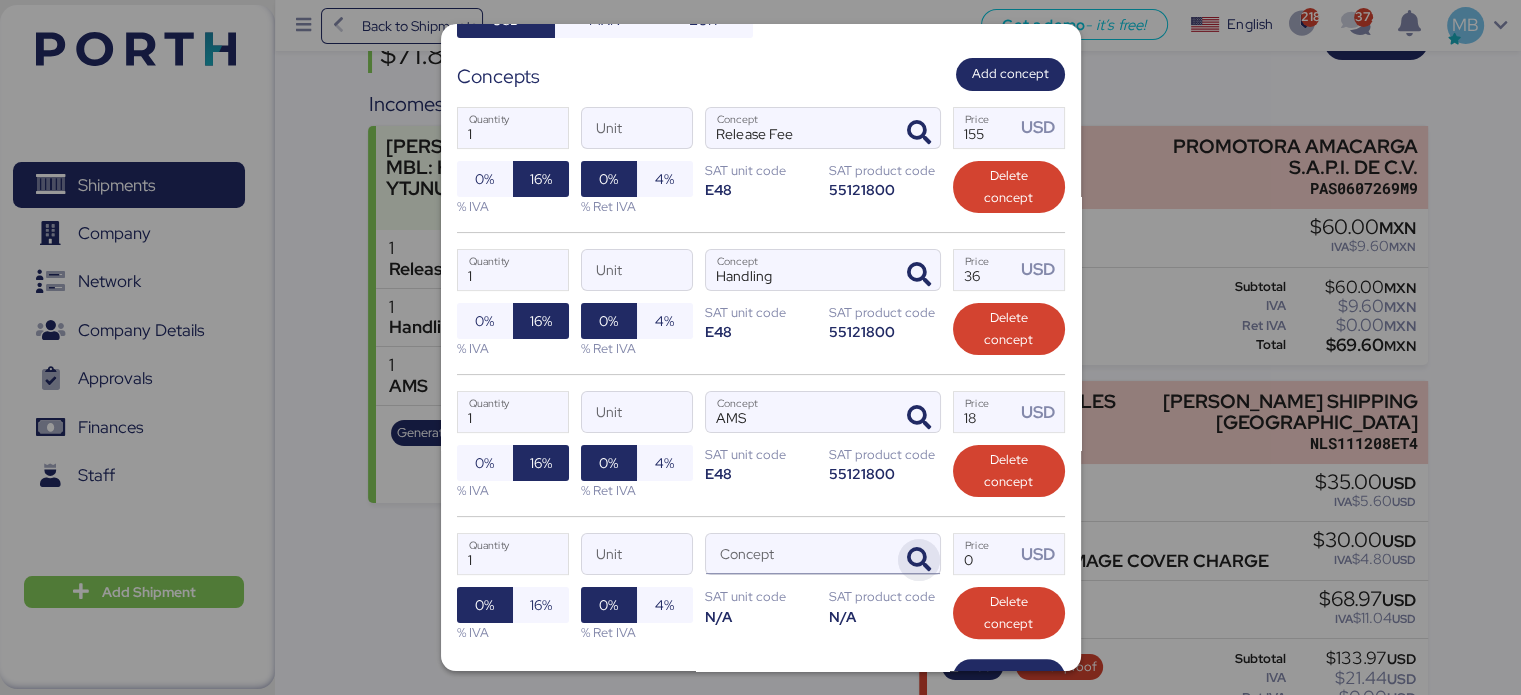 click at bounding box center (919, 560) 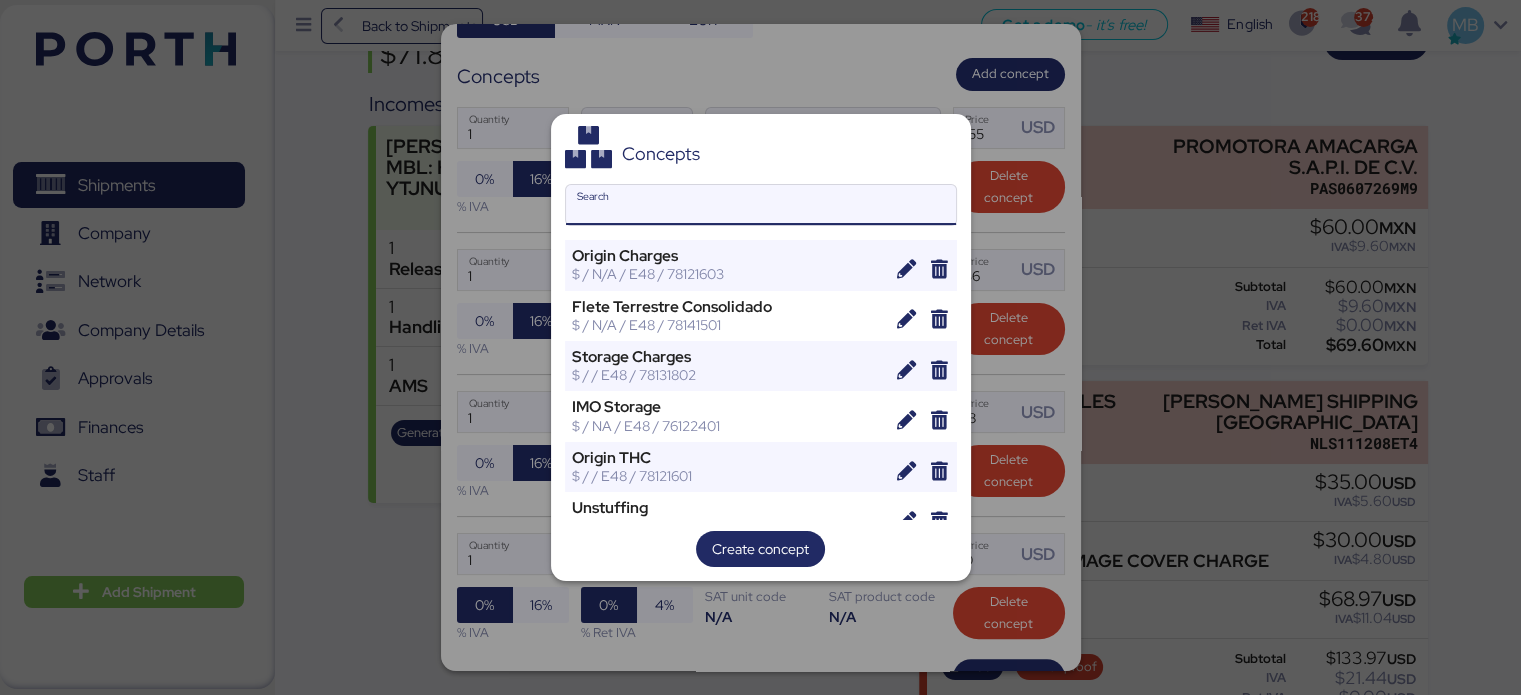 click on "Search" at bounding box center [761, 205] 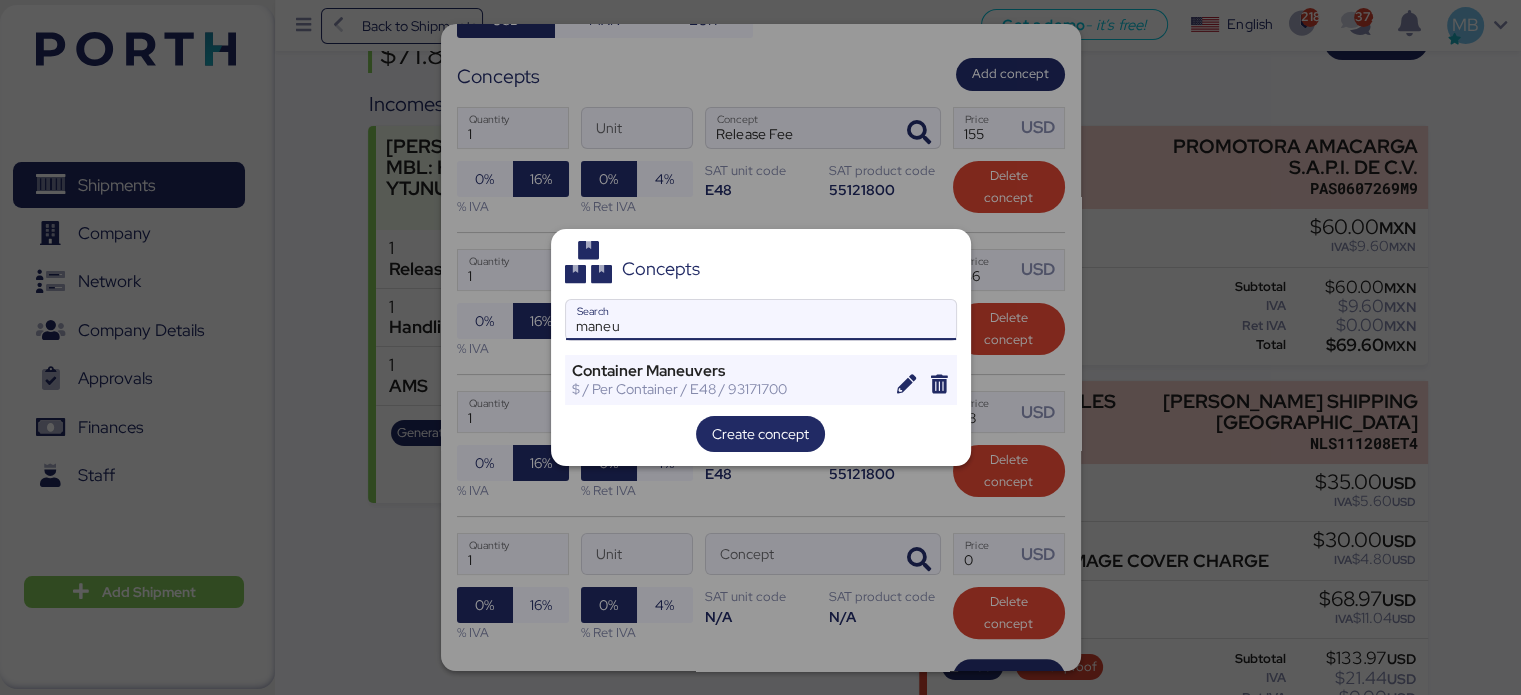 type on "maneuv" 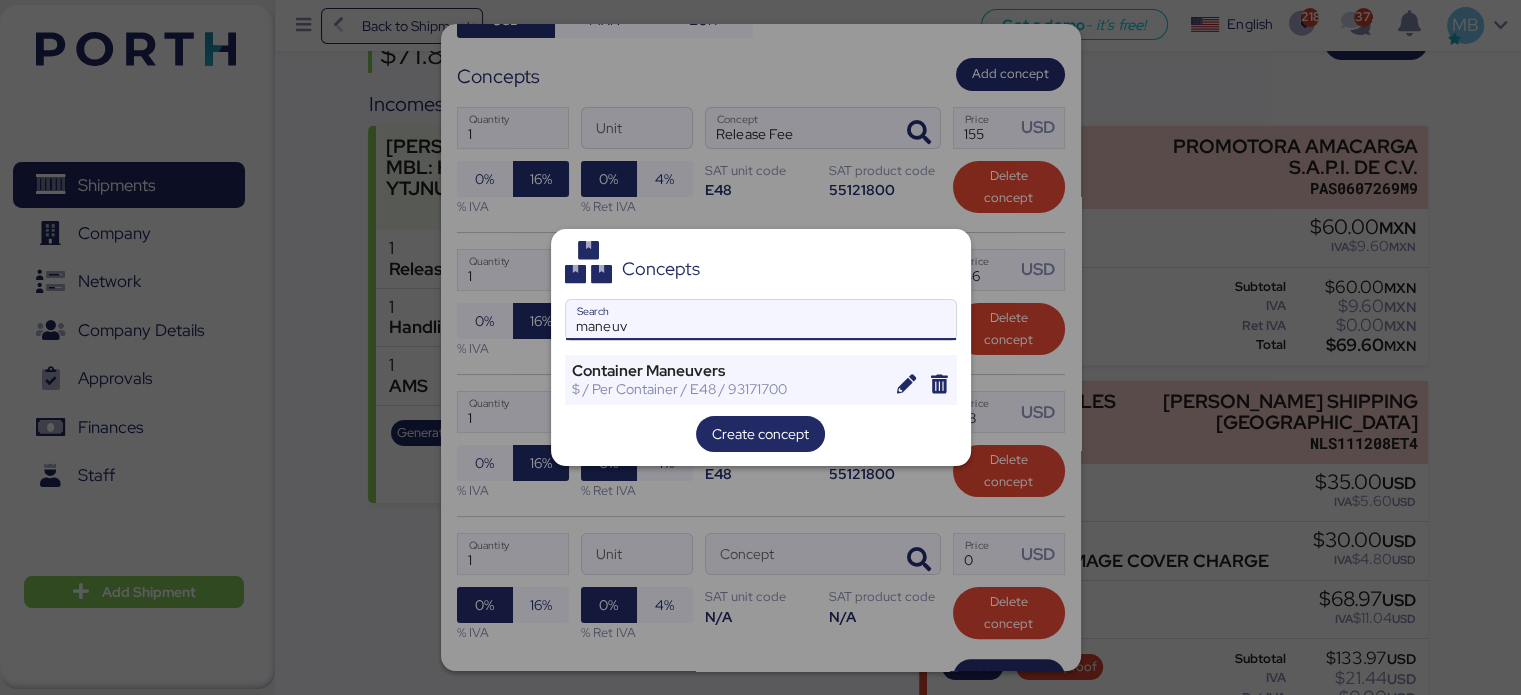drag, startPoint x: 718, startPoint y: 322, endPoint x: 517, endPoint y: 318, distance: 201.0398 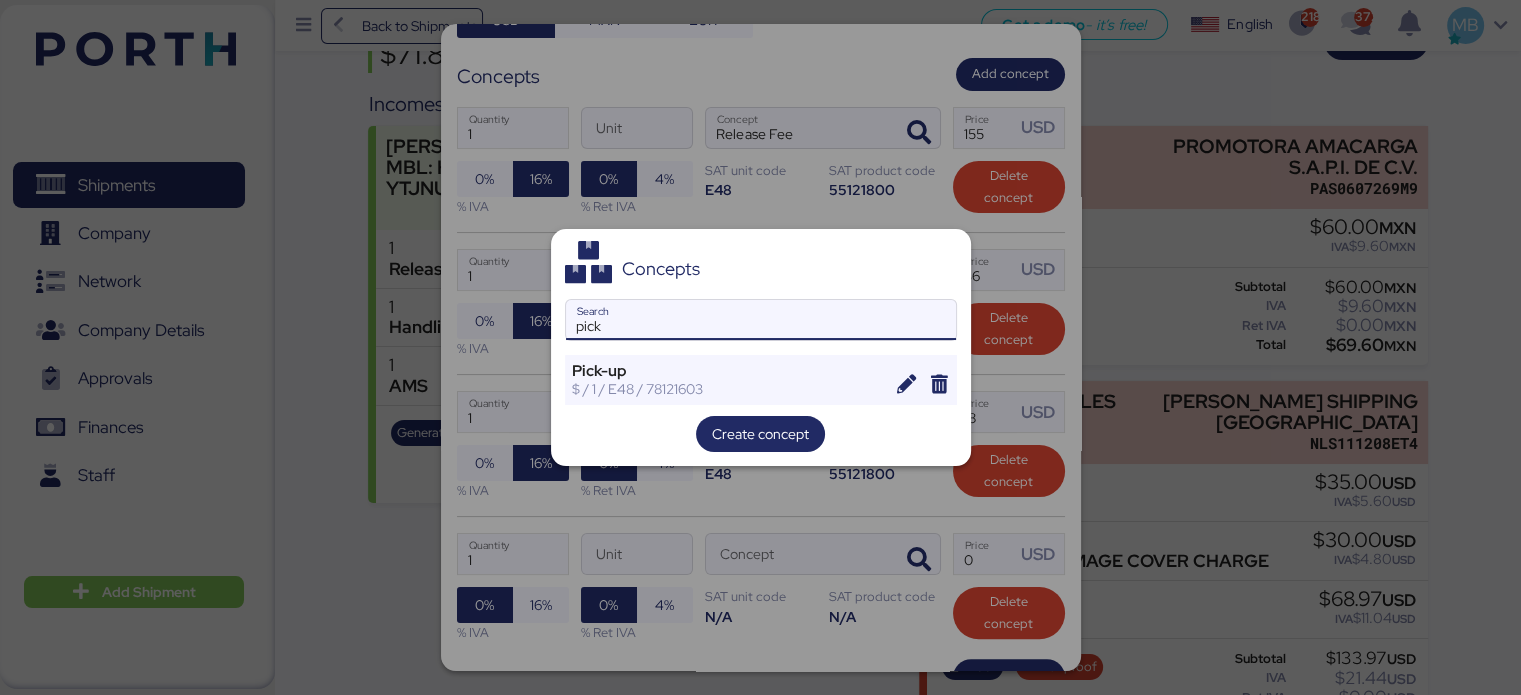 type on "pick" 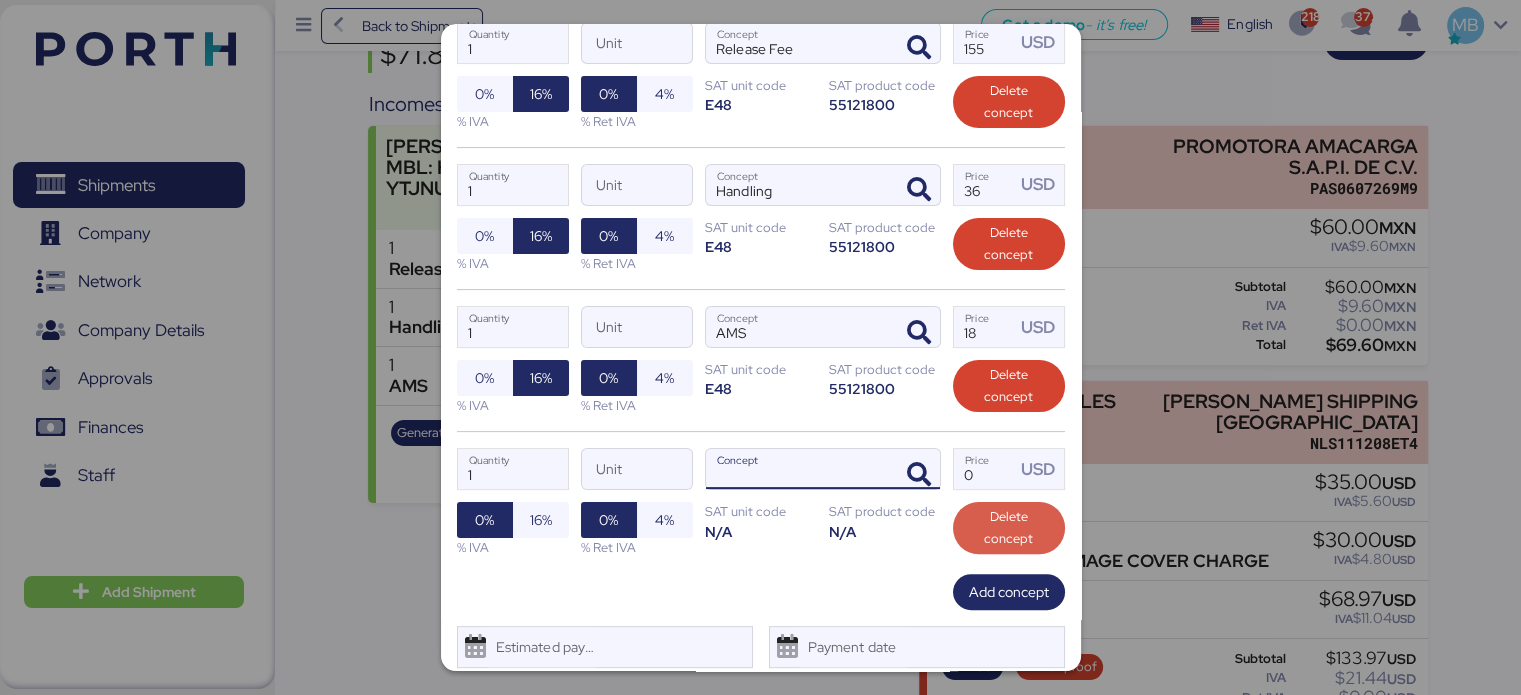 scroll, scrollTop: 478, scrollLeft: 0, axis: vertical 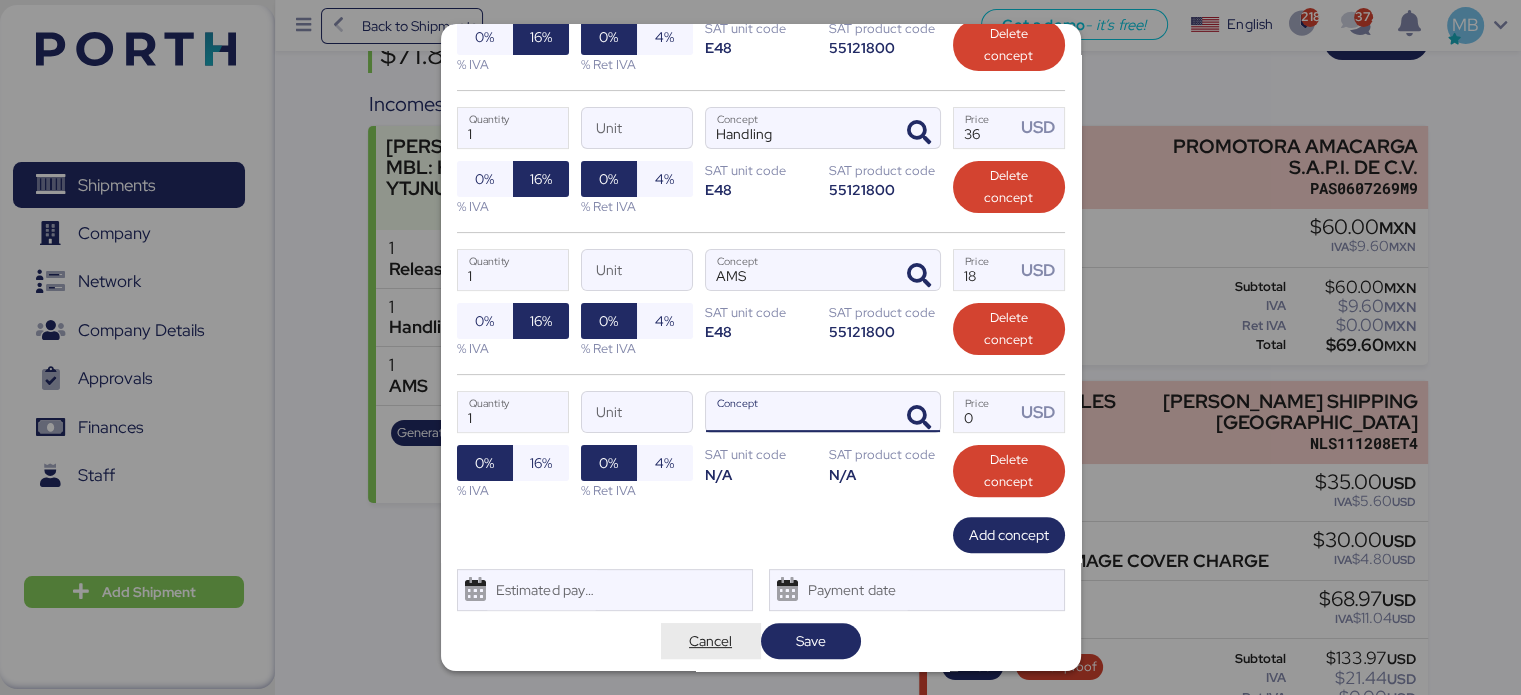 click on "Cancel" at bounding box center (710, 641) 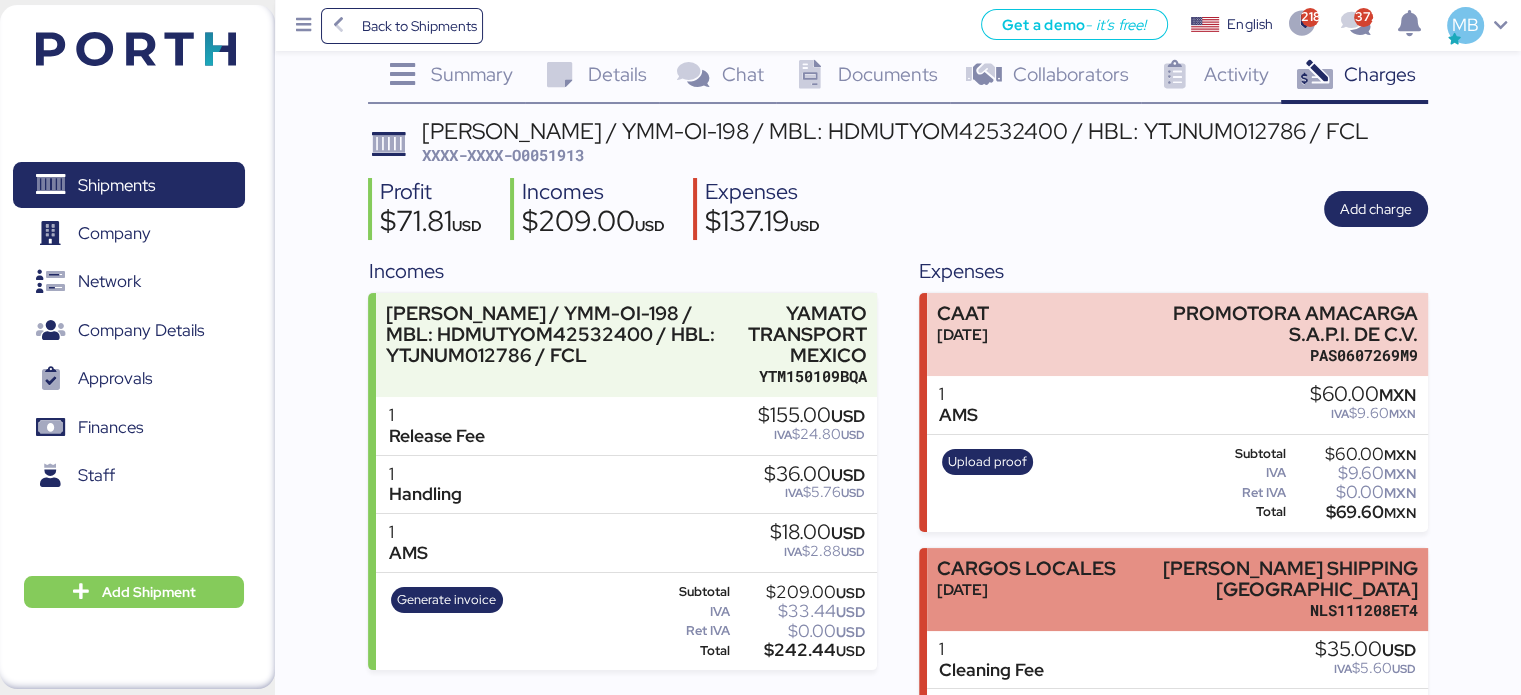 scroll, scrollTop: 0, scrollLeft: 0, axis: both 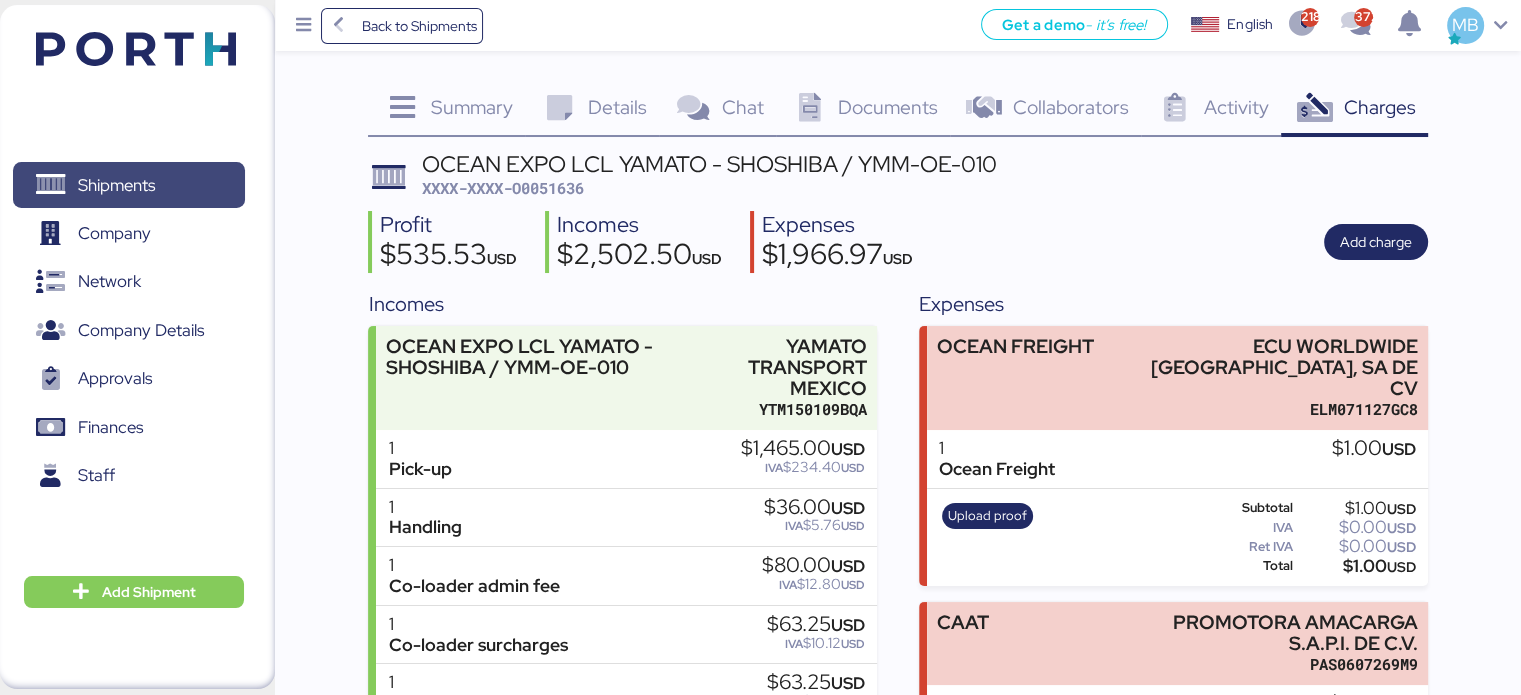 click on "Shipments" at bounding box center (128, 185) 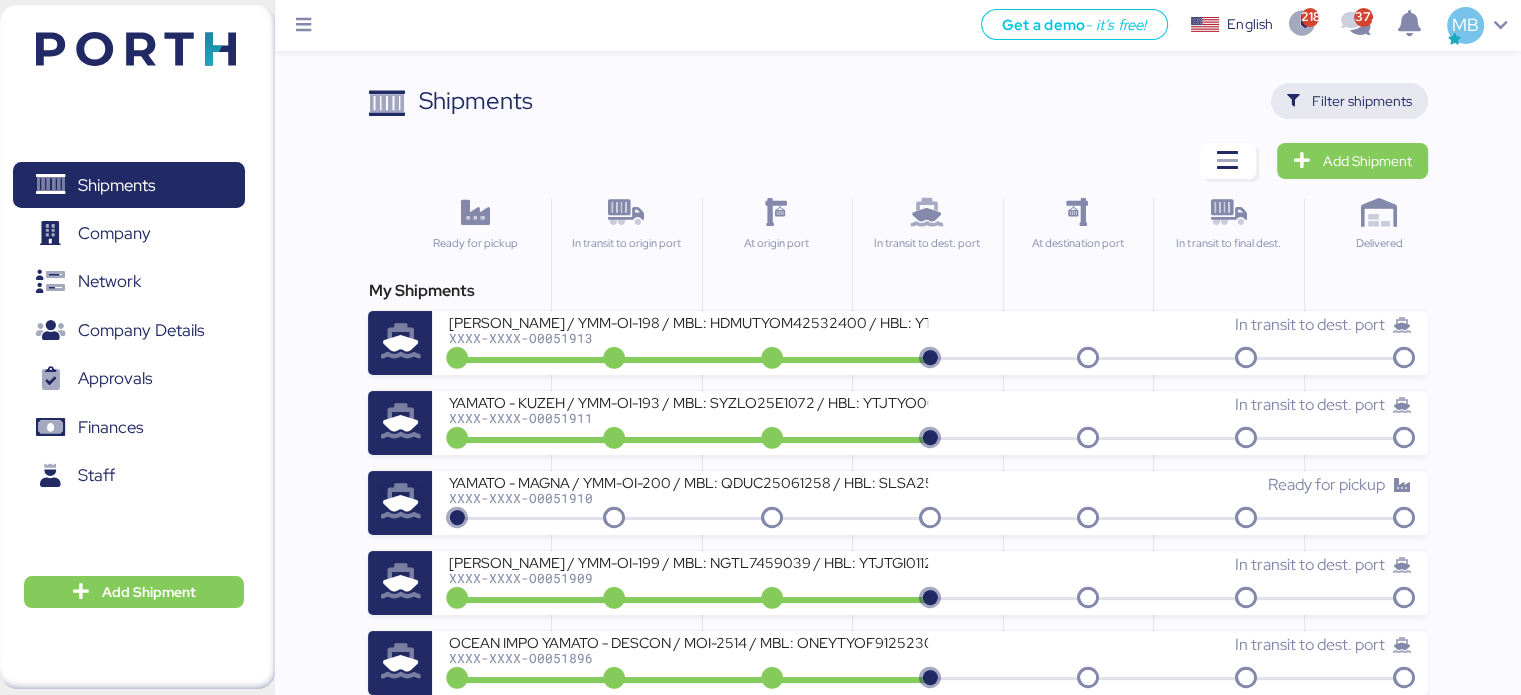 click on "Filter shipments" at bounding box center [1362, 101] 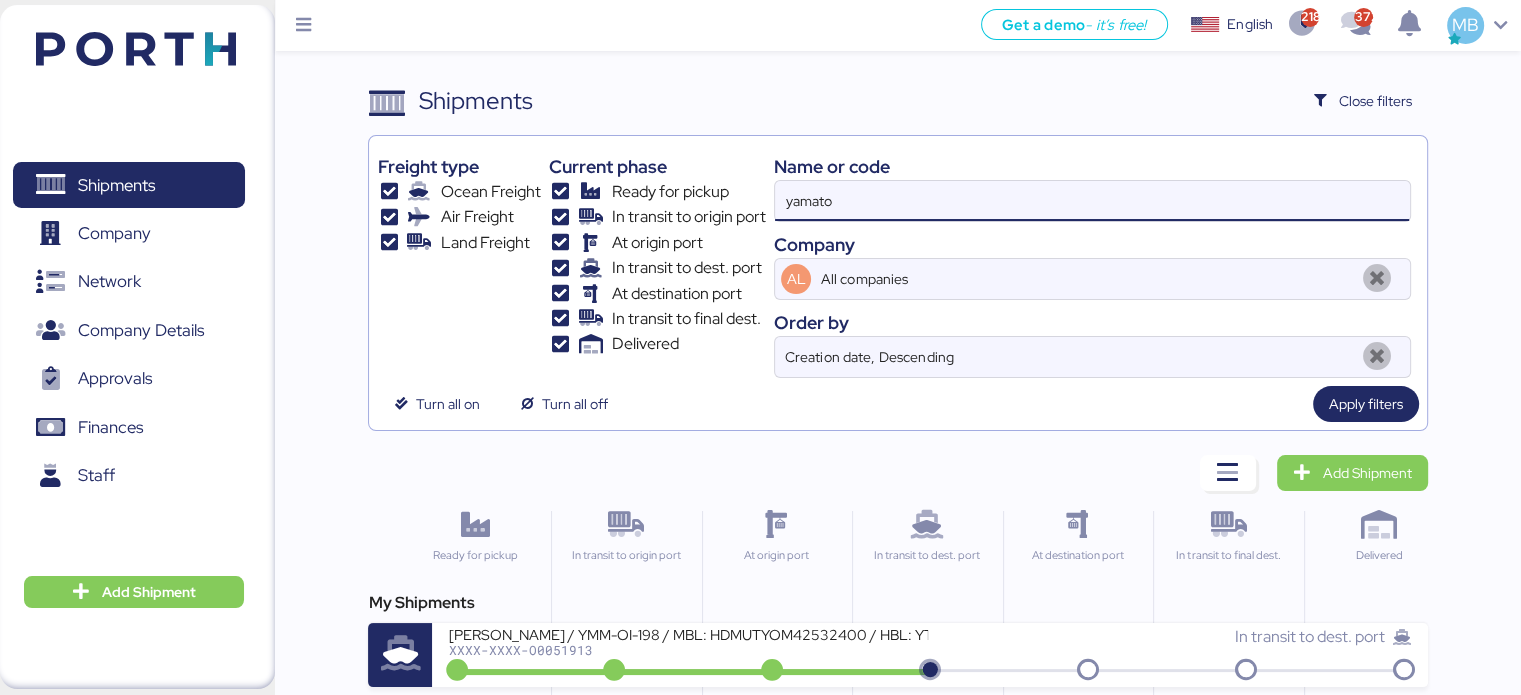 drag, startPoint x: 916, startPoint y: 195, endPoint x: 686, endPoint y: 170, distance: 231.3547 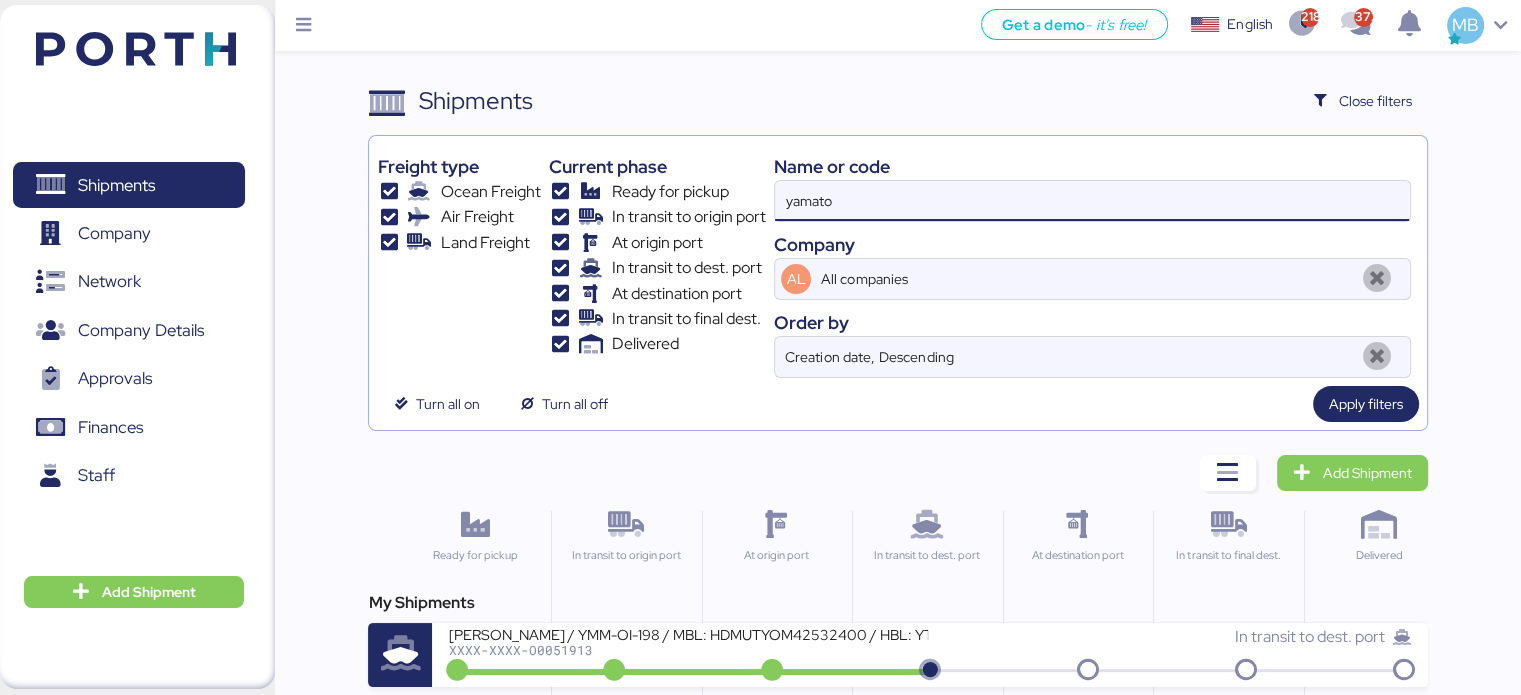 click on "Freight type   Ocean Freight   Air Freight   Land Freight Current phase   Ready for pickup   In transit to origin port   At origin port   In transit to dest. port   At destination port   In transit to final dest.   Delivered Name or code yamato Company AL All companies   Order by Creation date, Descending" at bounding box center [897, 261] 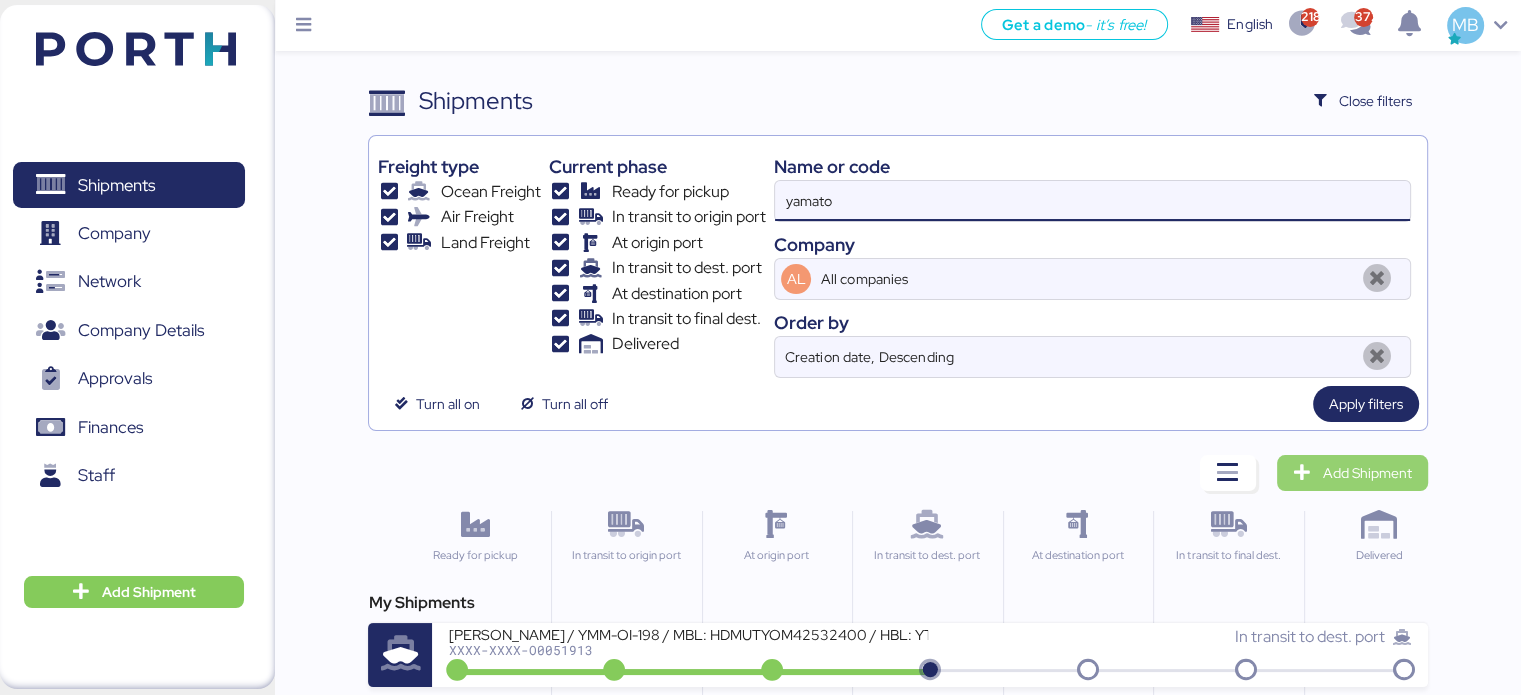 click on "Add Shipment" at bounding box center (1367, 473) 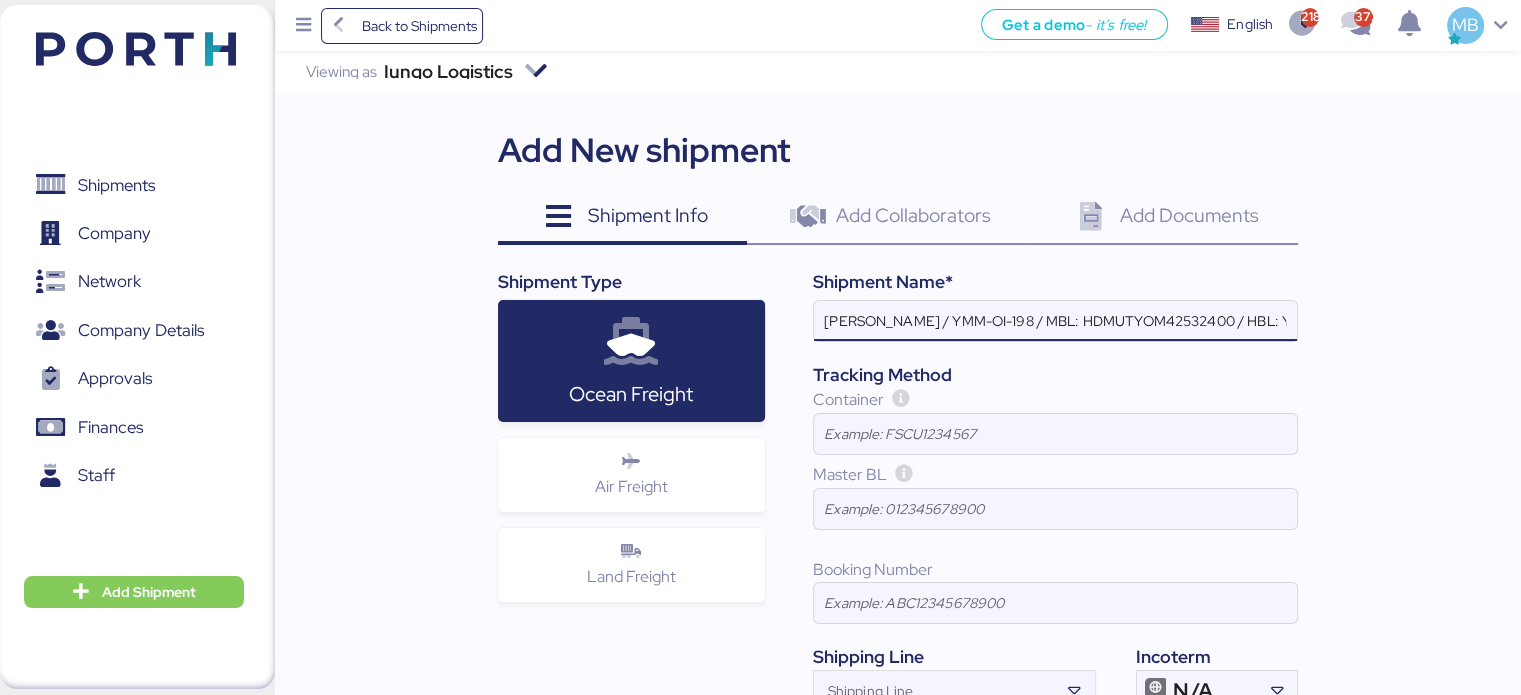 scroll, scrollTop: 0, scrollLeft: 177, axis: horizontal 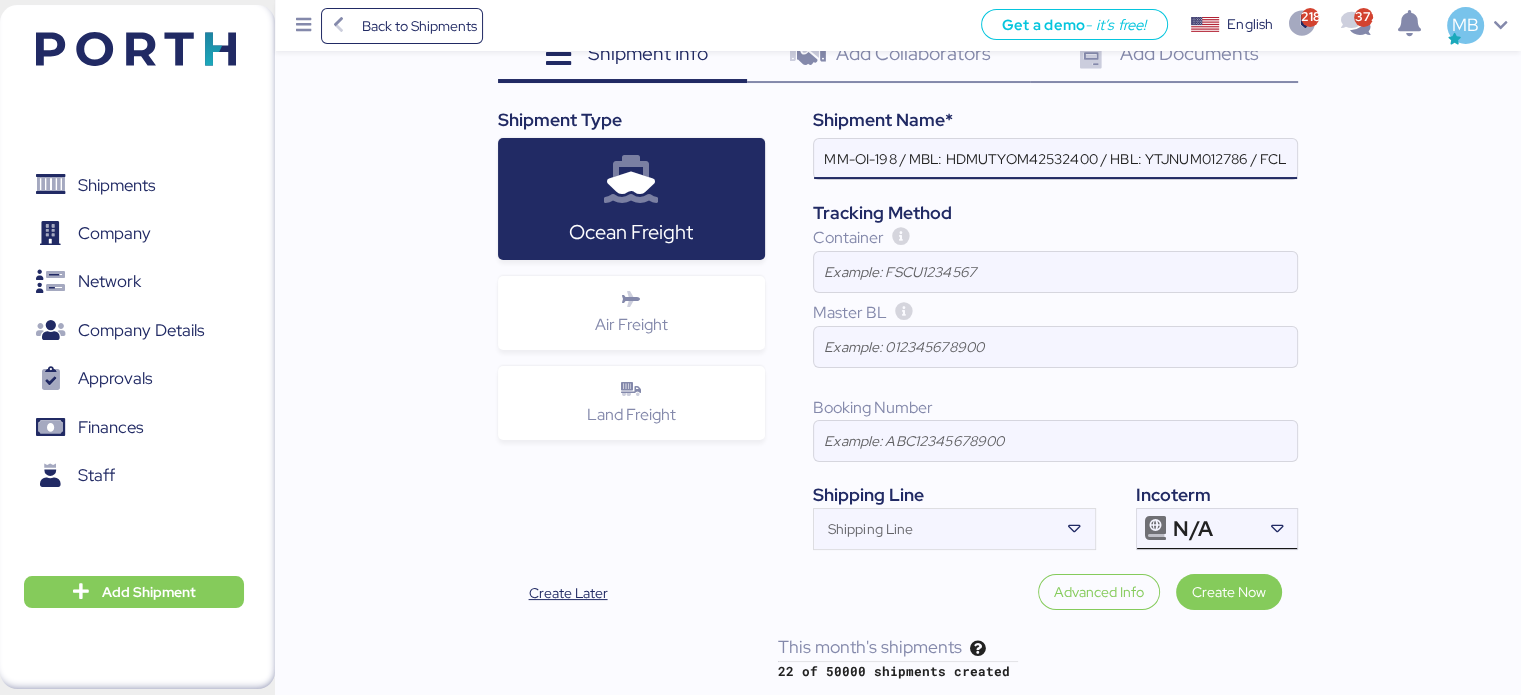 click on "N/A" at bounding box center [1214, 529] 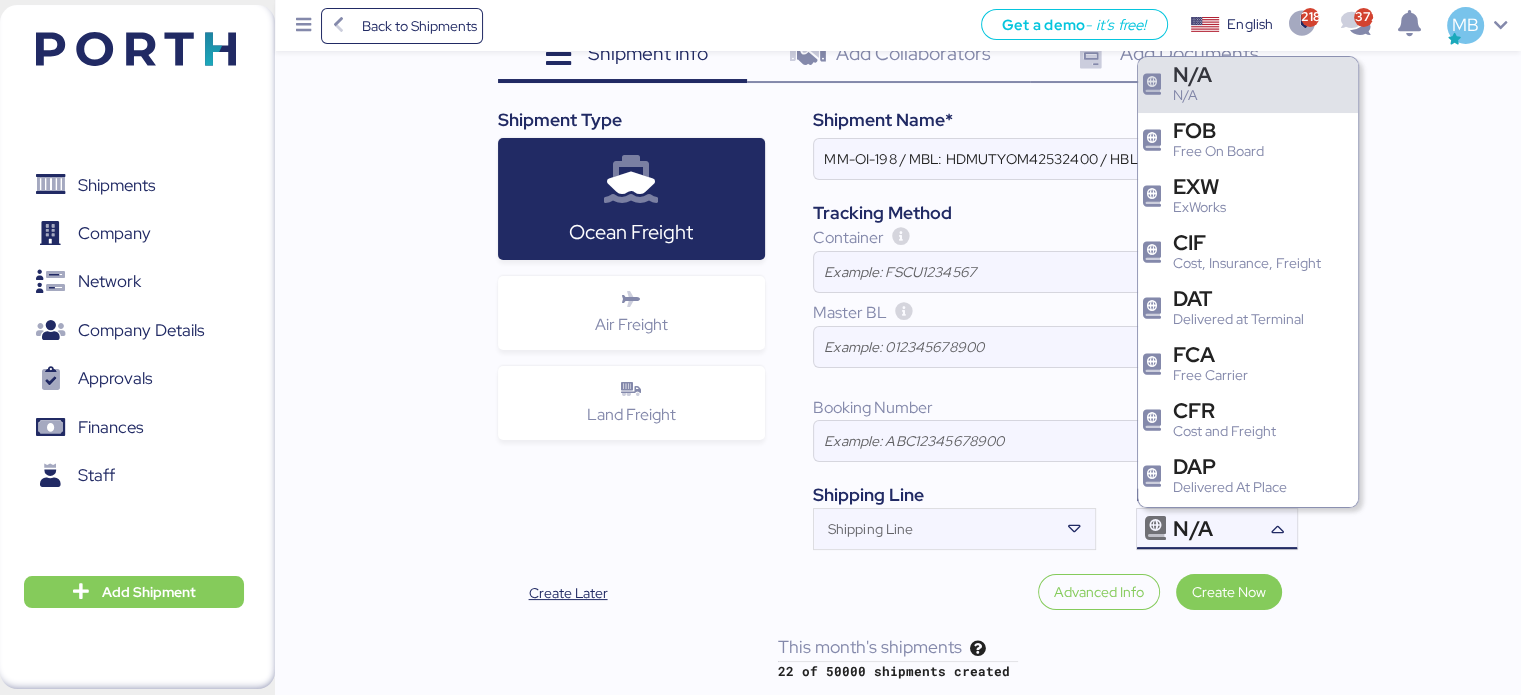 scroll, scrollTop: 0, scrollLeft: 0, axis: both 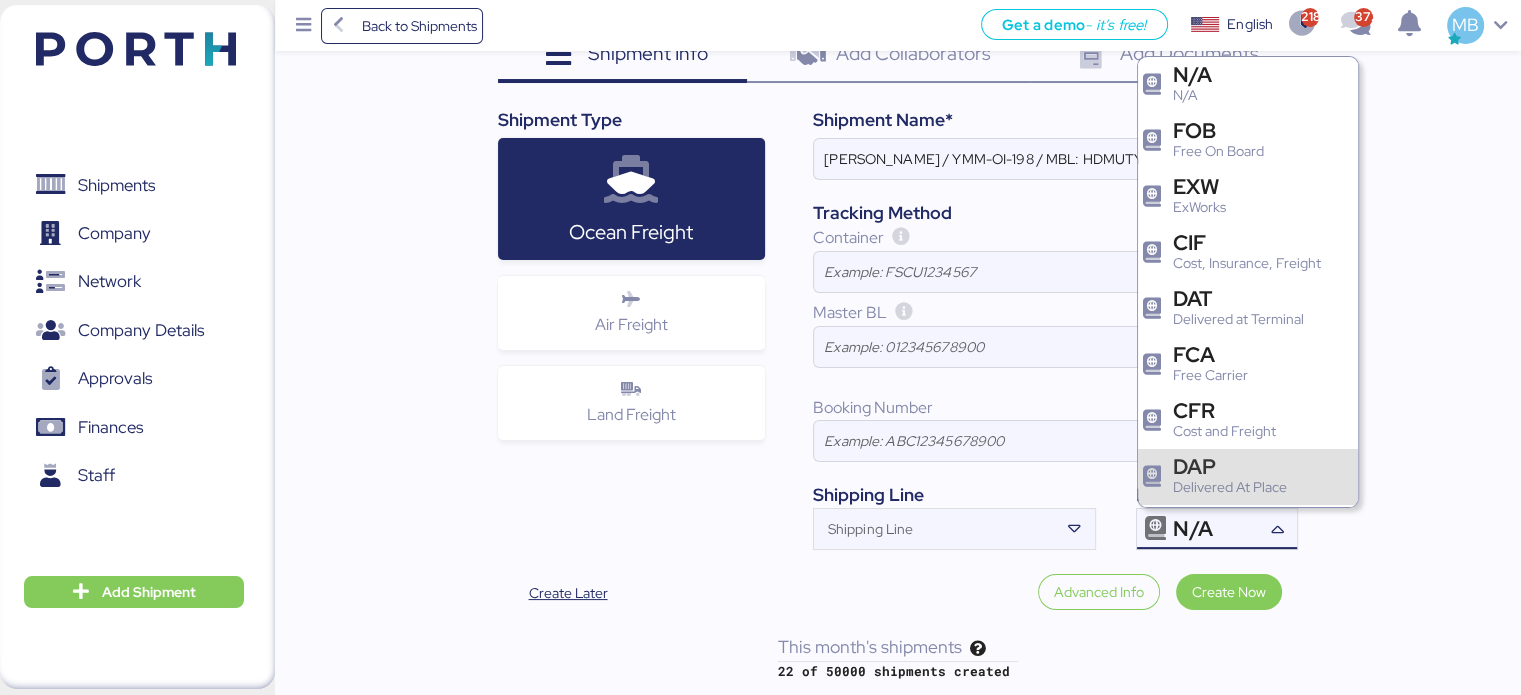 click on "Delivered At Place" at bounding box center (1230, 487) 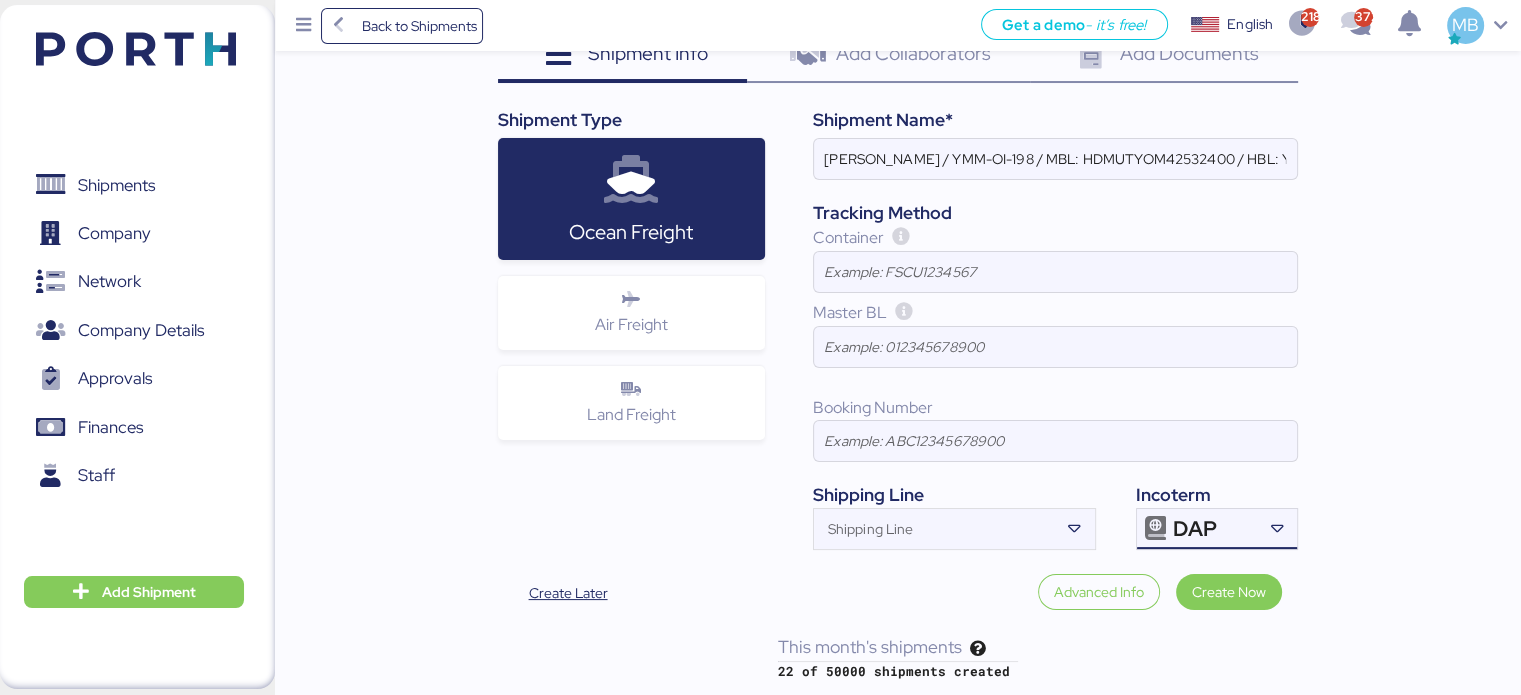 scroll, scrollTop: 0, scrollLeft: 0, axis: both 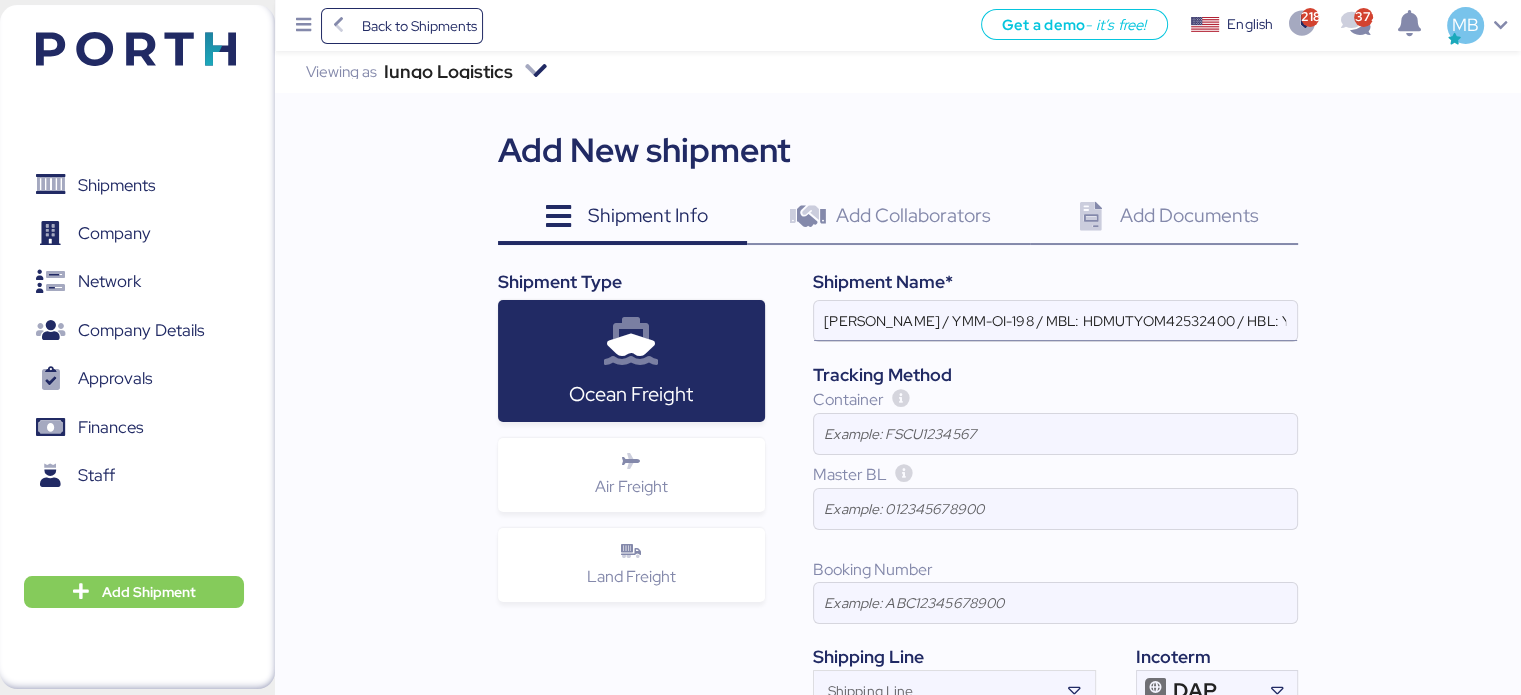 click on "[PERSON_NAME] / YMM-OI-198 / MBL: HDMUTYOM42532400 / HBL: YTJNUM012786 / FCL" at bounding box center (1055, 321) 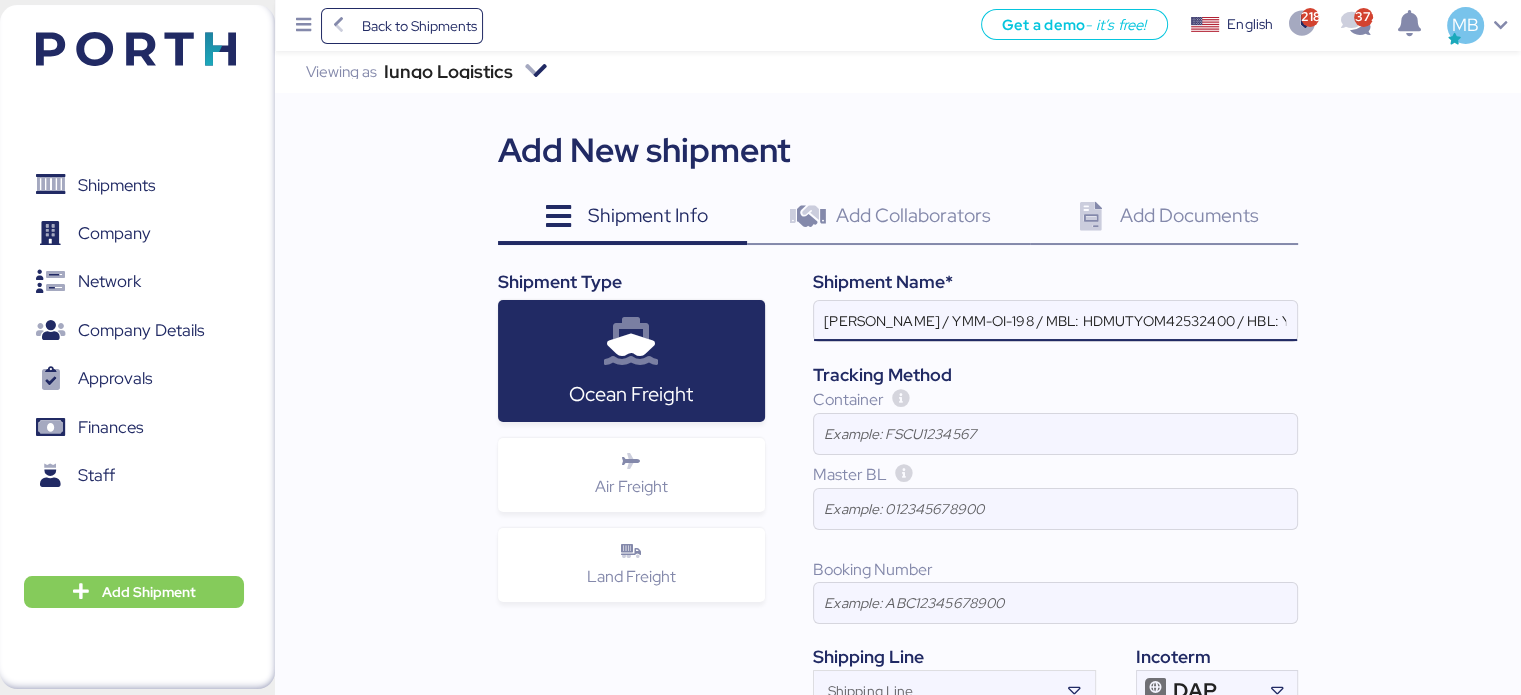 click on "[PERSON_NAME] / YMM-OI-198 / MBL: HDMUTYOM42532400 / HBL: YTJNUM012786 / FCL" at bounding box center [1055, 321] 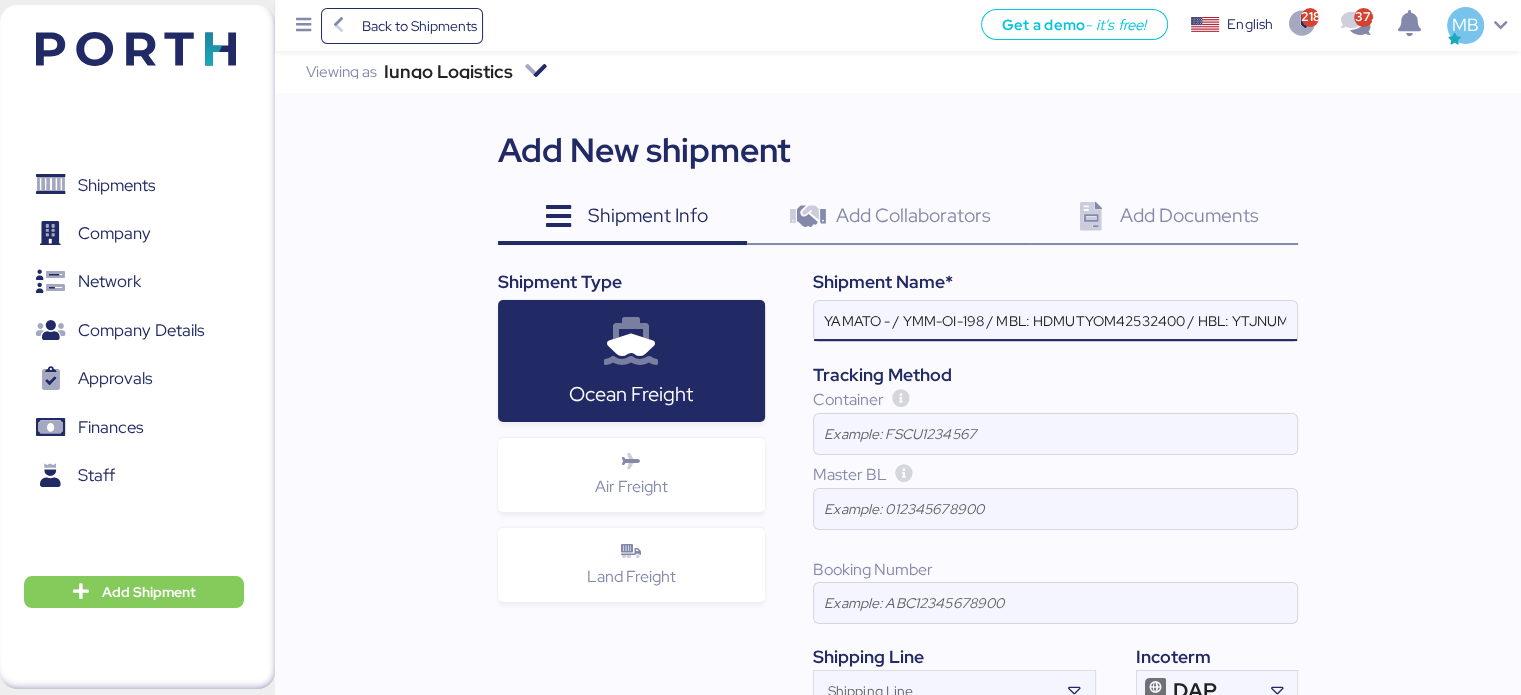 paste on "SUZUKI" 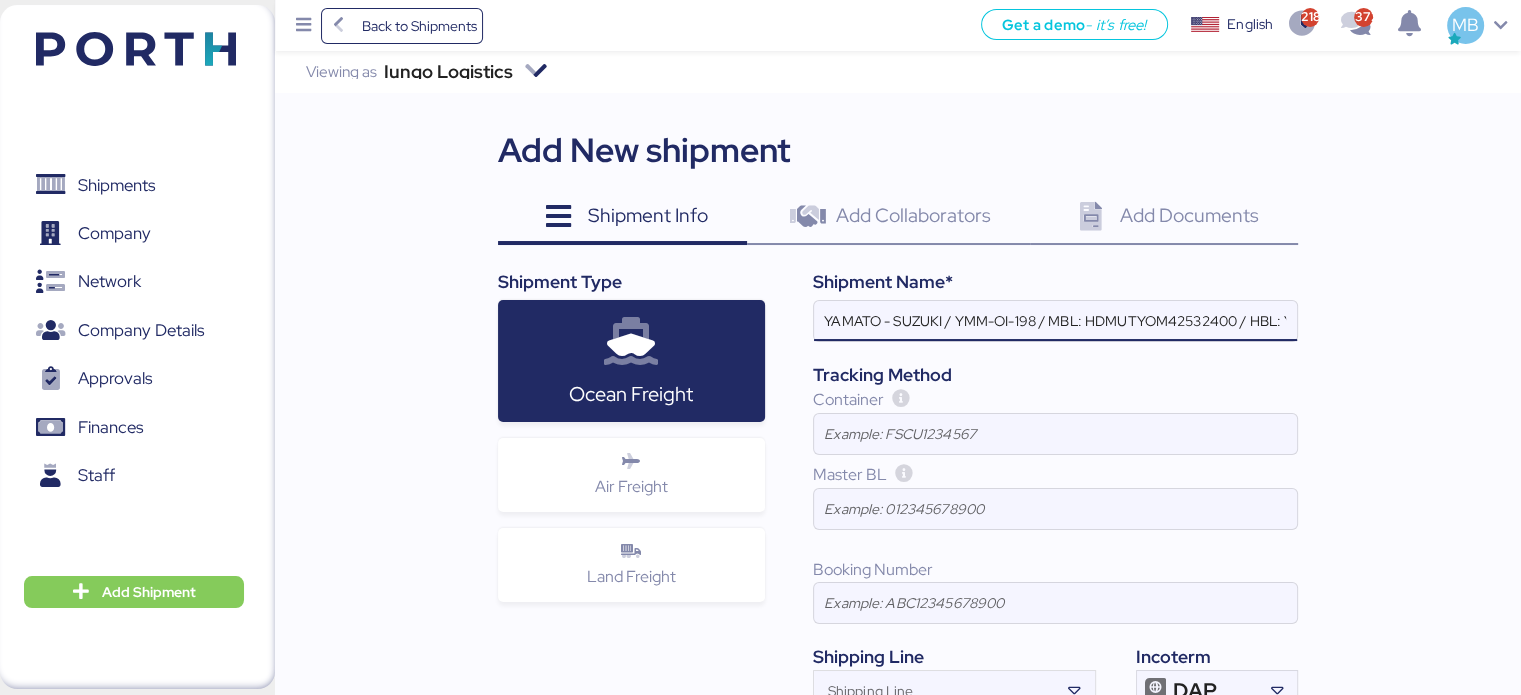 click on "YAMATO - SUZUKI / YMM-OI-198 / MBL: HDMUTYOM42532400 / HBL: YTJNUM012786 / FCL" at bounding box center [1055, 321] 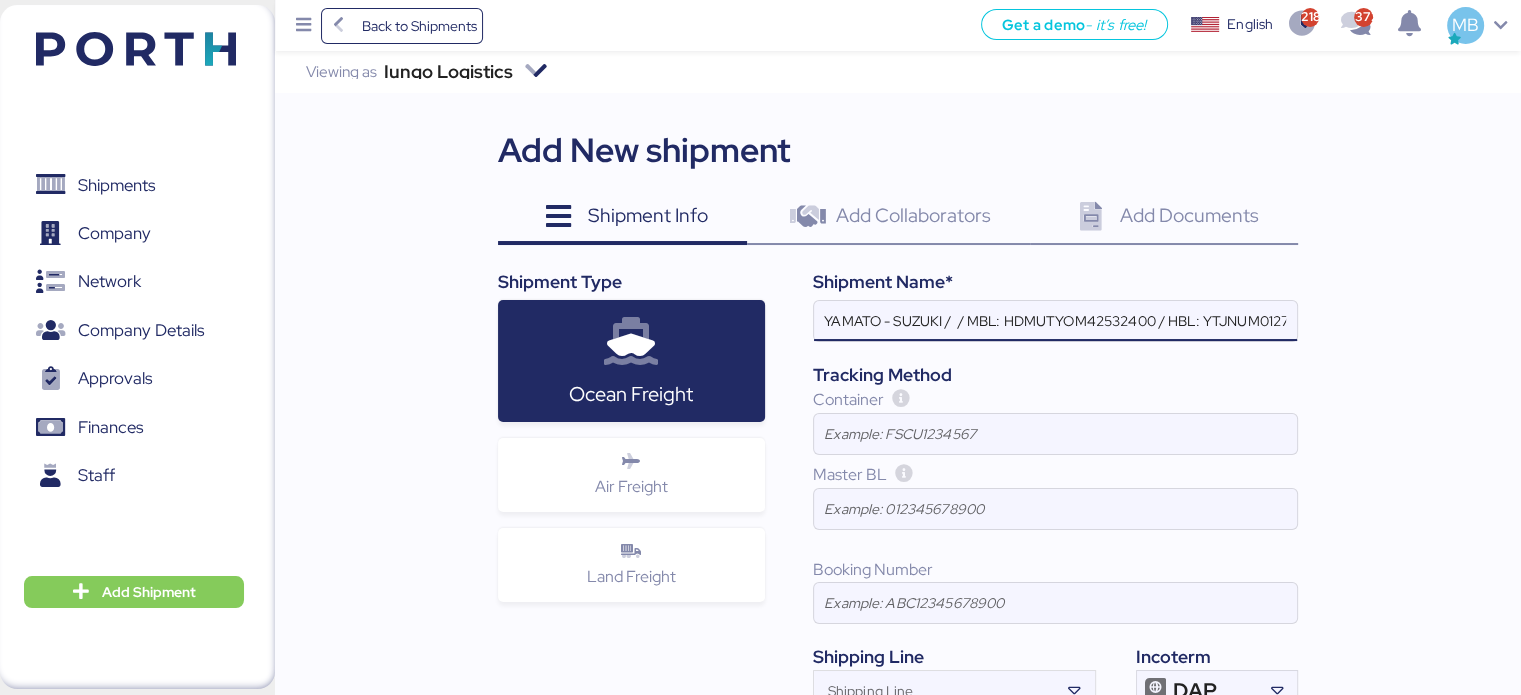 paste on "YMM-OI-201" 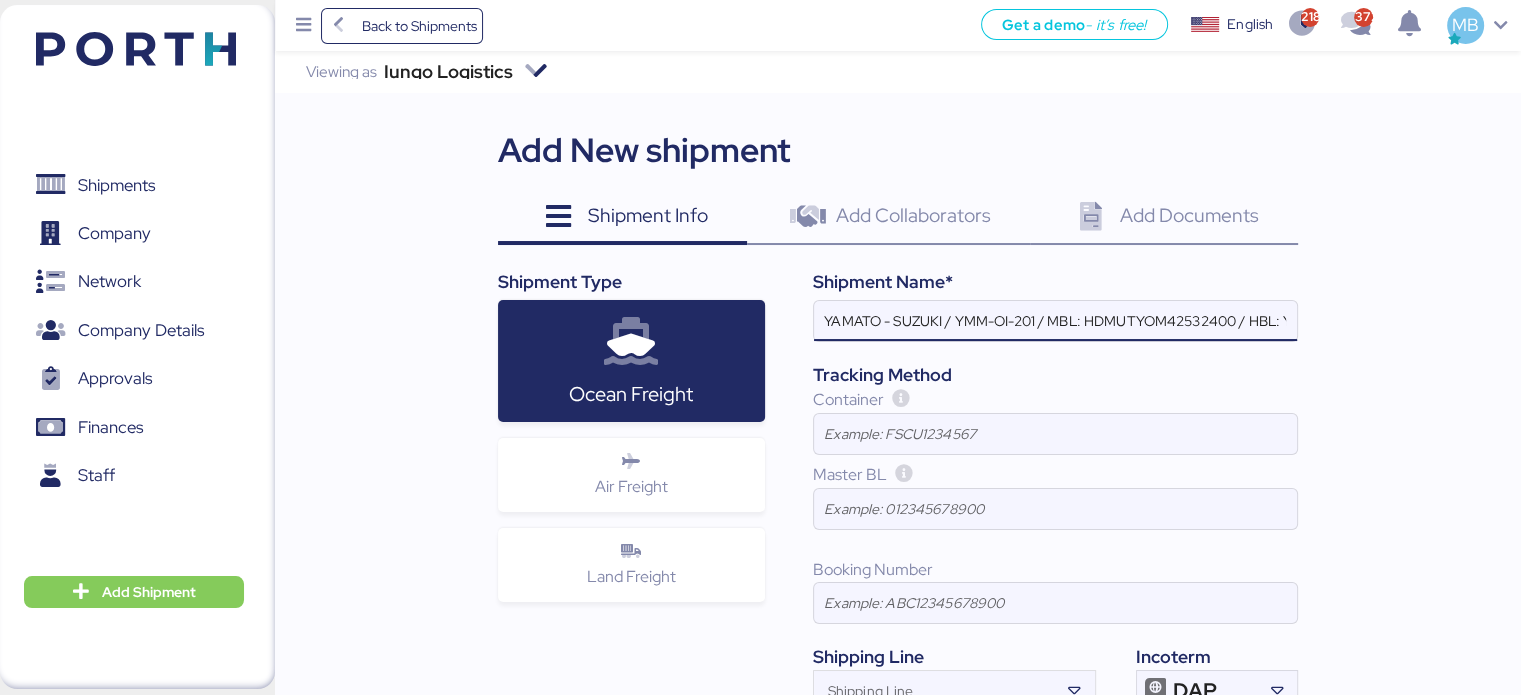 click on "YAMATO - SUZUKI / YMM-OI-201 / MBL: HDMUTYOM42532400 / HBL: YTJNUM012786 / FCL" at bounding box center [1055, 321] 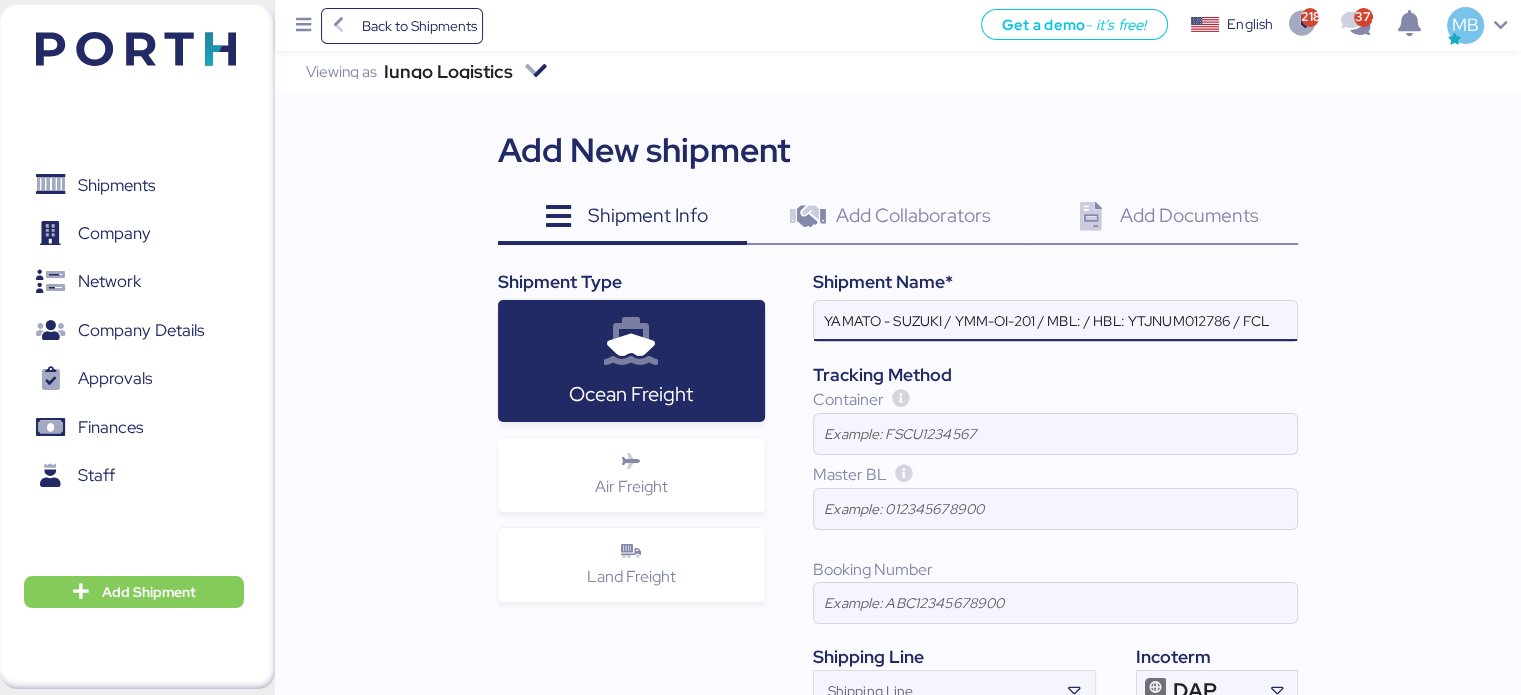 paste on "KMTCJKT5208104" 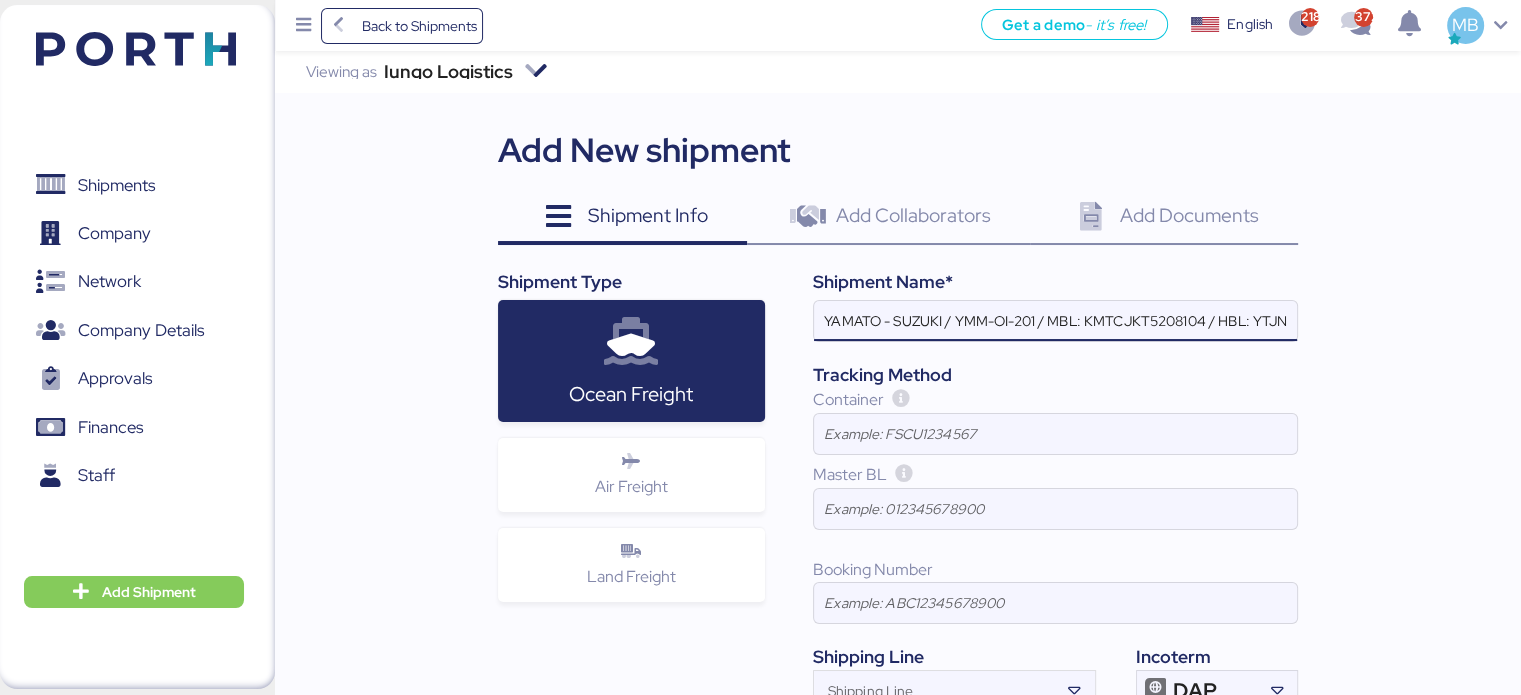 click on "YAMATO - SUZUKI / YMM-OI-201 / MBL: KMTCJKT5208104 / HBL: YTJNUM012786 / FCL" at bounding box center (1055, 321) 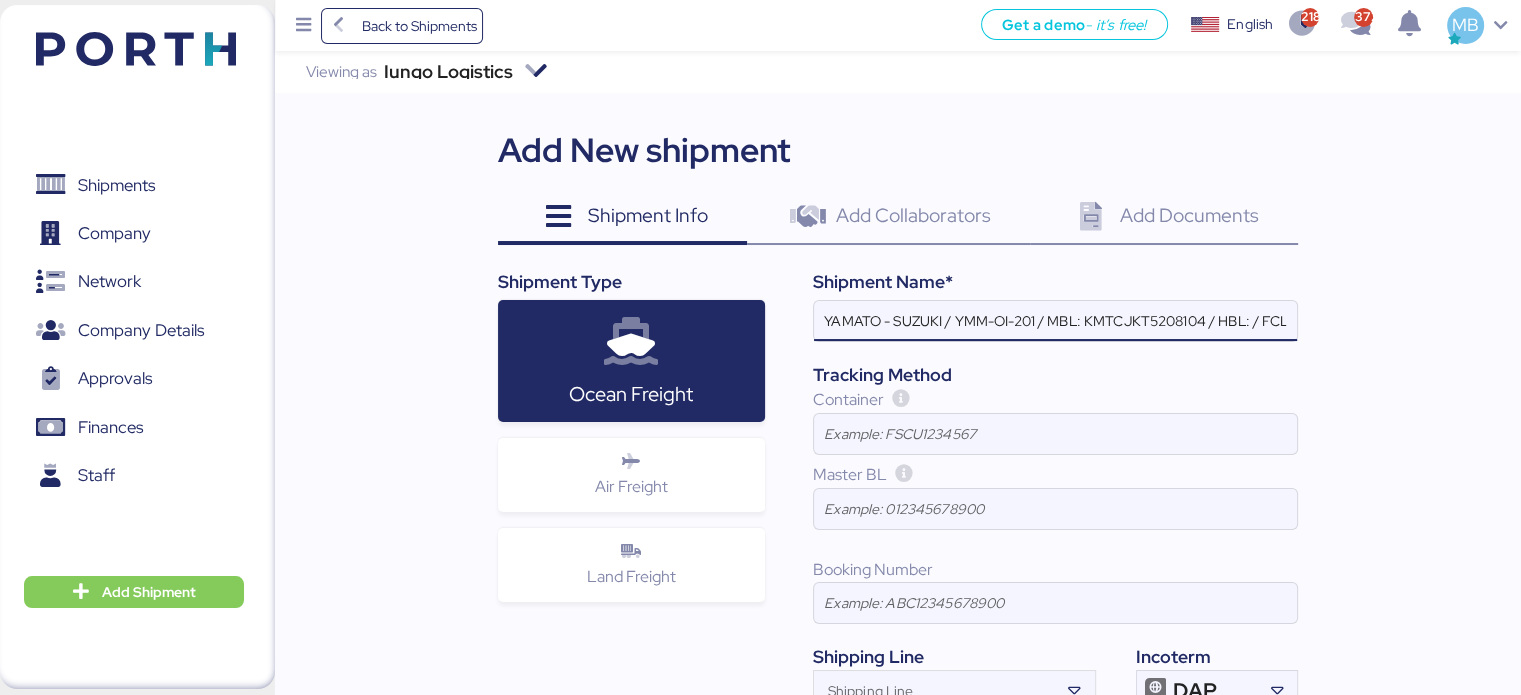 paste on "YIFFW0146095" 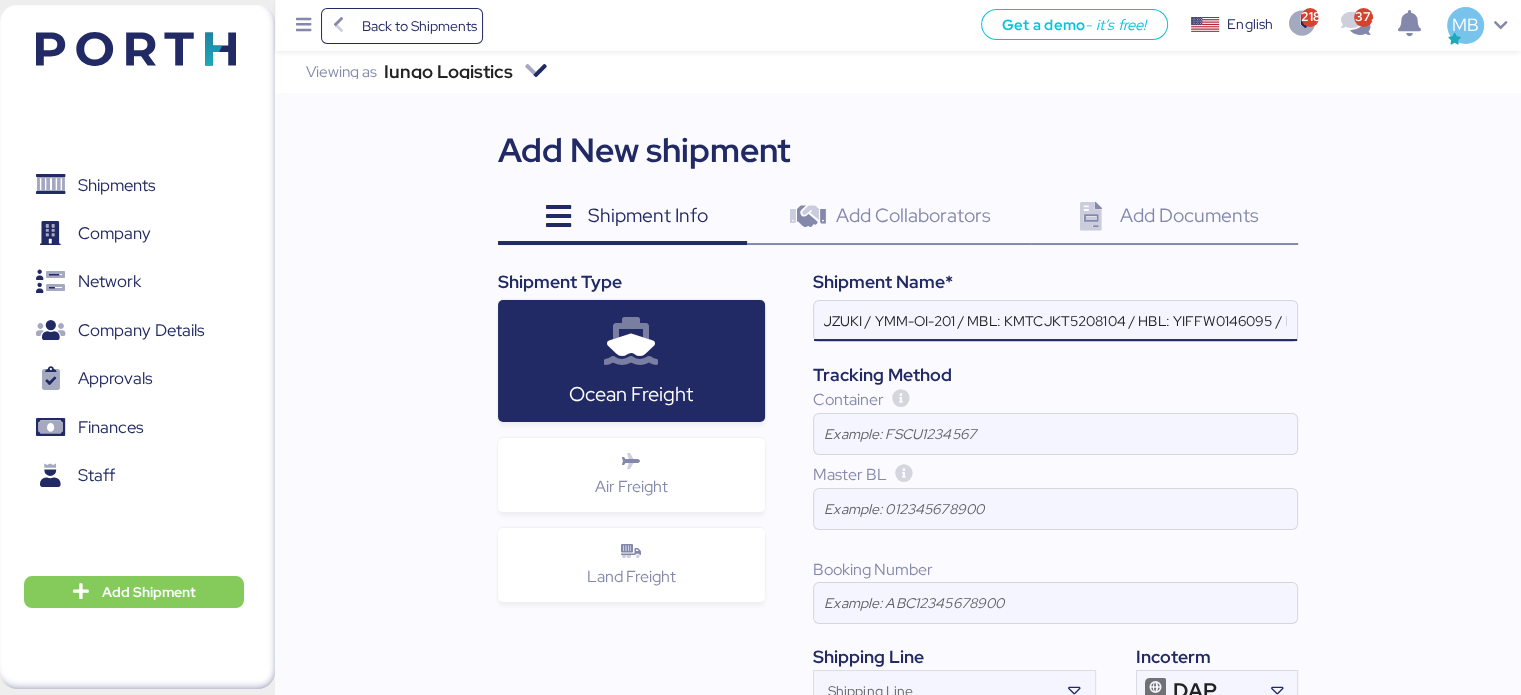 scroll, scrollTop: 0, scrollLeft: 108, axis: horizontal 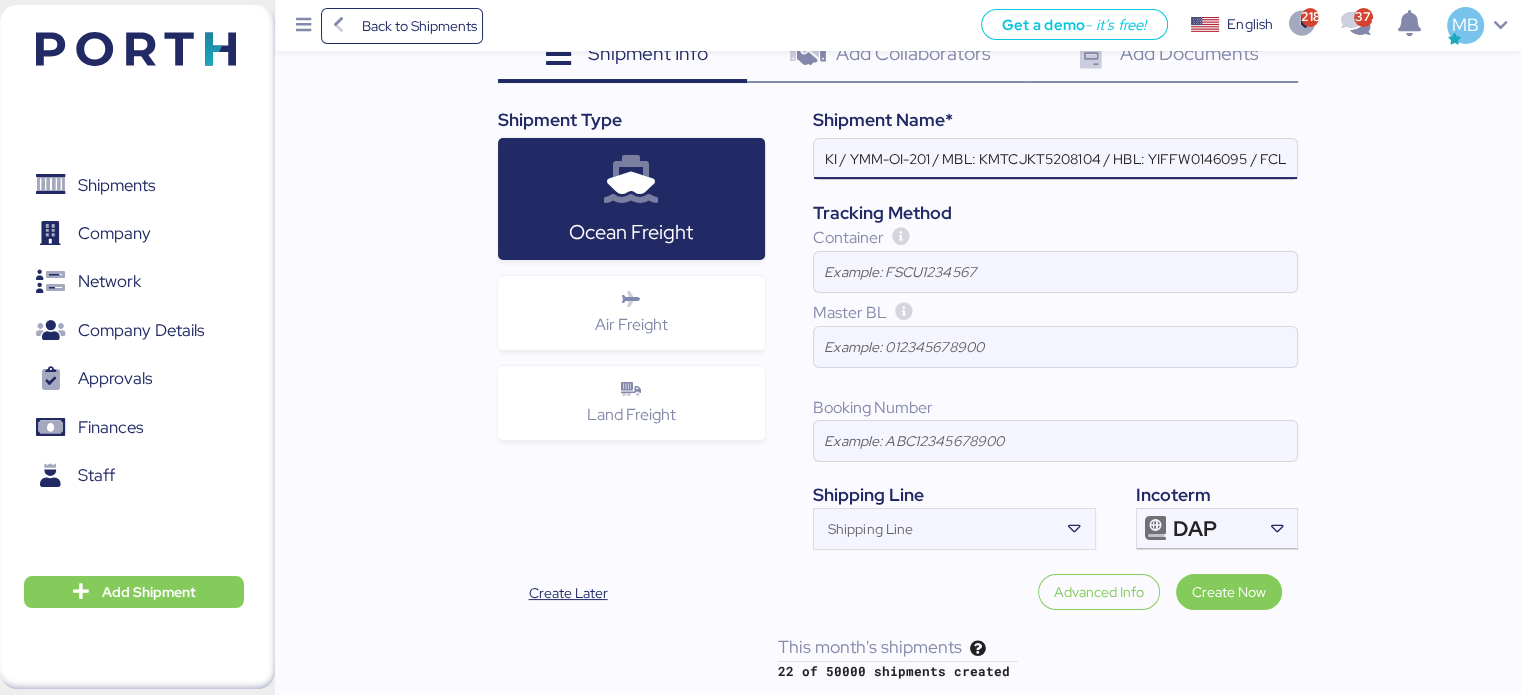 type on "YAMATO - SUZUKI / YMM-OI-201 / MBL: KMTCJKT5208104 / HBL: YIFFW0146095 / FCL" 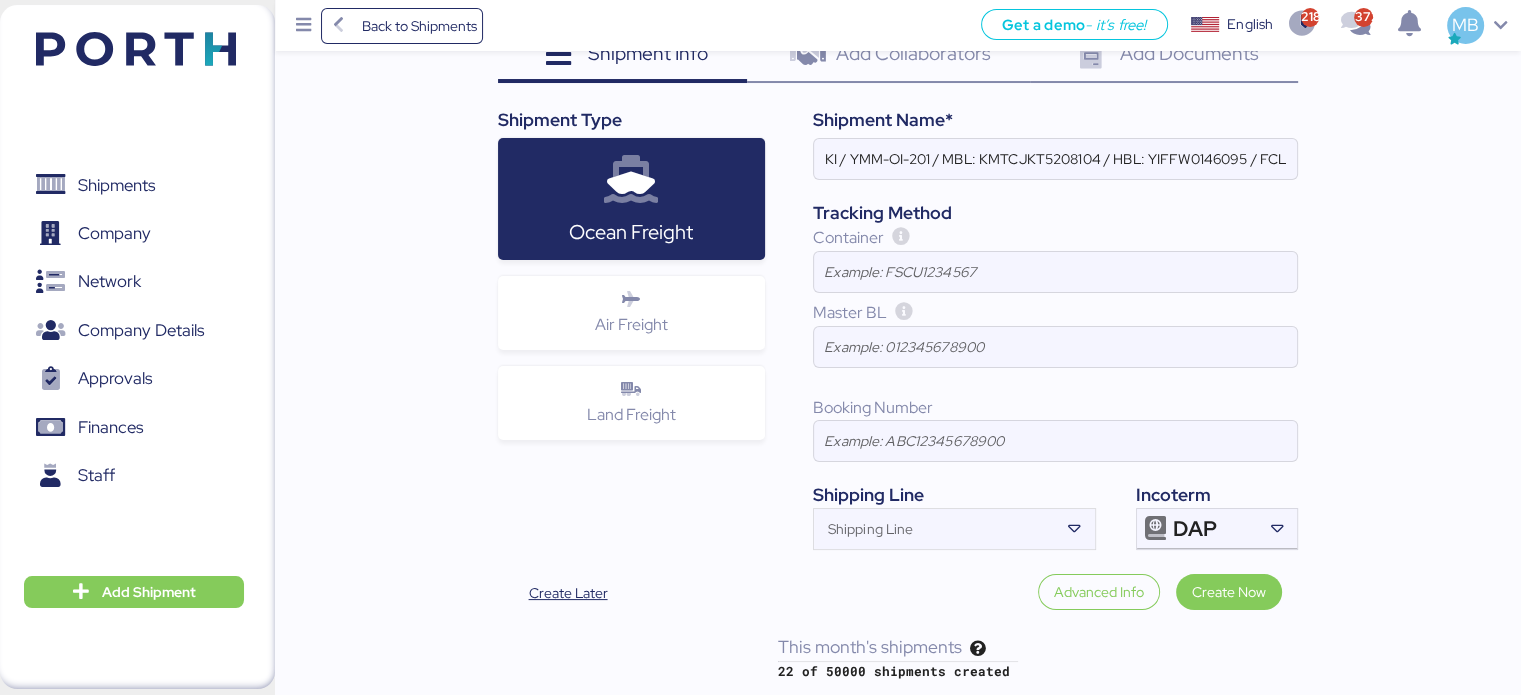 scroll, scrollTop: 0, scrollLeft: 0, axis: both 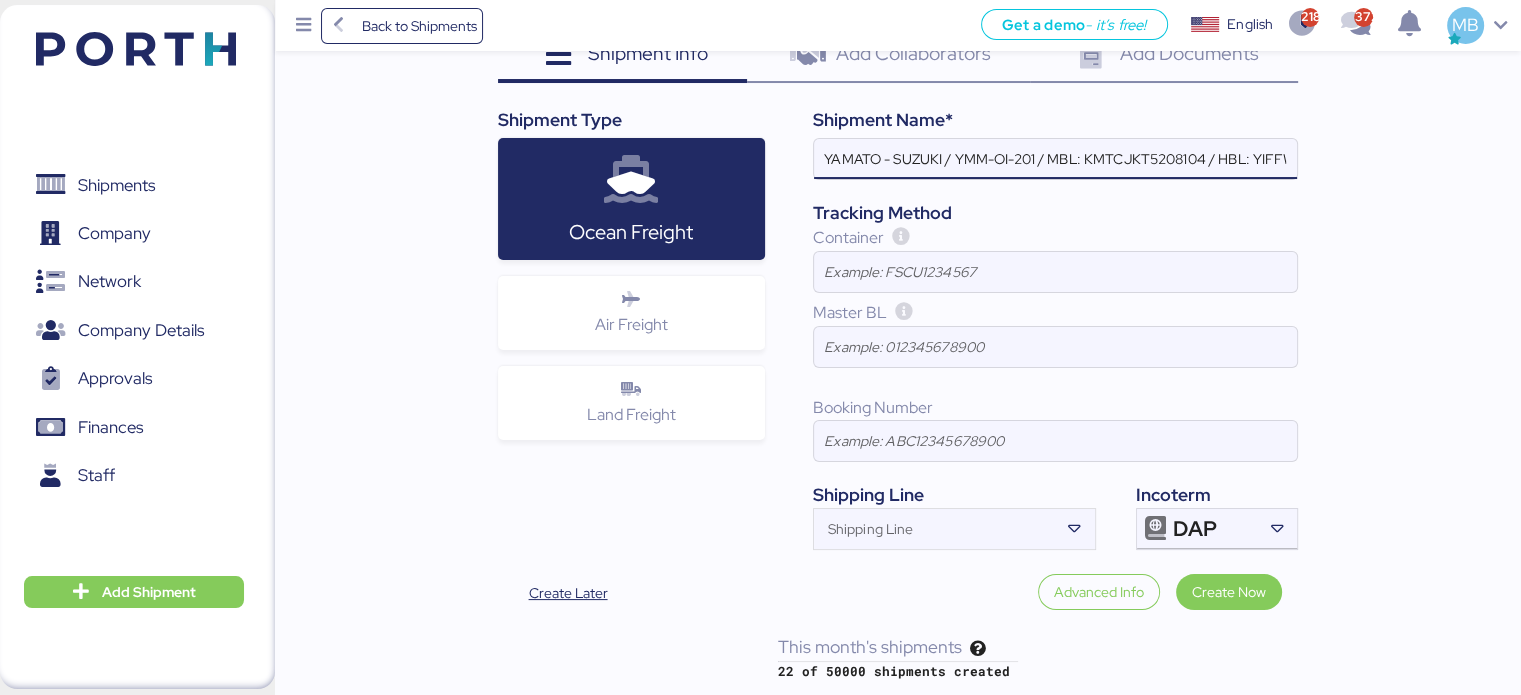 click on "Master BL" at bounding box center (850, 312) 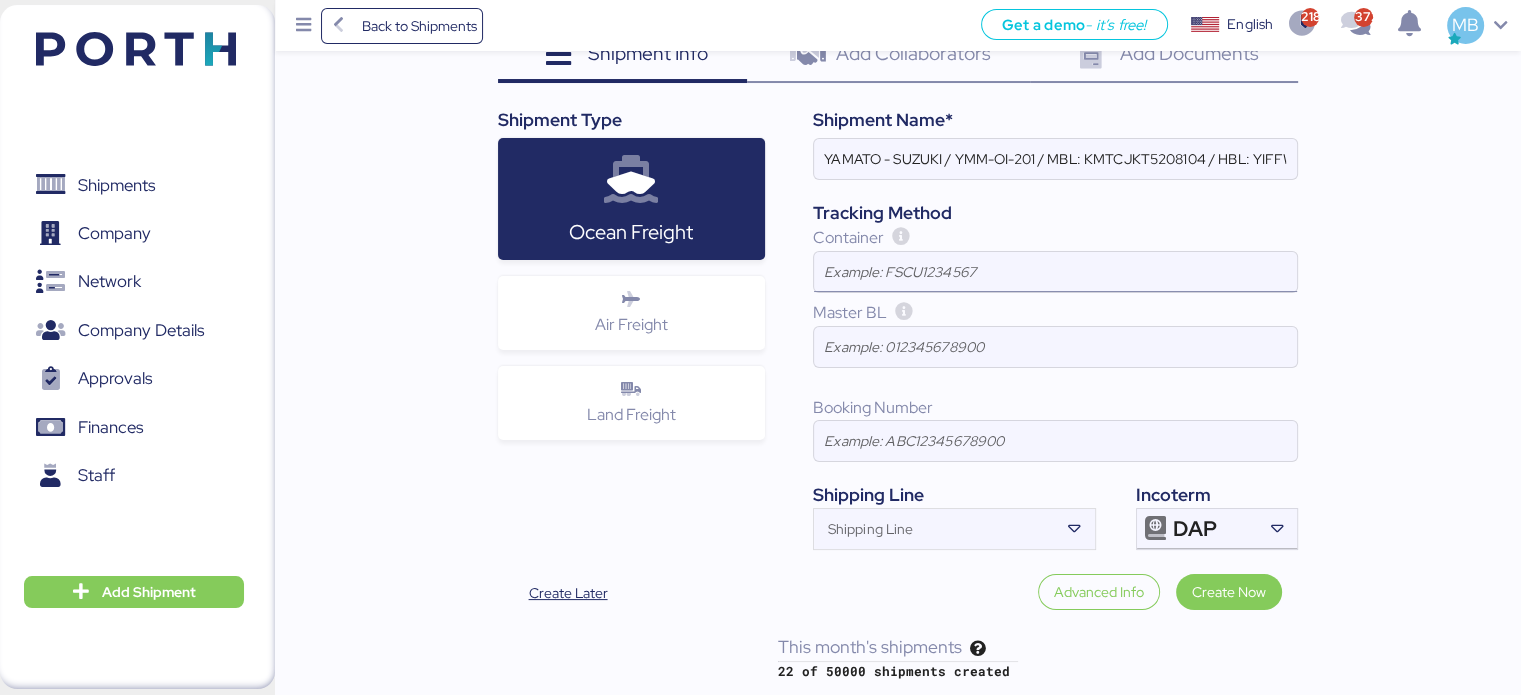 click at bounding box center (1055, 272) 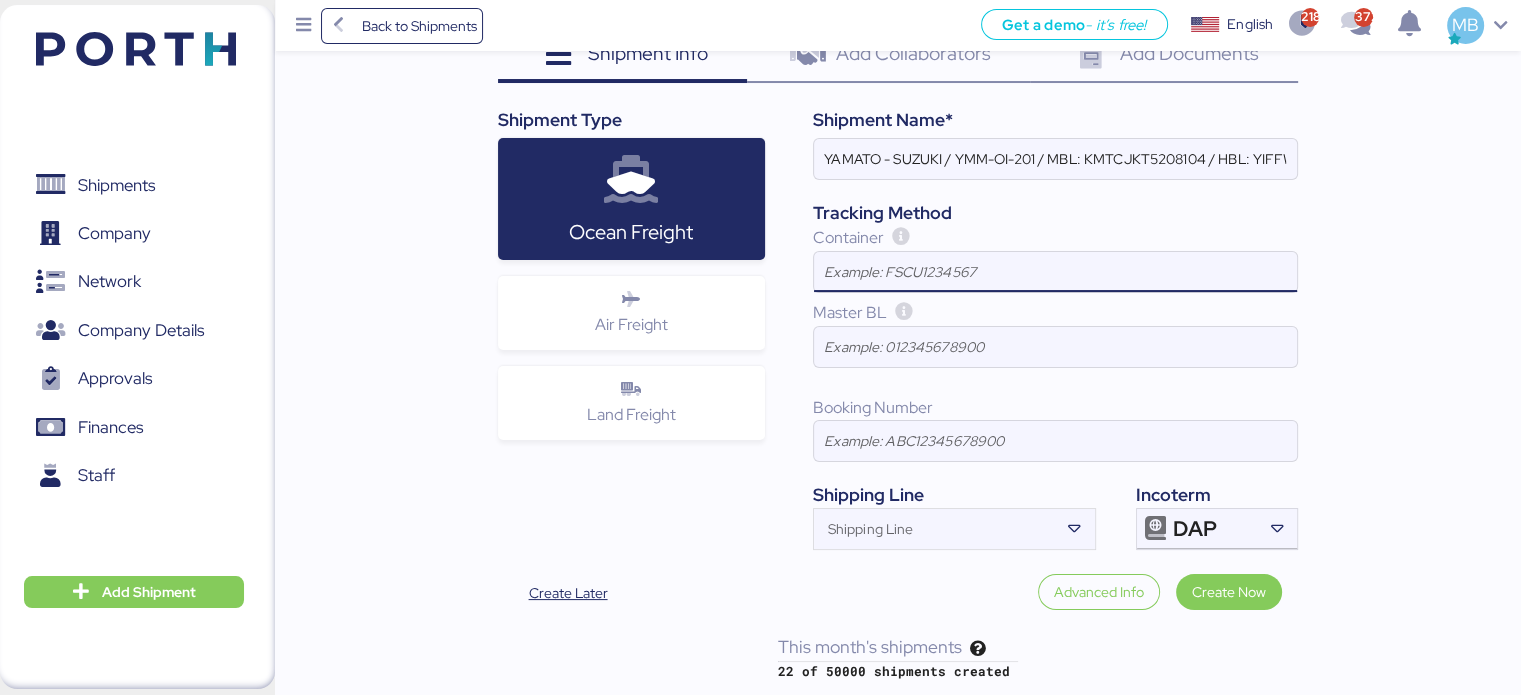 paste on "BEAU4862844" 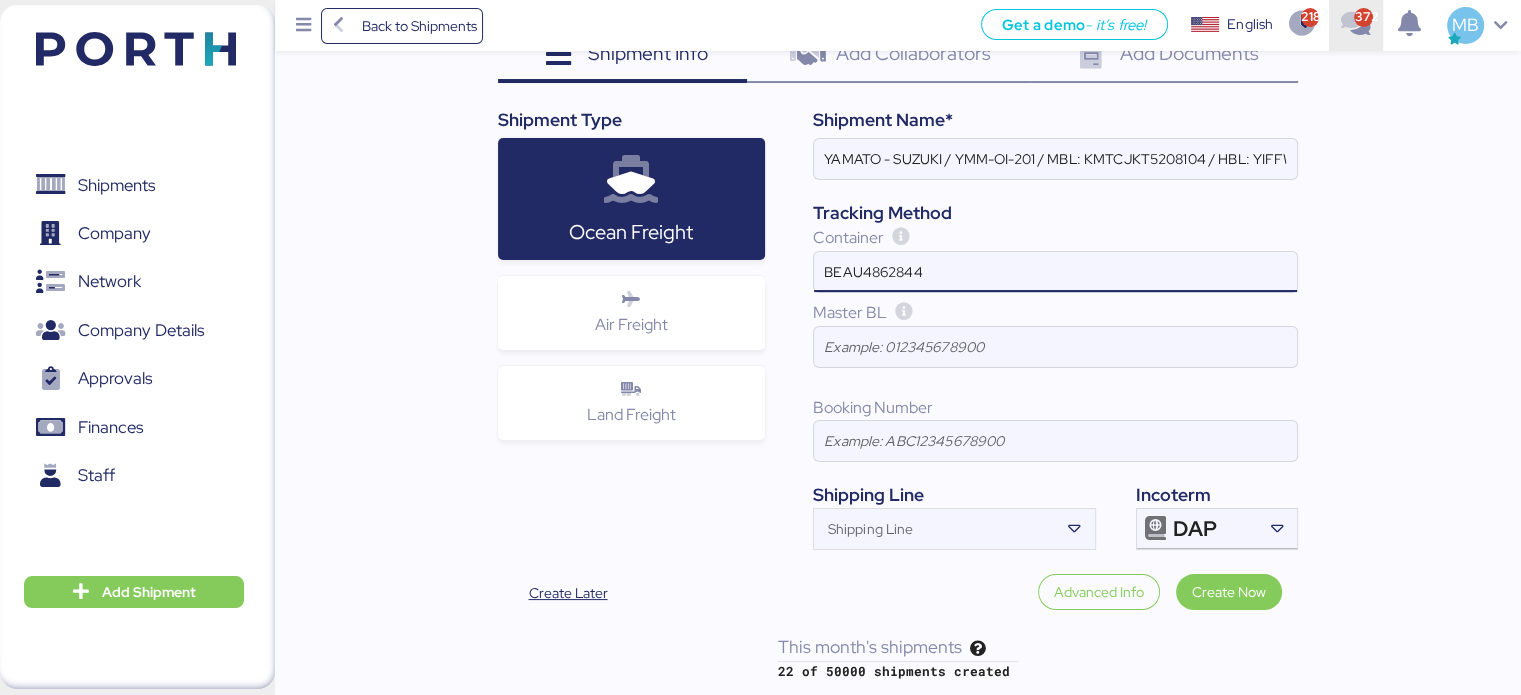 type on "BEAU4862844" 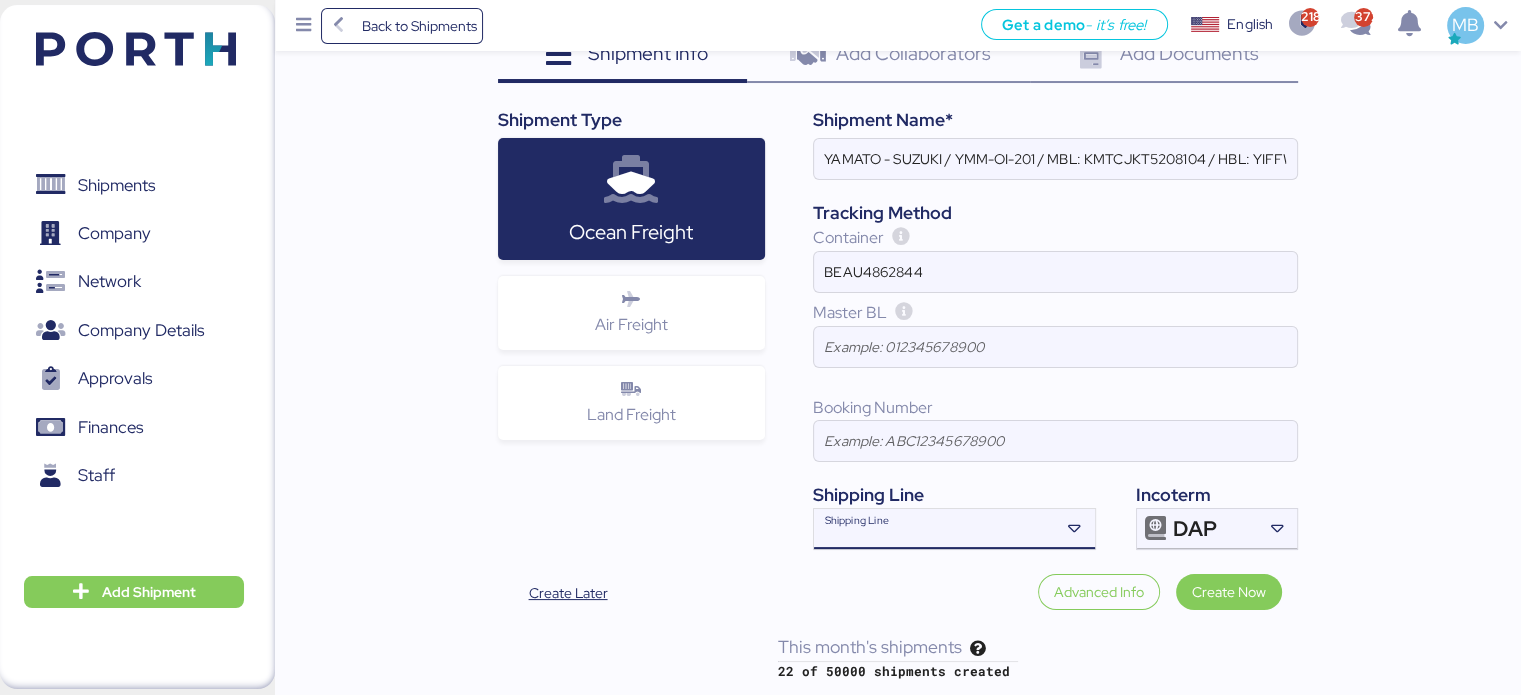 click on "Shipping Line" at bounding box center (936, 535) 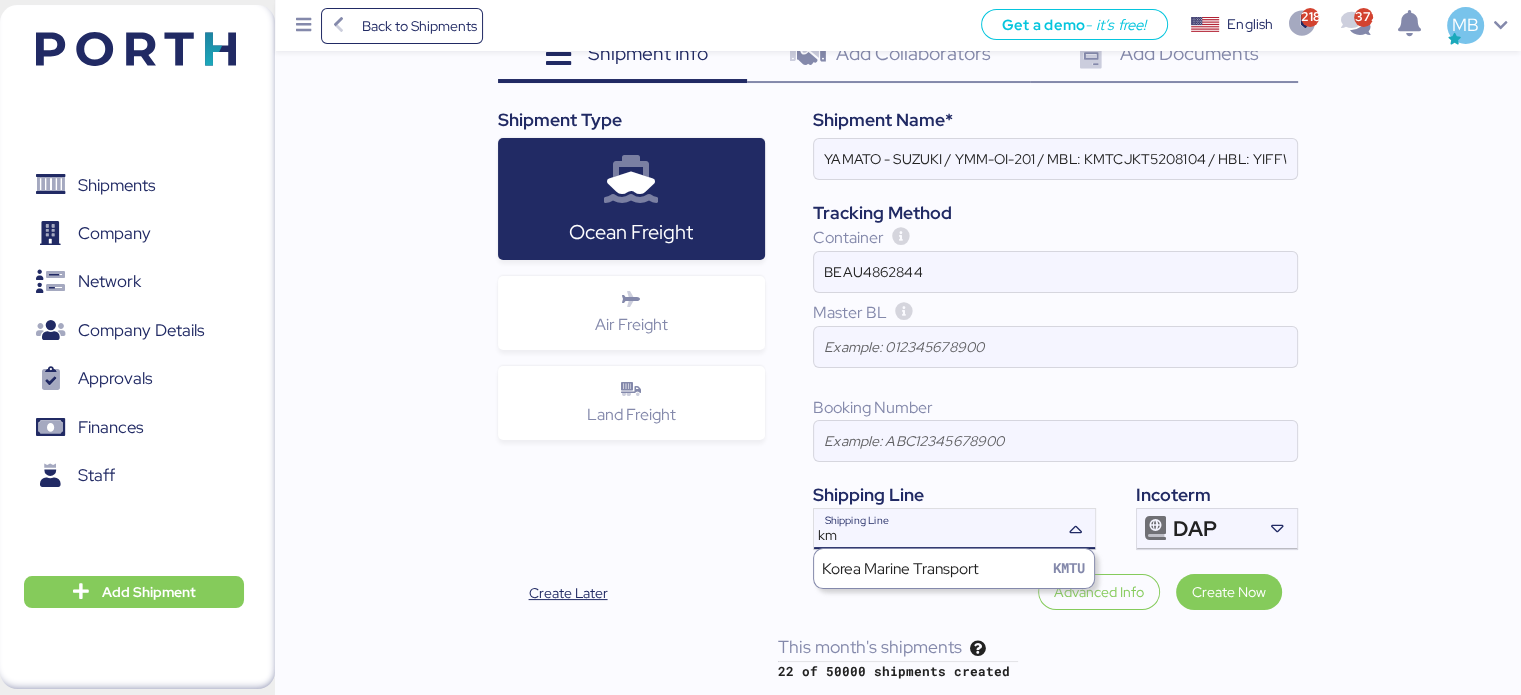 type on "k" 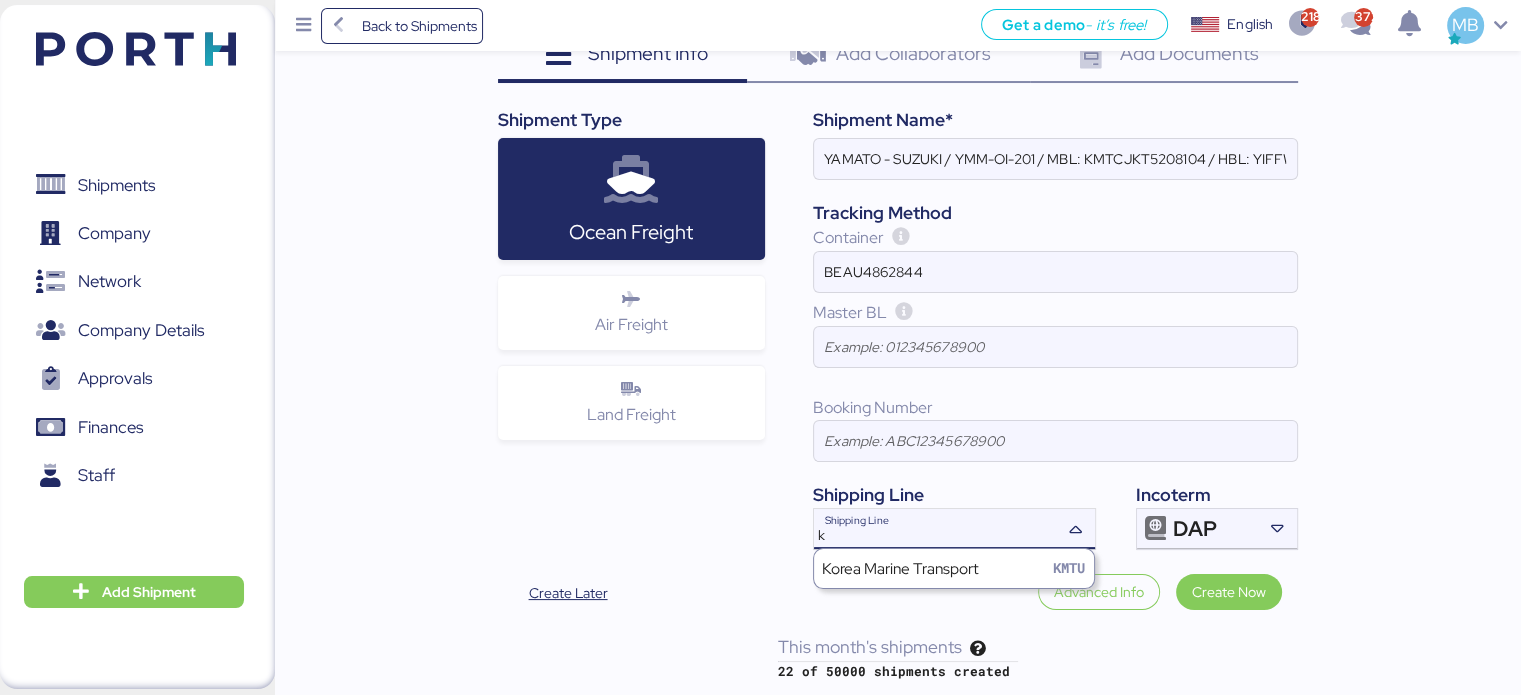 type 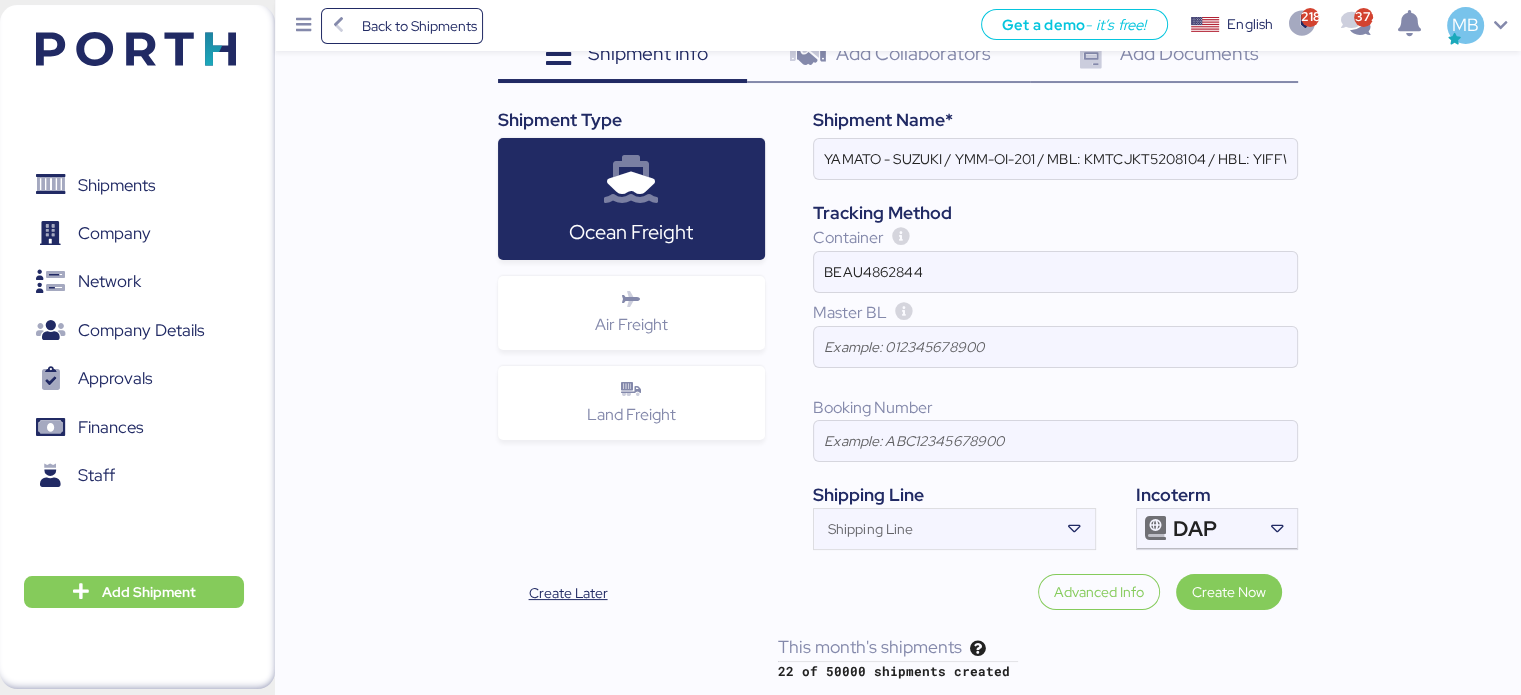 click on "Iungo Logistics Viewing as Iungo Logistics         Add New shipment   Shipment Info 0   Add Collaborators 0   Add Documents 0 Shipment Type   Ocean Freight   Air Freight   Land Freight Shipment Name* YAMATO - SUZUKI / YMM-OI-201 / MBL: KMTCJKT5208104 / HBL: YIFFW0146095 / FCL Tracking Method Container   BEAU4862844 Master BL   Booking Number Shipping Line Shipping Line   Incoterm   DAP   Create Later Advanced Info Create Now This month's shipments
22 of 50000 shipments created" at bounding box center [898, 285] 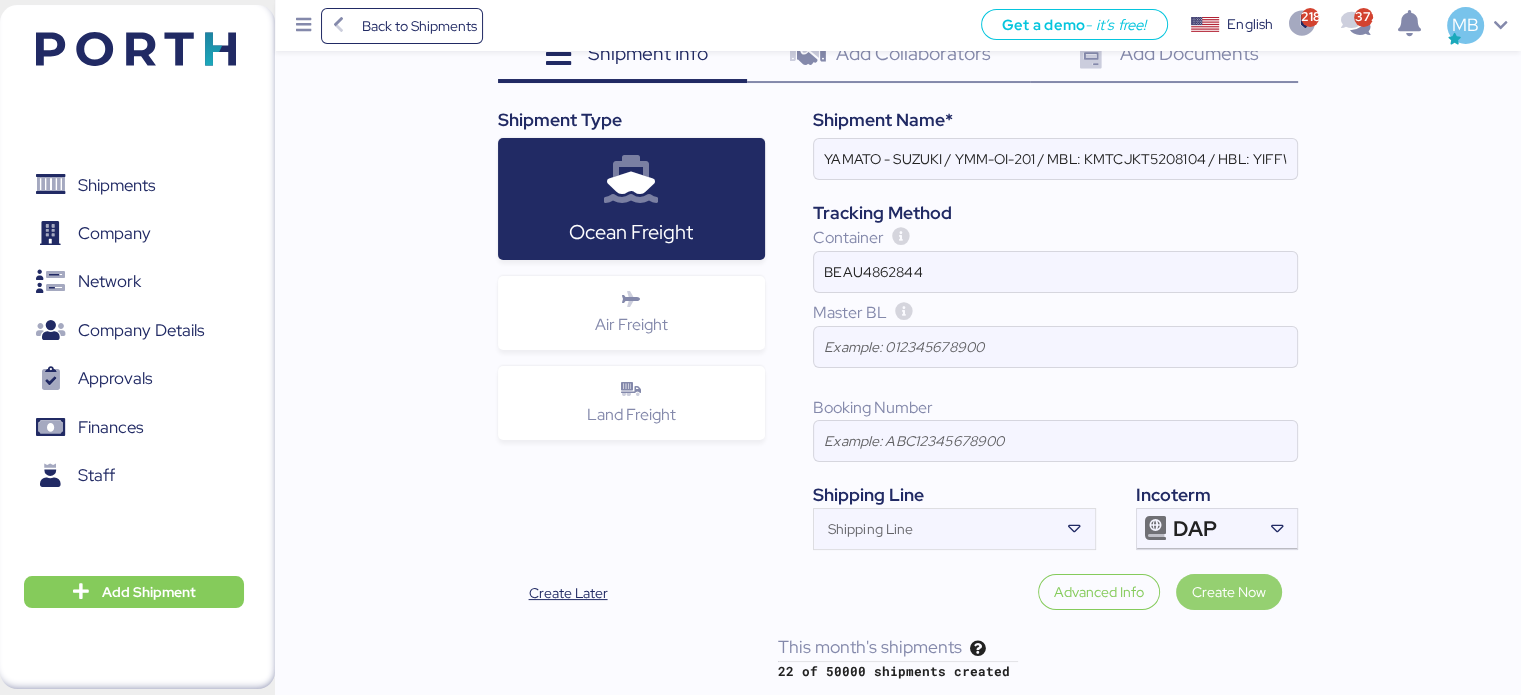 click on "Create Now" at bounding box center (1229, 592) 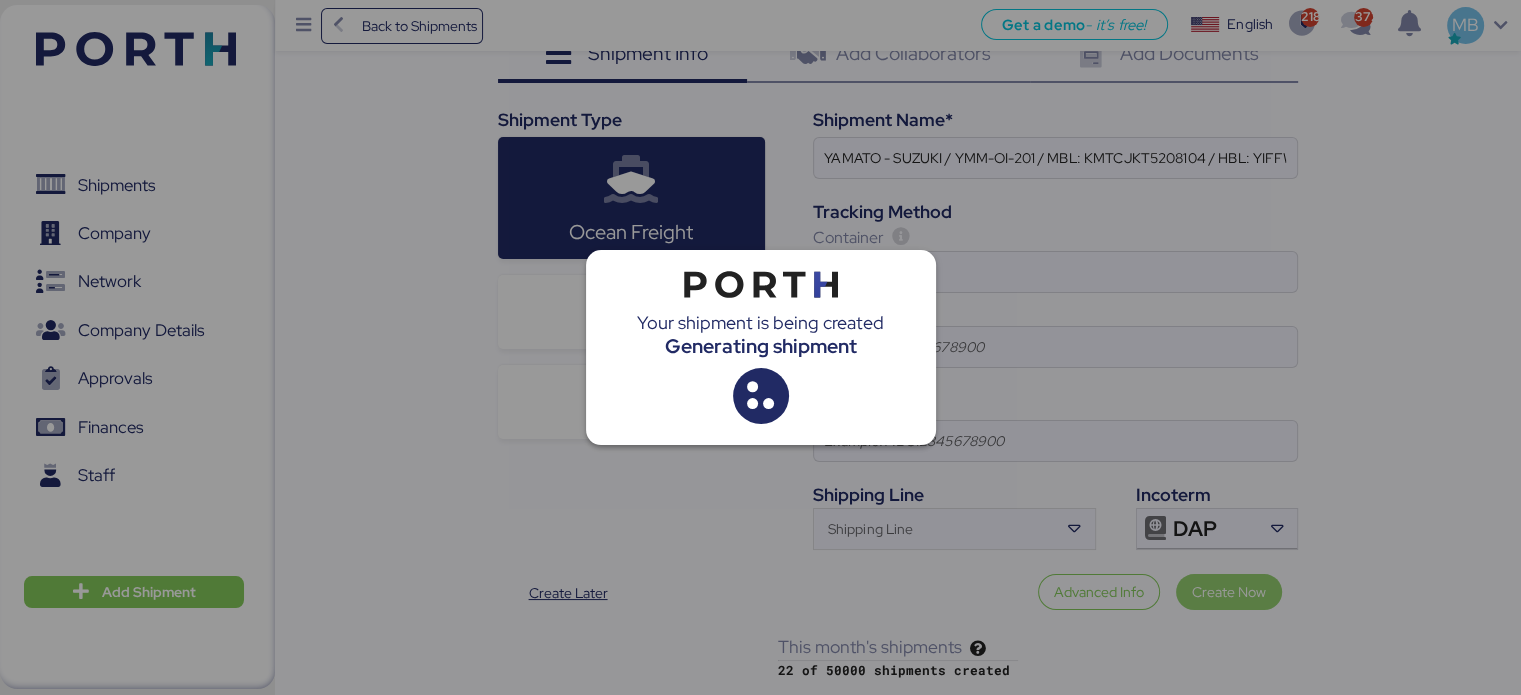 scroll, scrollTop: 0, scrollLeft: 0, axis: both 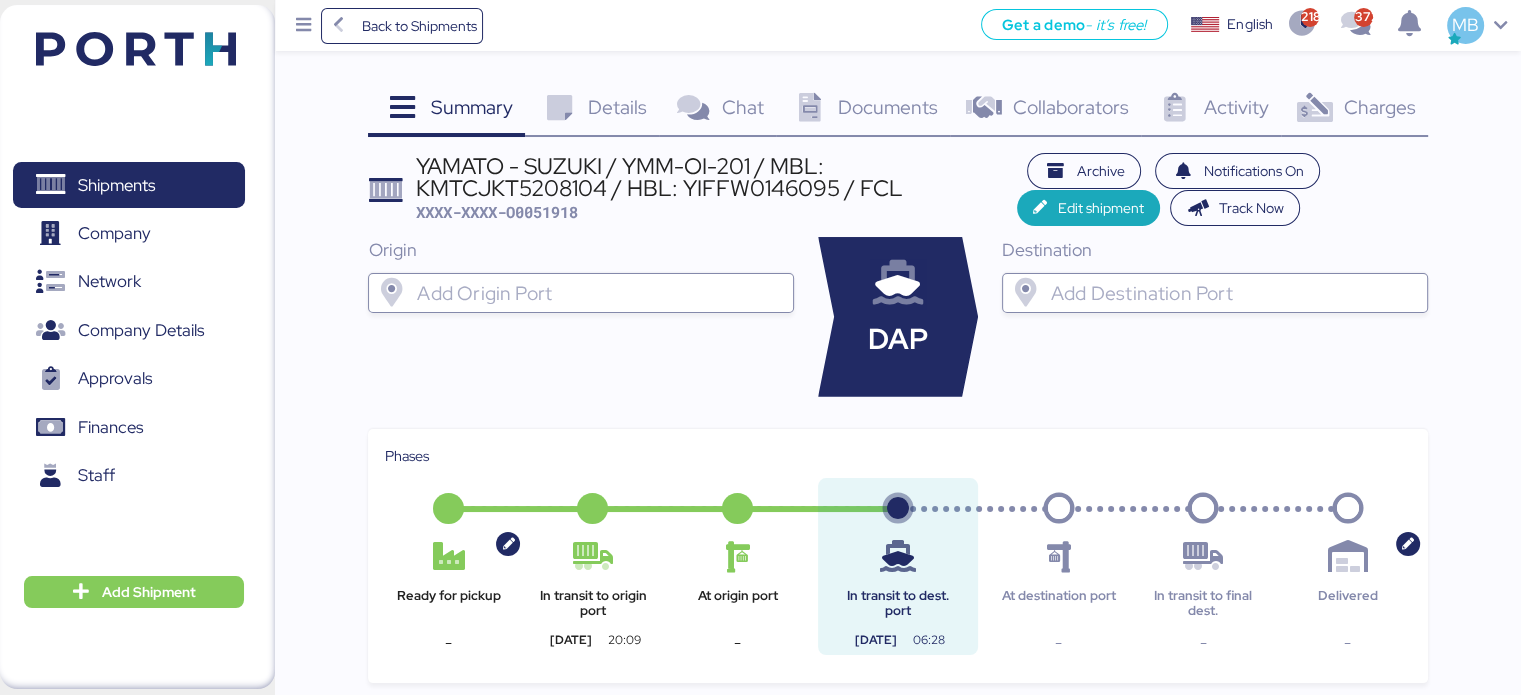 click at bounding box center (1233, 293) 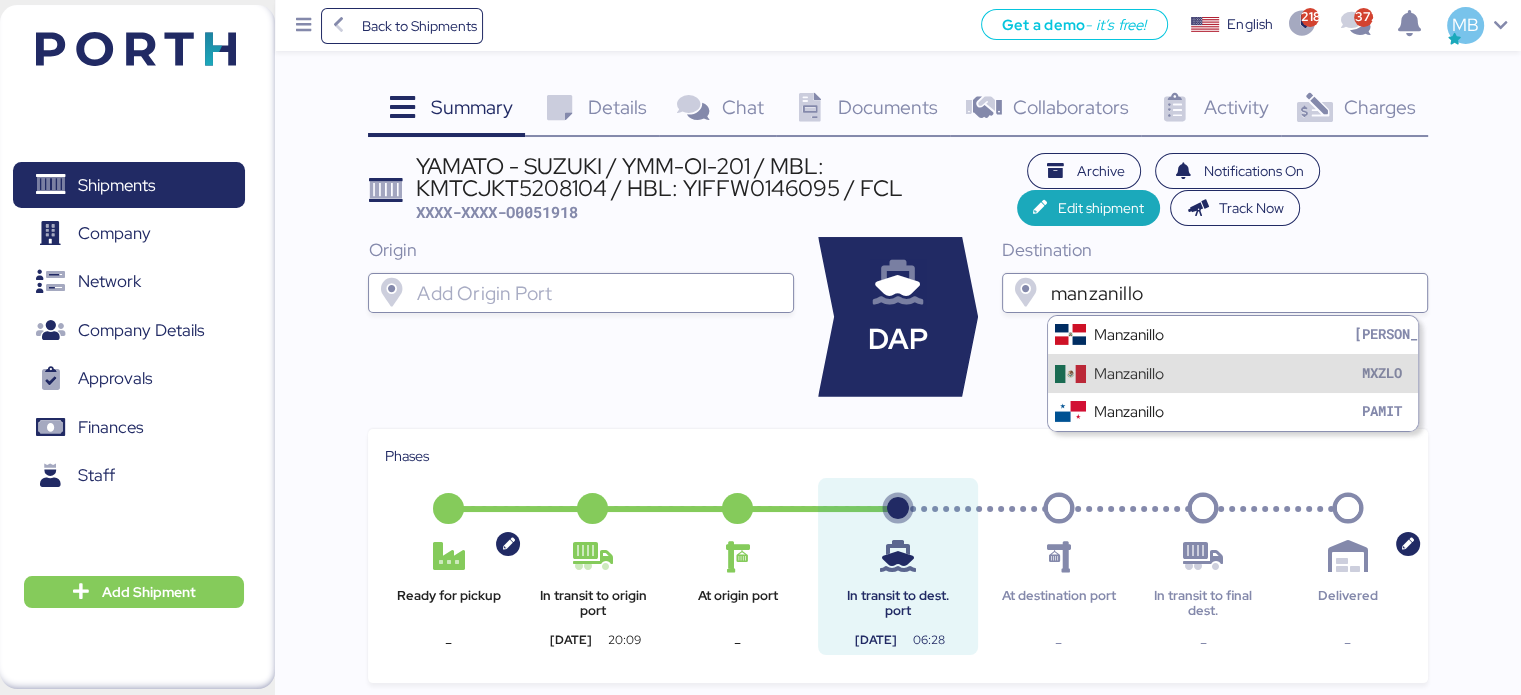type on "manzanillo" 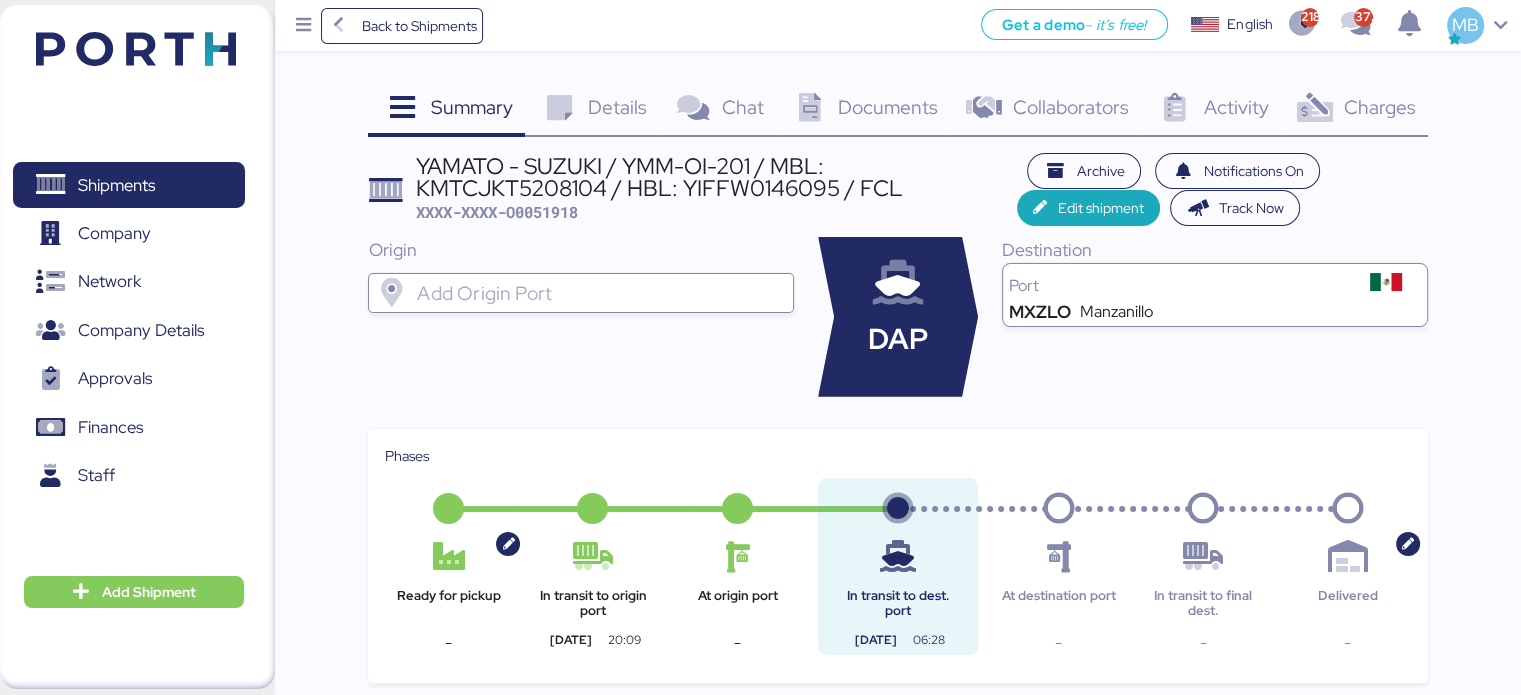 click on "Details" at bounding box center (617, 107) 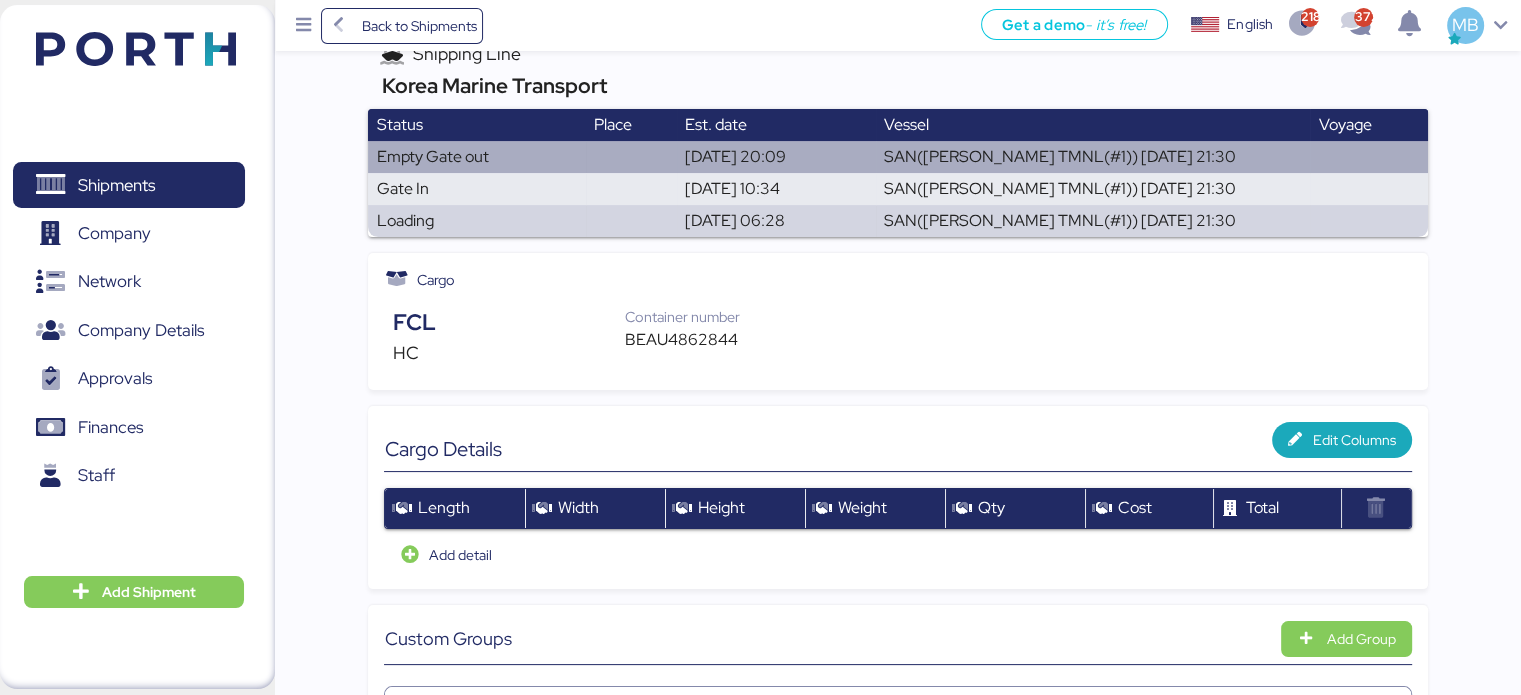 scroll, scrollTop: 0, scrollLeft: 0, axis: both 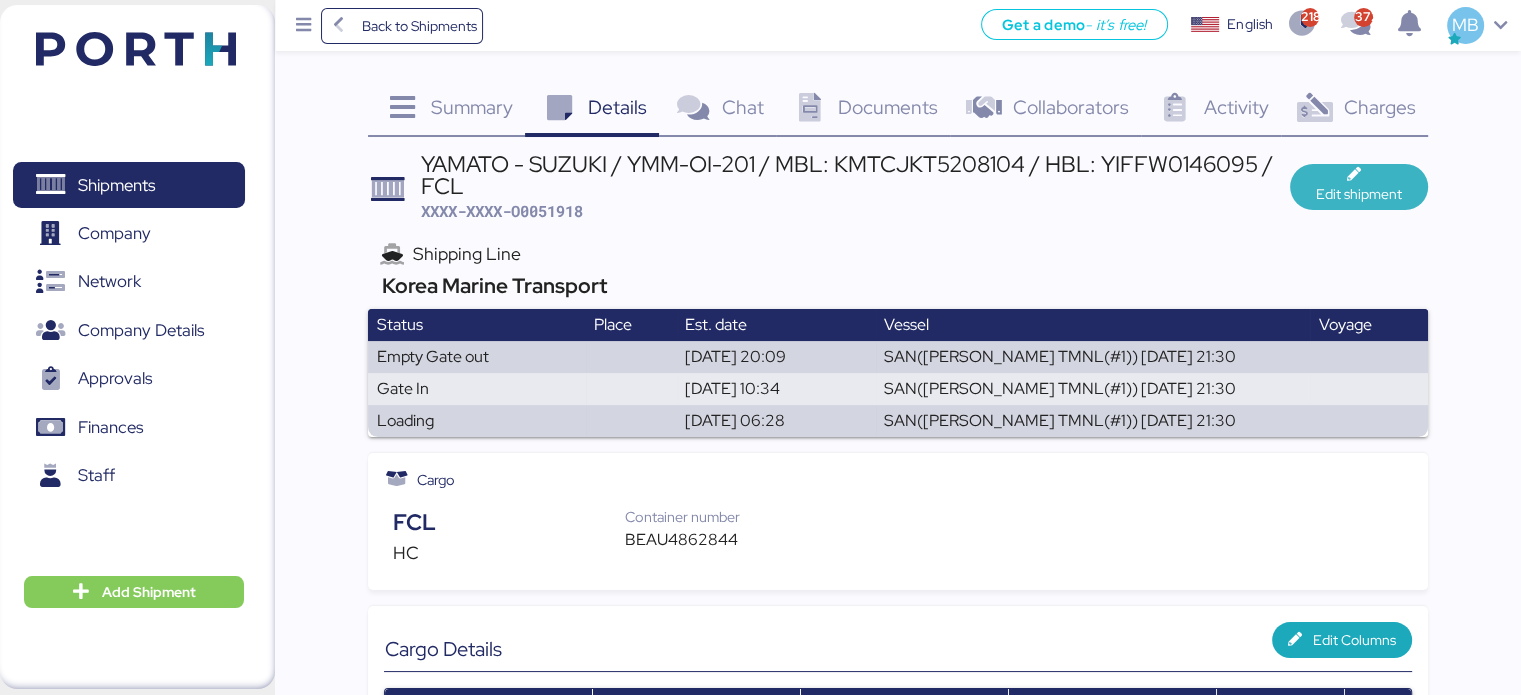 click on "Edit shipment" at bounding box center (1359, 187) 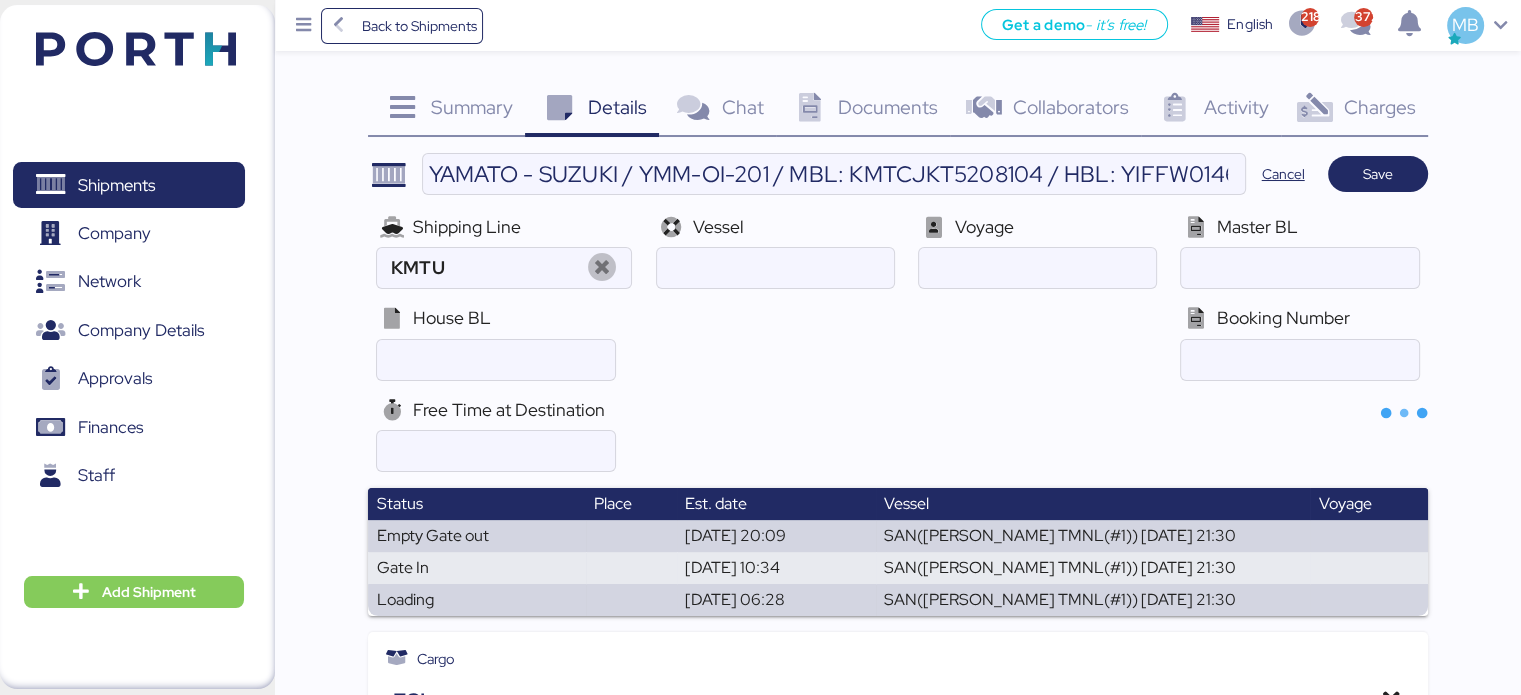 type on "Korea Marine Transport" 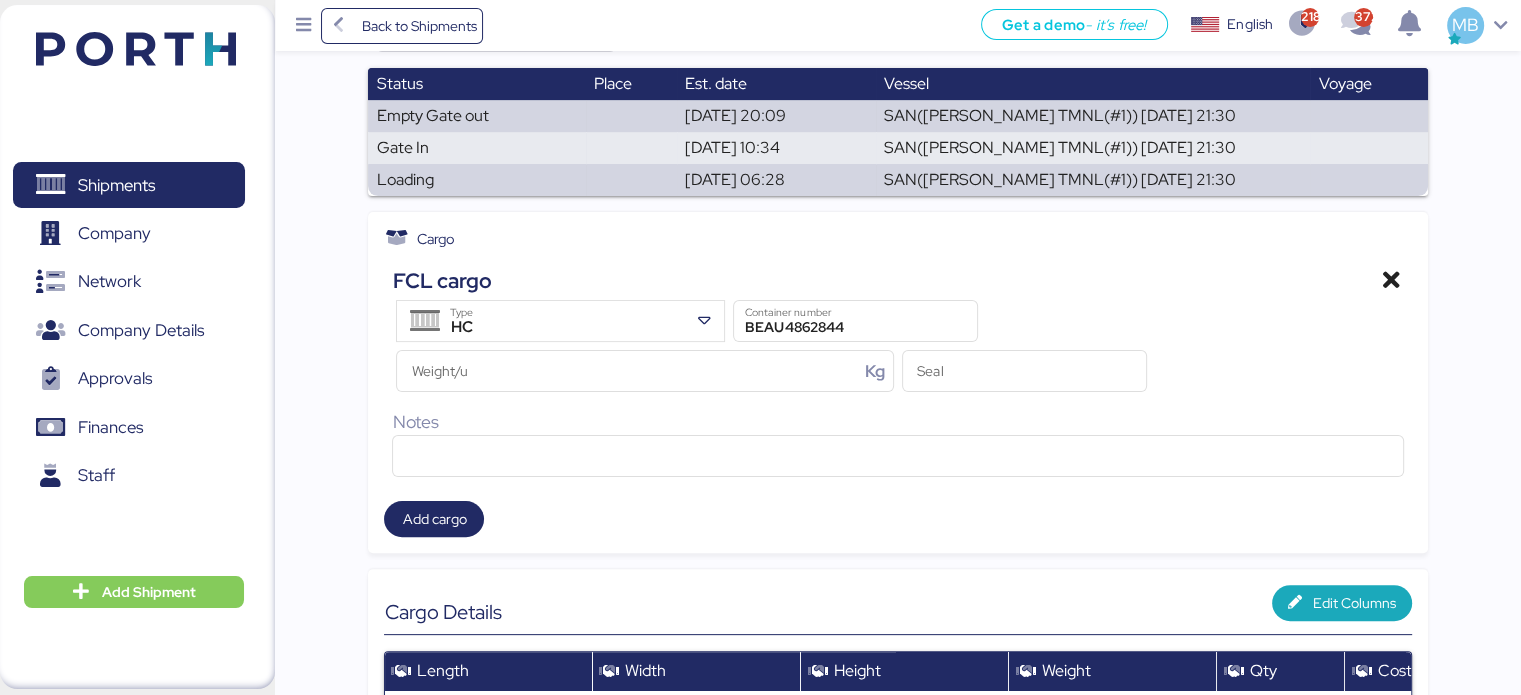 scroll, scrollTop: 400, scrollLeft: 0, axis: vertical 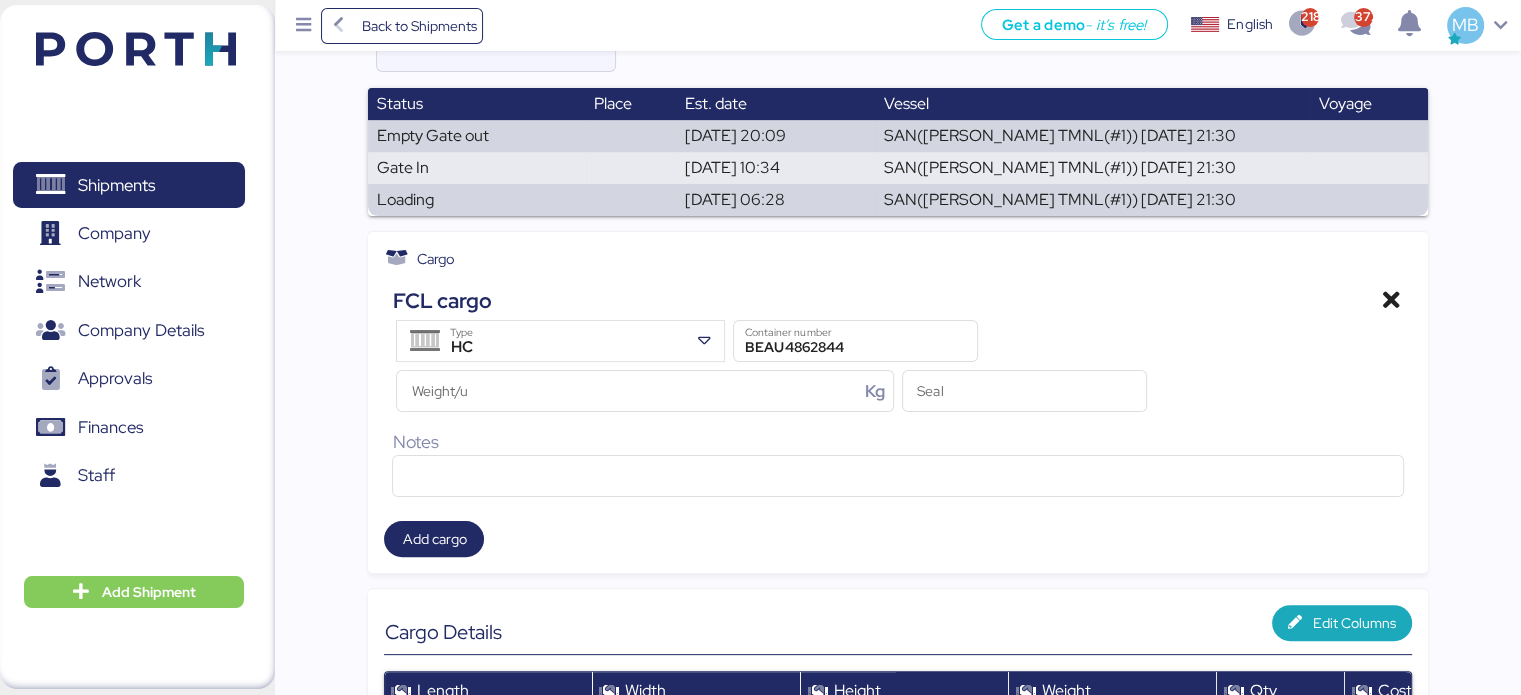 click on "HC Type" at bounding box center (560, 341) 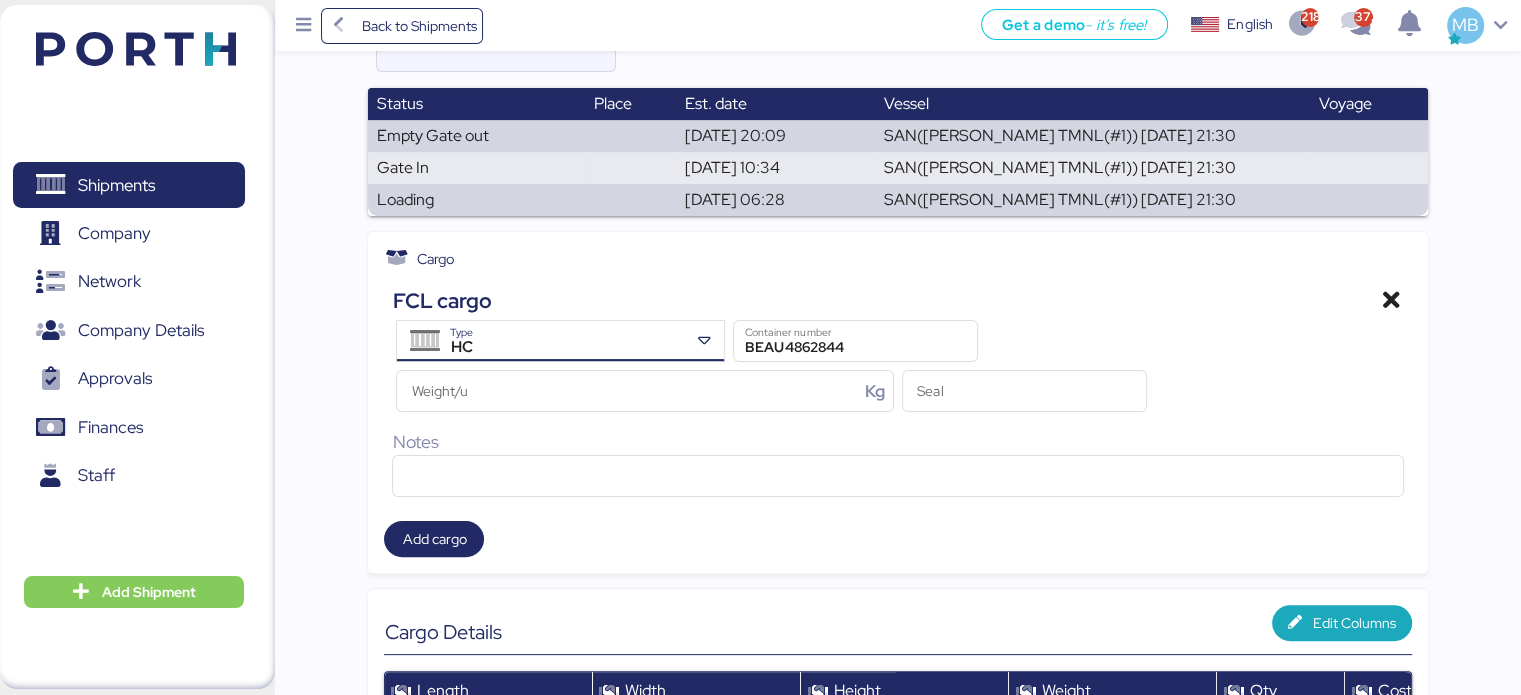 click on "HC" at bounding box center [563, 348] 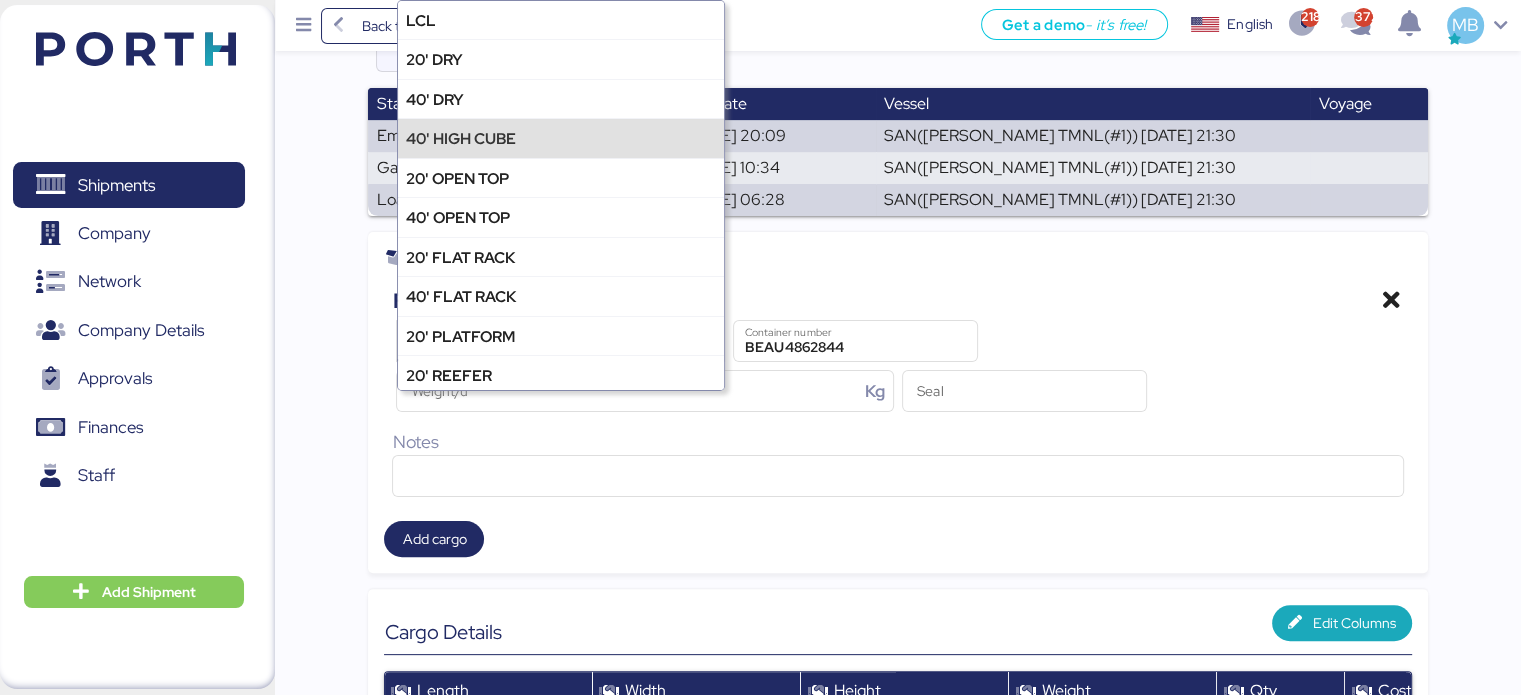 click on "40' HIGH CUBE" at bounding box center (560, 137) 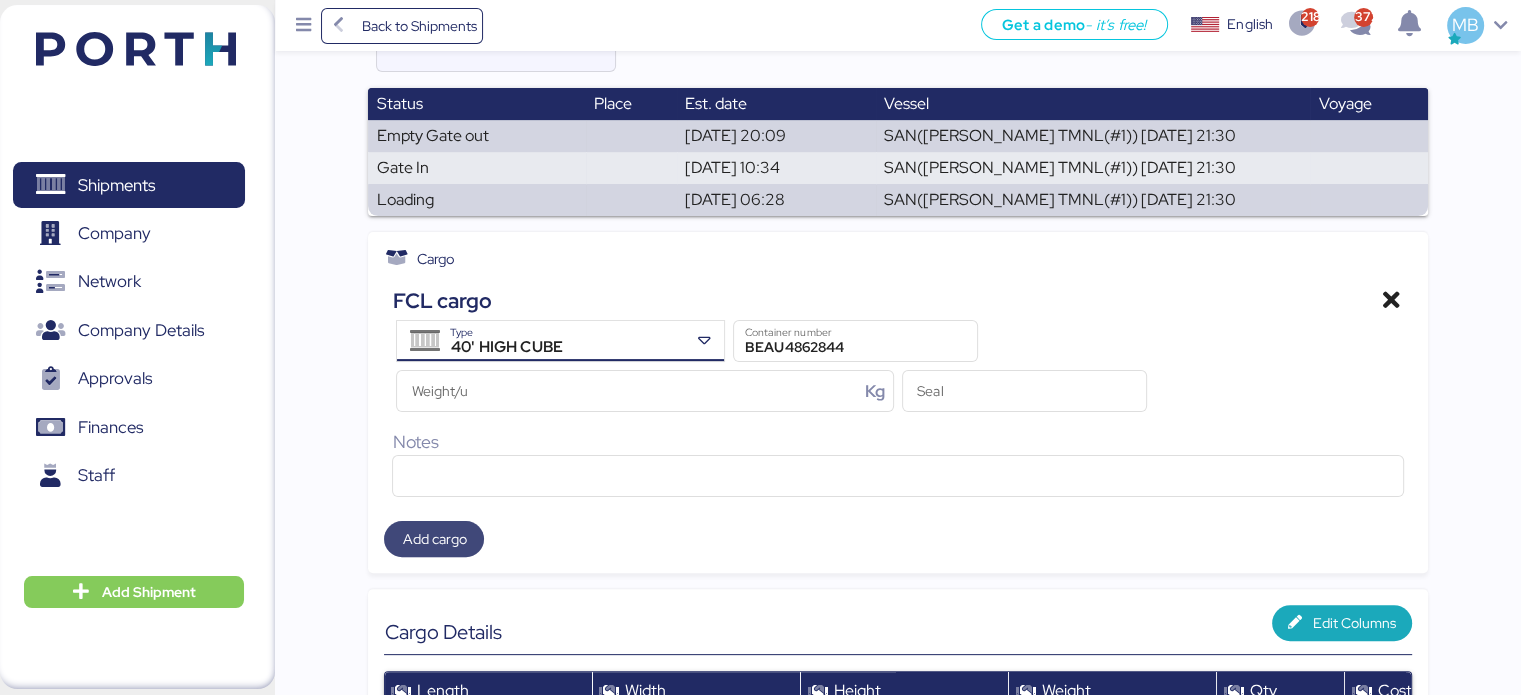 click on "Add cargo" at bounding box center [434, 539] 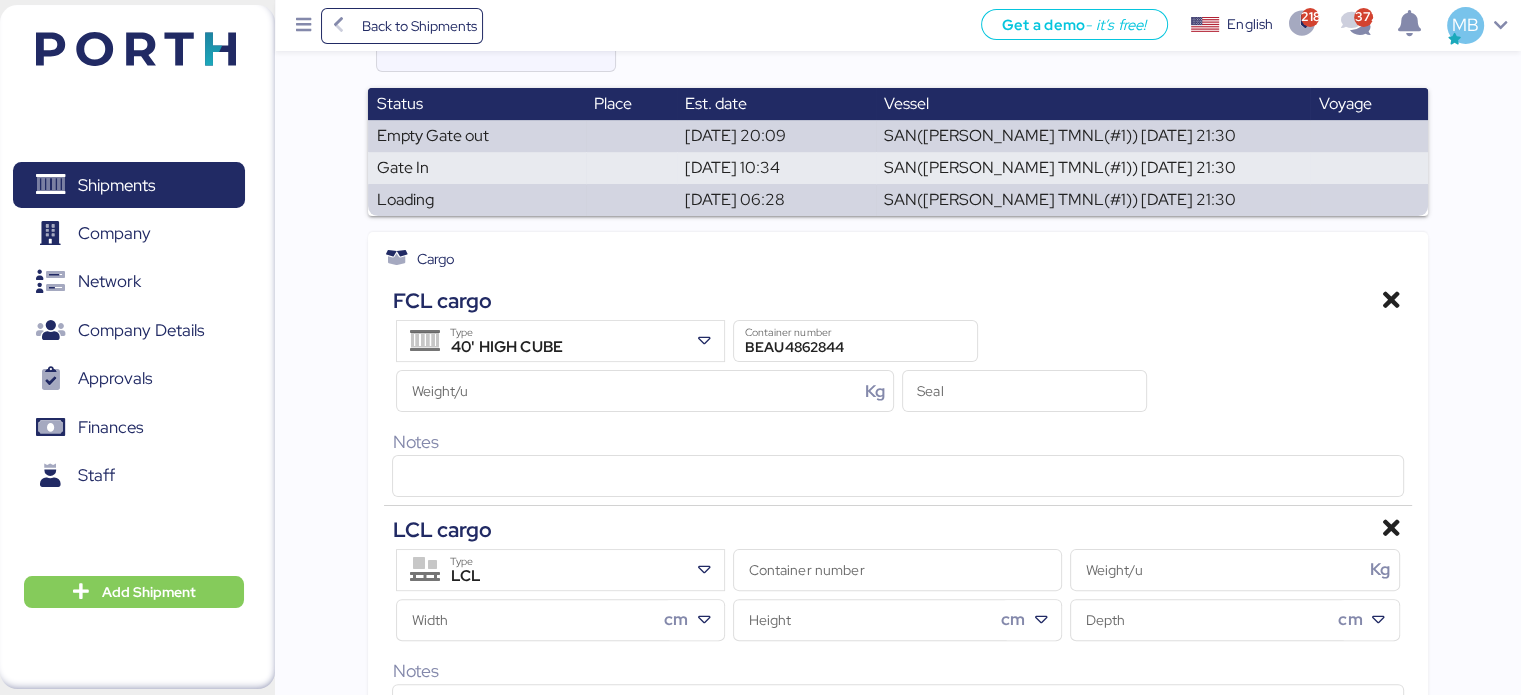 scroll, scrollTop: 800, scrollLeft: 0, axis: vertical 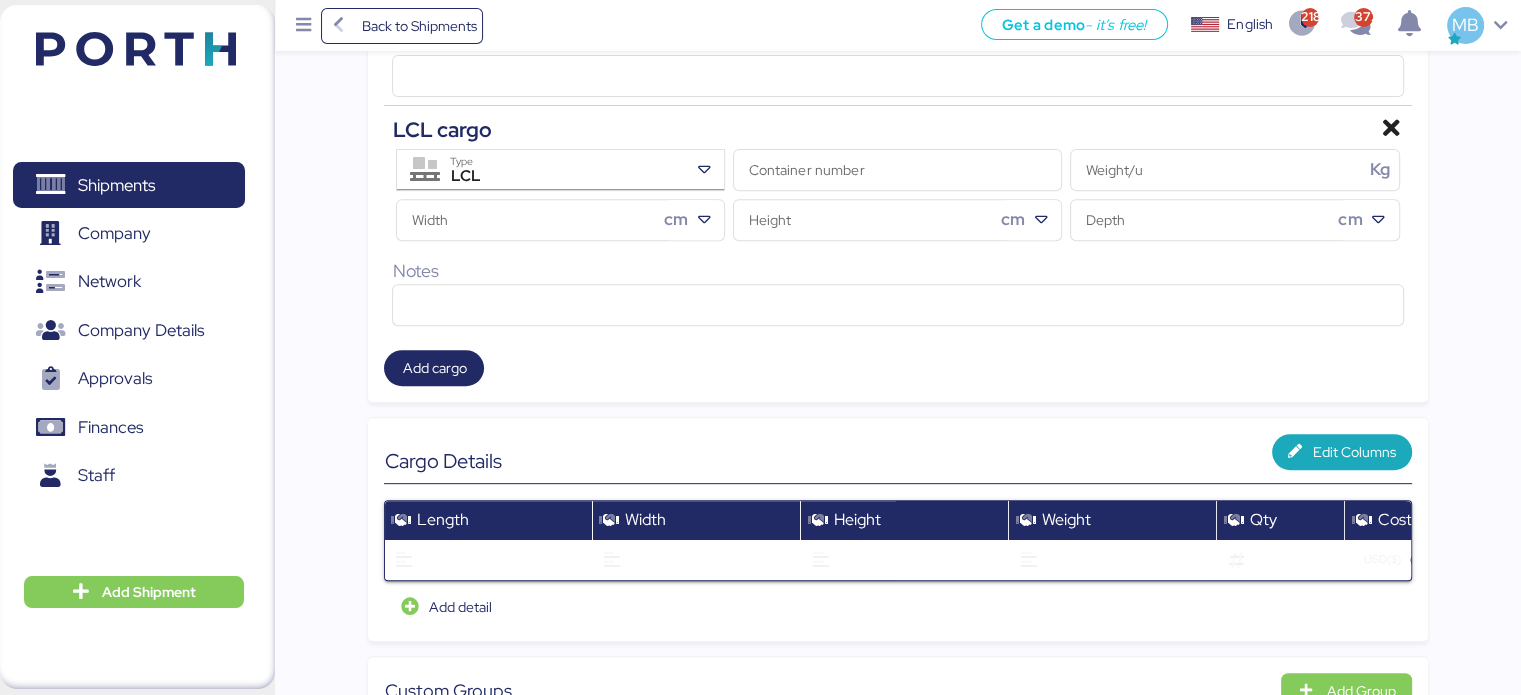 click on "LCL" at bounding box center [563, 177] 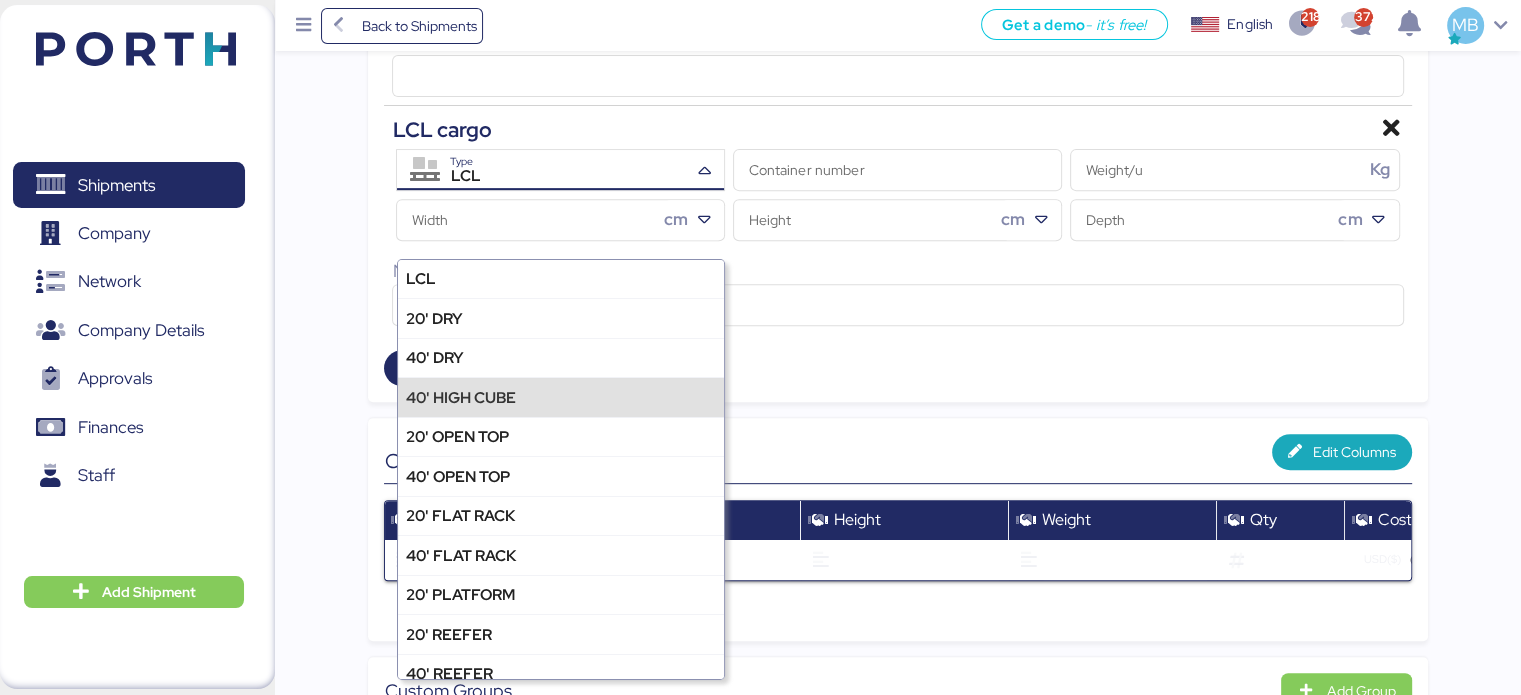 click on "40' HIGH CUBE" at bounding box center [461, 397] 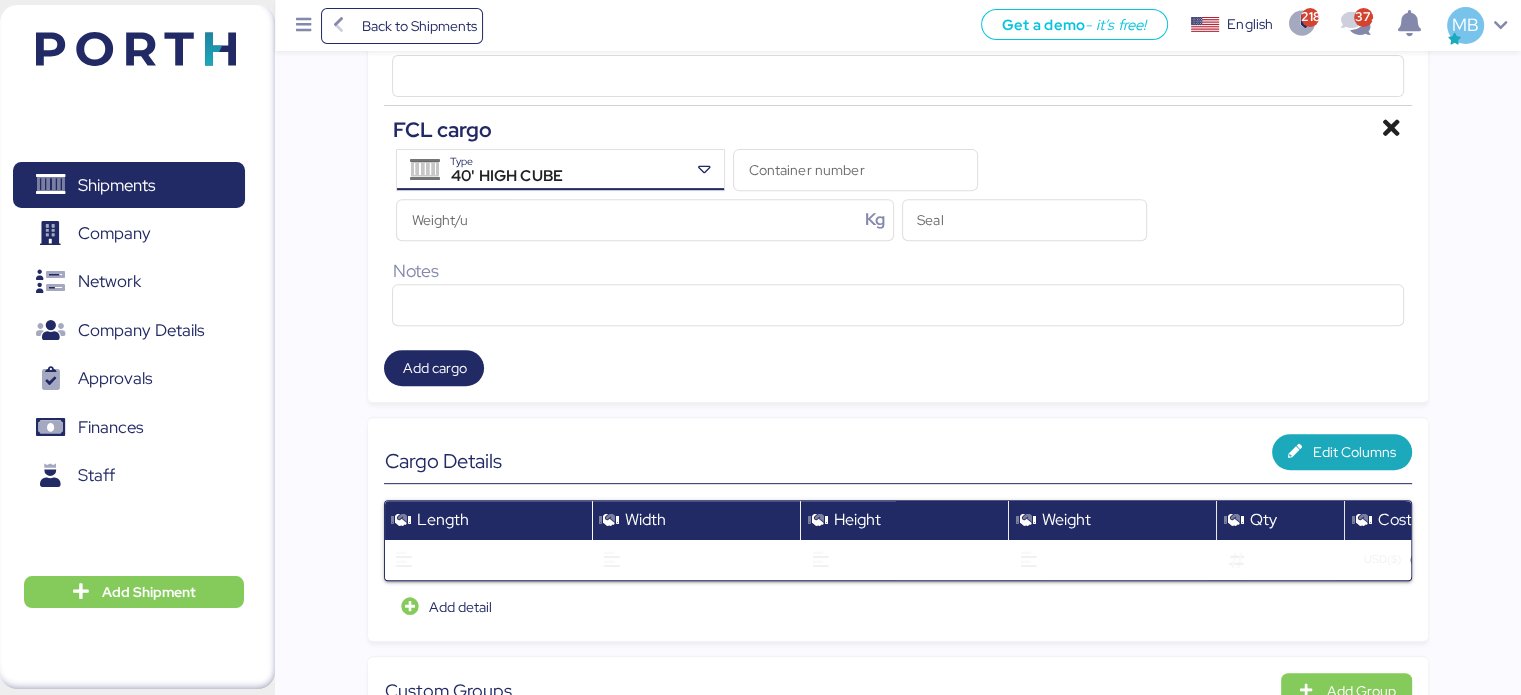 scroll, scrollTop: 600, scrollLeft: 0, axis: vertical 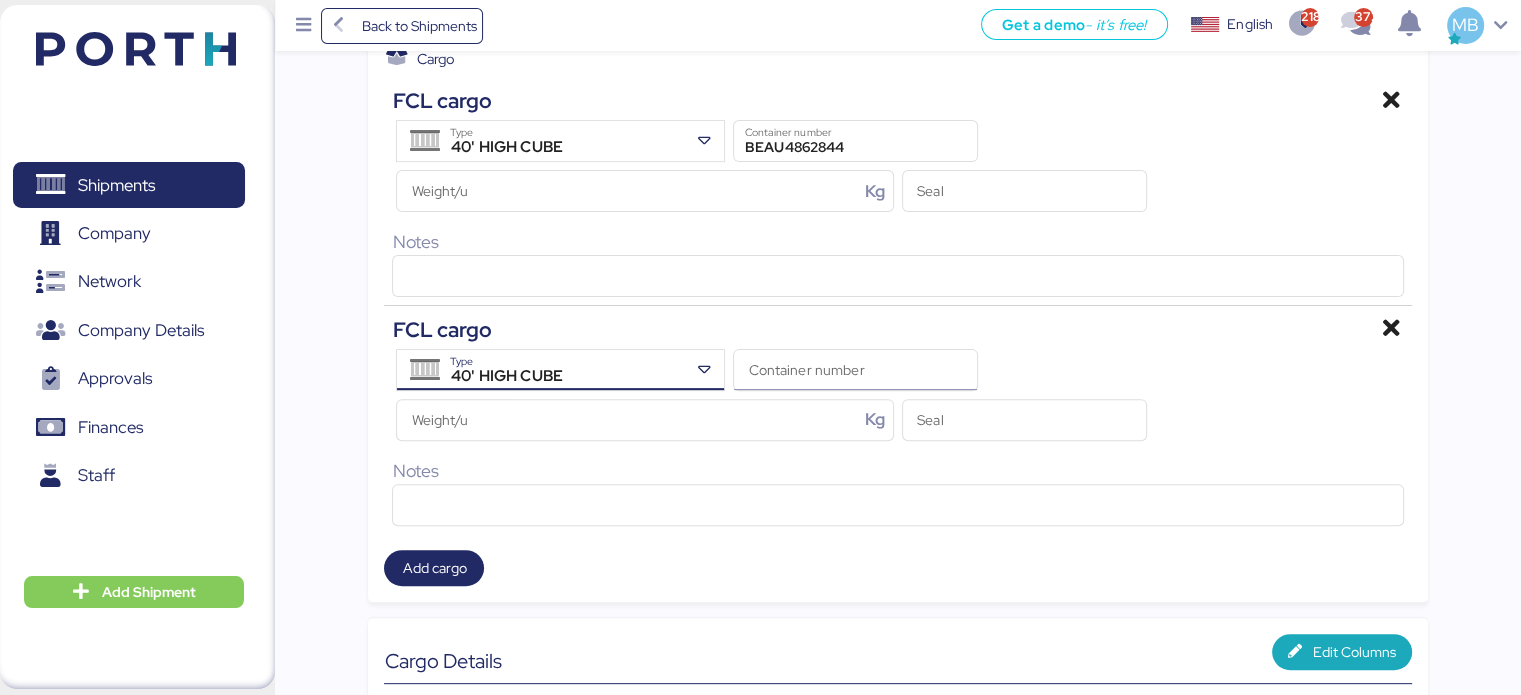 click on "Container number" at bounding box center [855, 370] 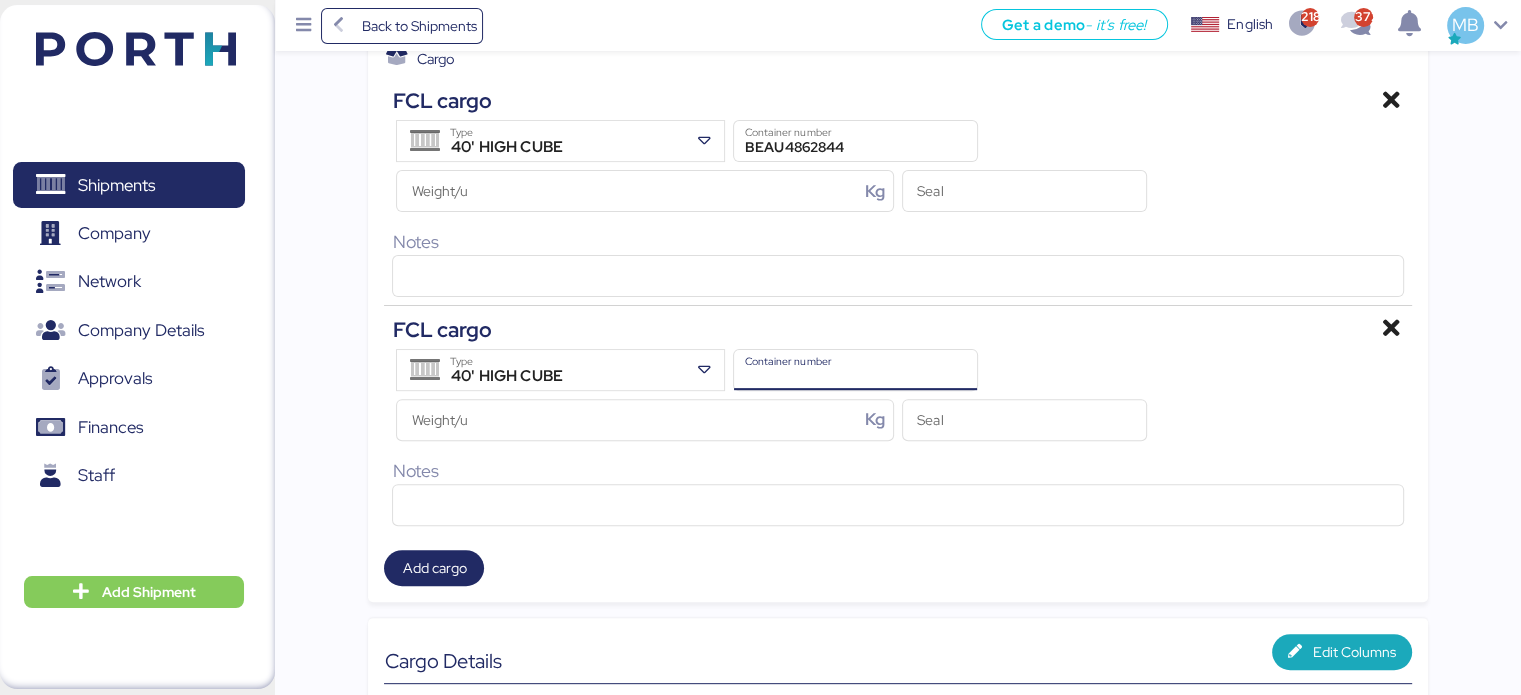 paste on "FBLU0230623" 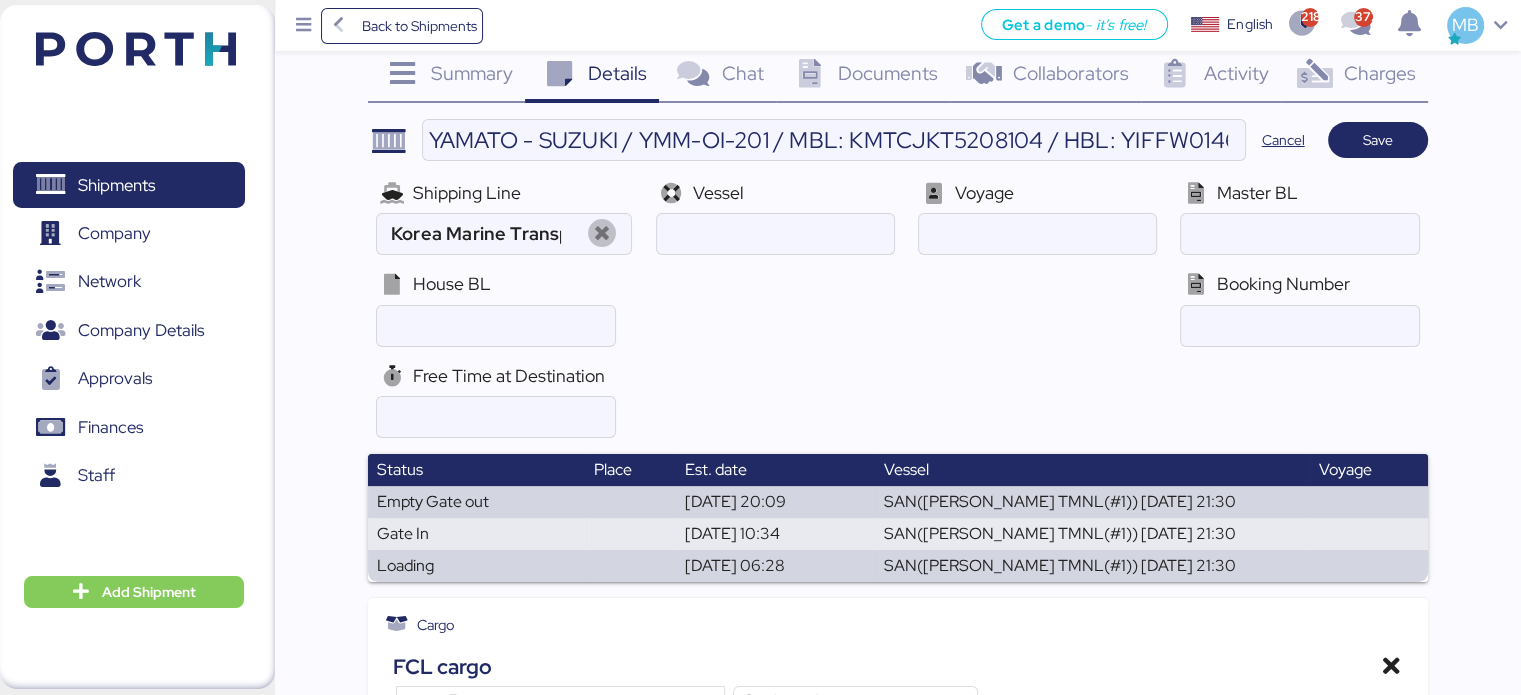 scroll, scrollTop: 0, scrollLeft: 0, axis: both 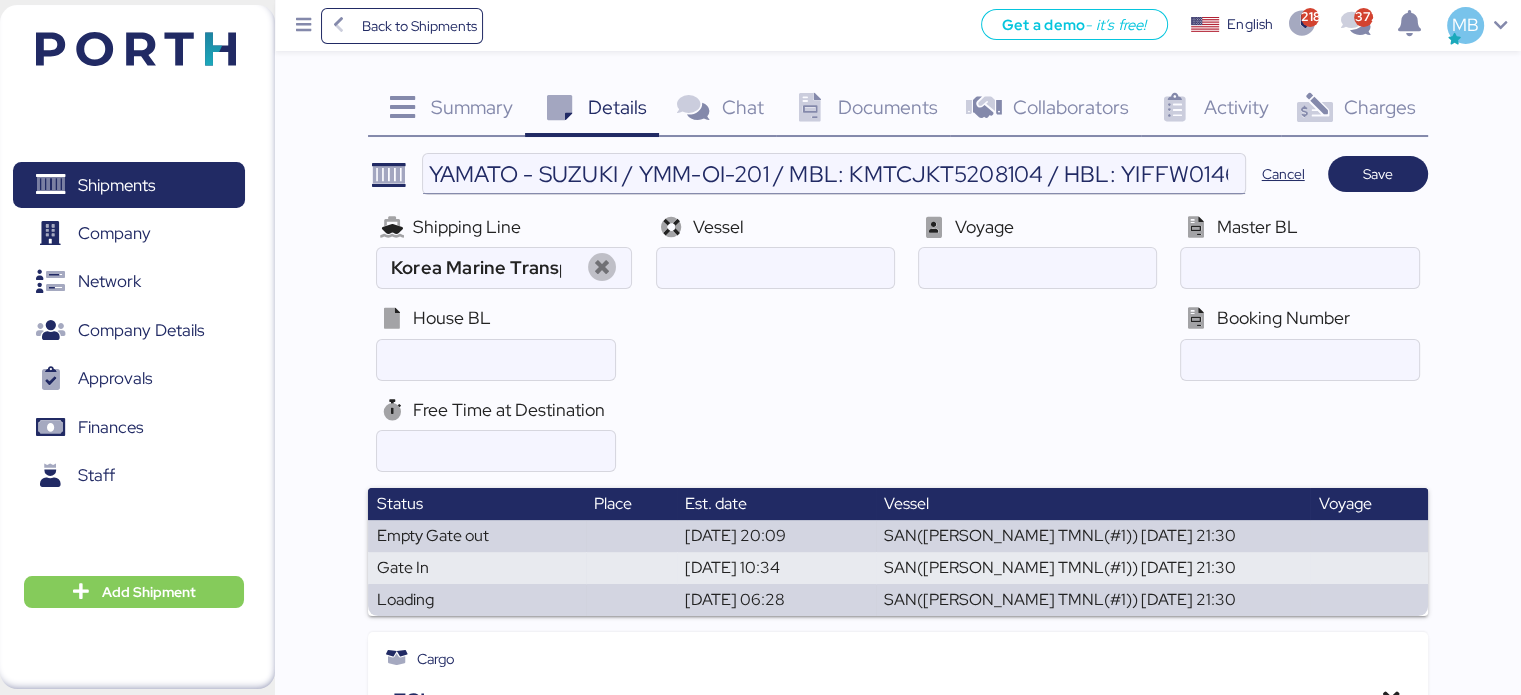 type on "FBLU0230623" 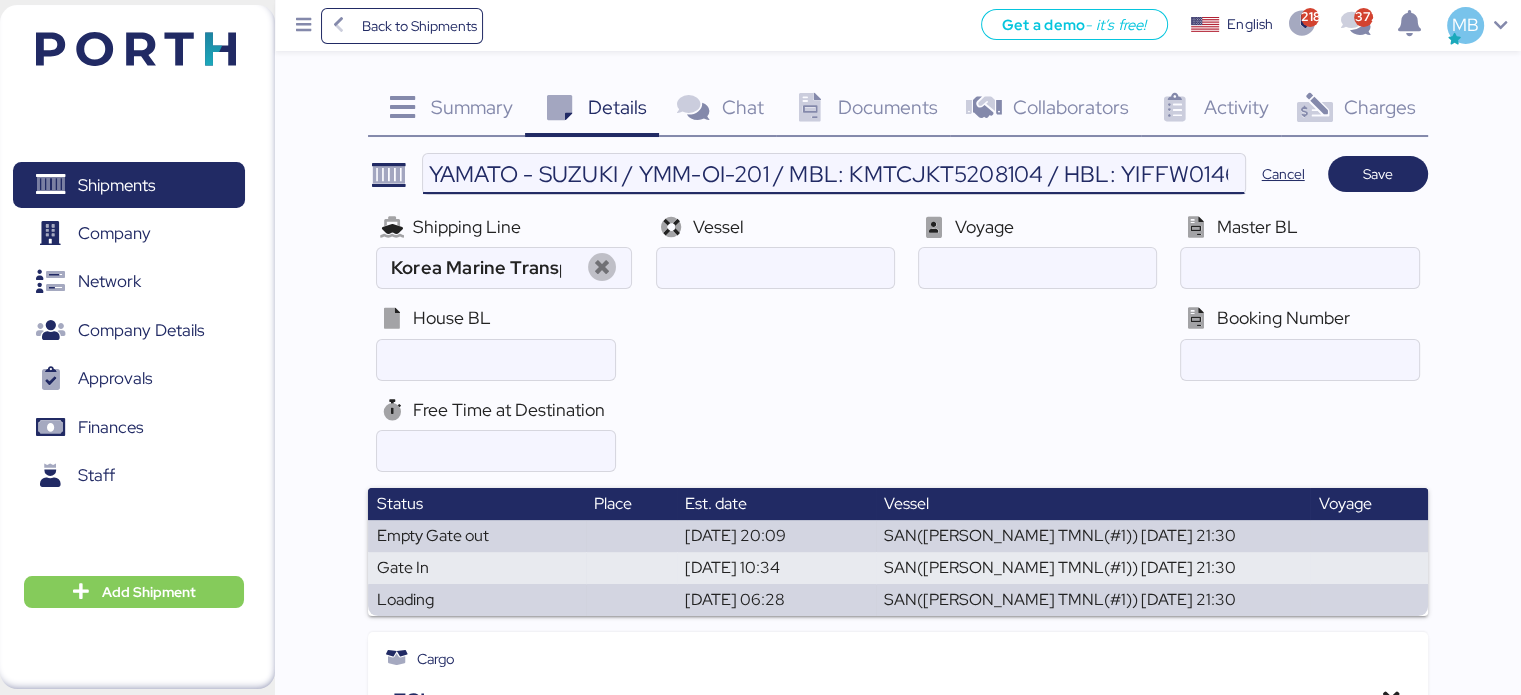 click on "YAMATO - SUZUKI / YMM-OI-201 / MBL: KMTCJKT5208104 / HBL: YIFFW0146095 / FCL" at bounding box center (833, 174) 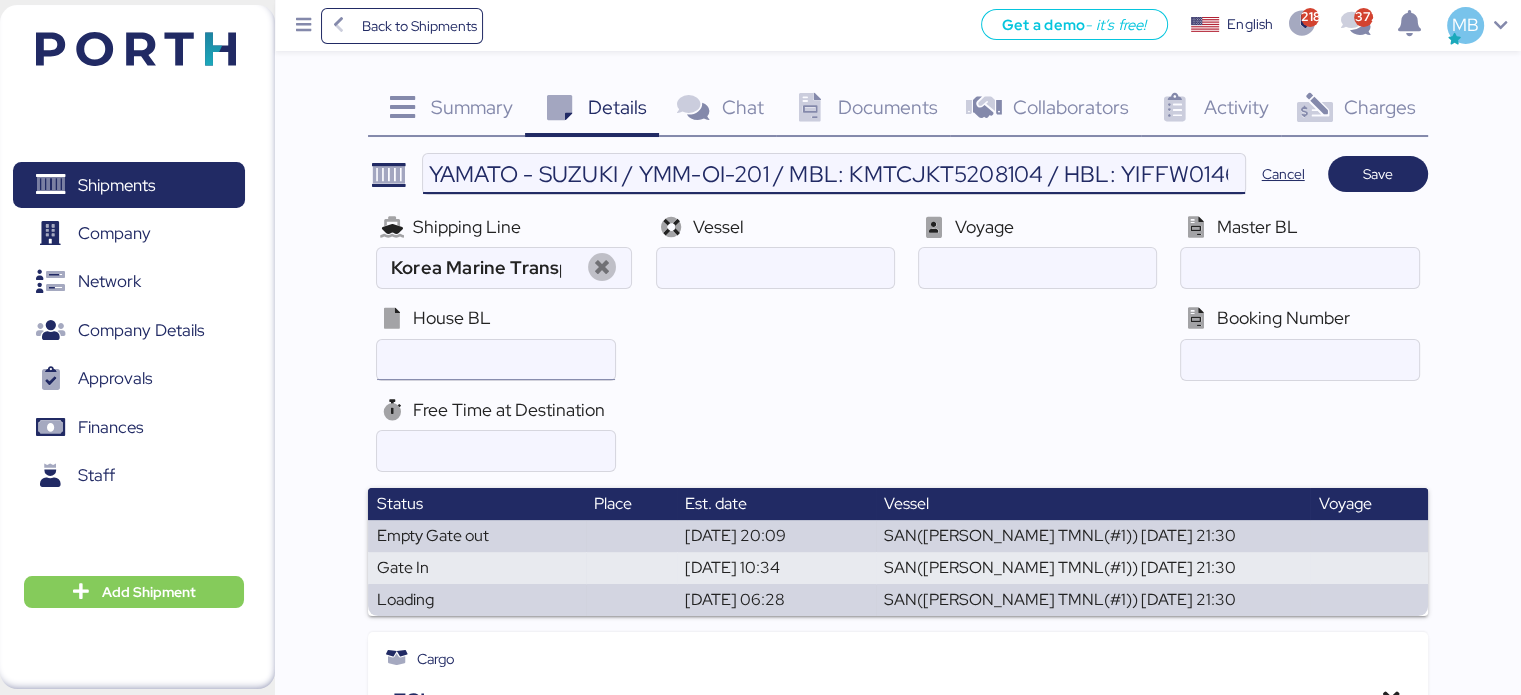 click at bounding box center [495, 360] 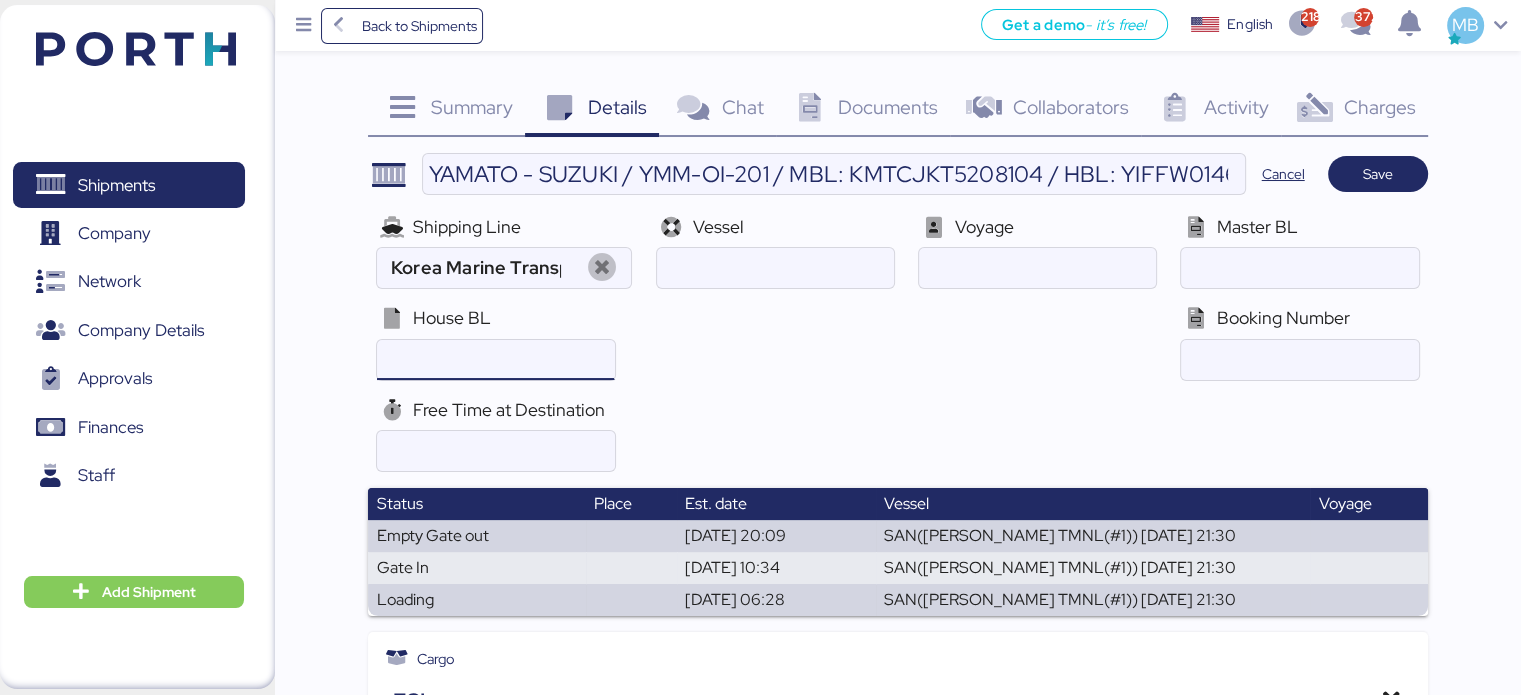 paste on "YIFFW0146095" 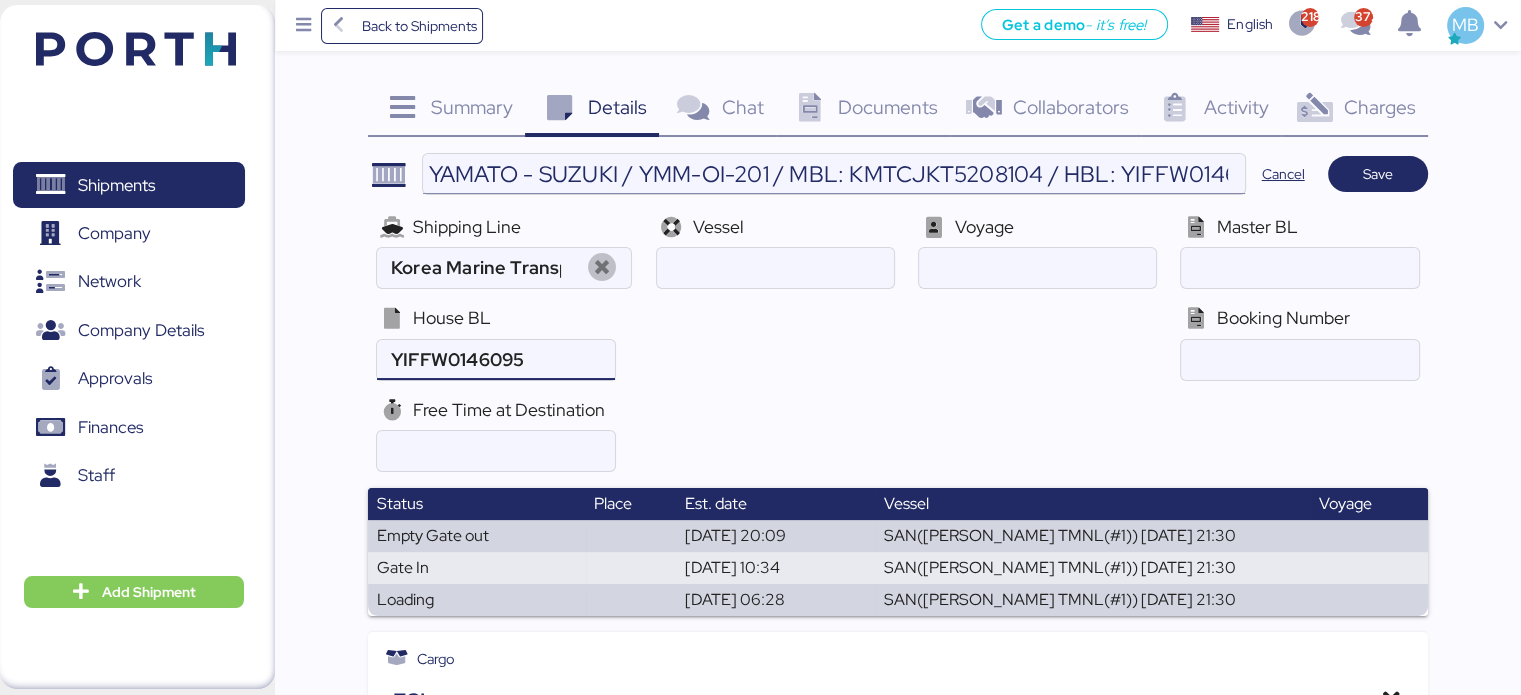 type on "YIFFW0146095" 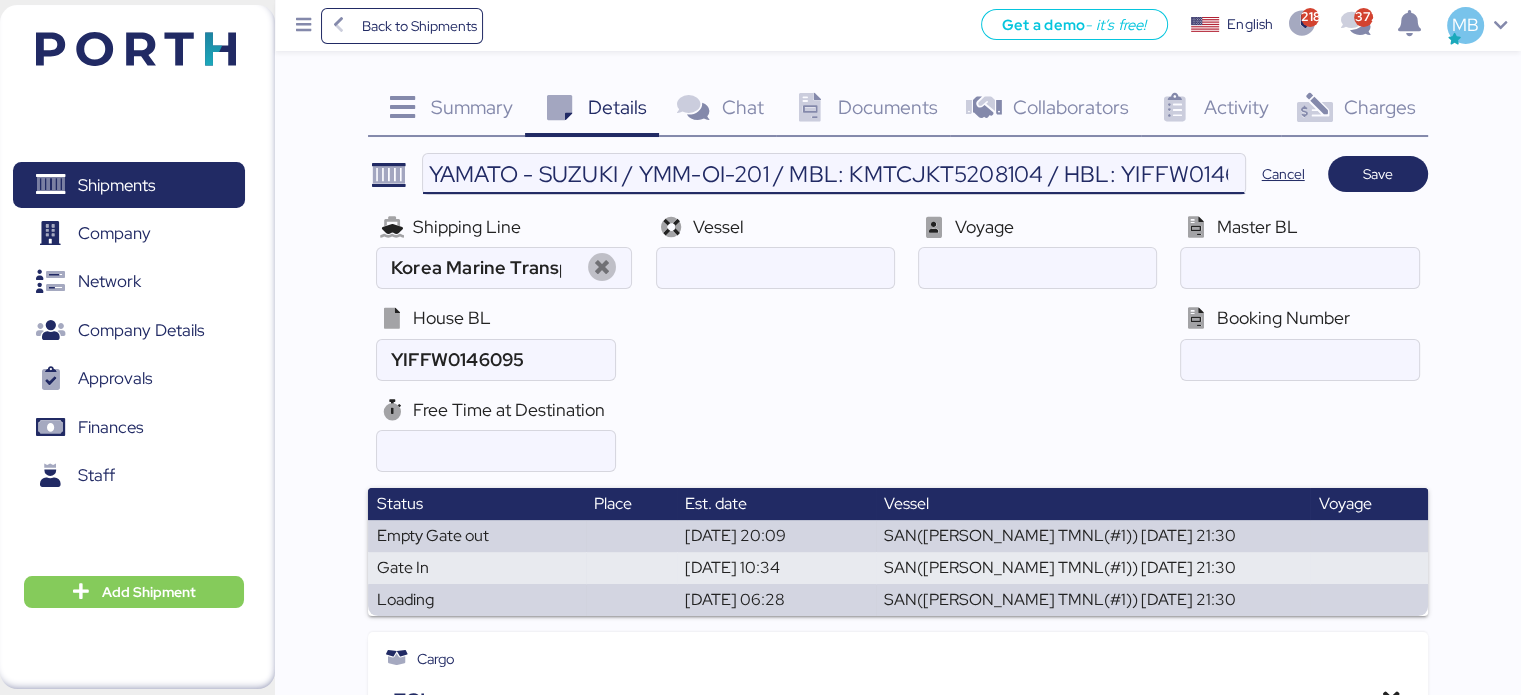 click on "YAMATO - SUZUKI / YMM-OI-201 / MBL: KMTCJKT5208104 / HBL: YIFFW0146095 / FCL" at bounding box center (833, 174) 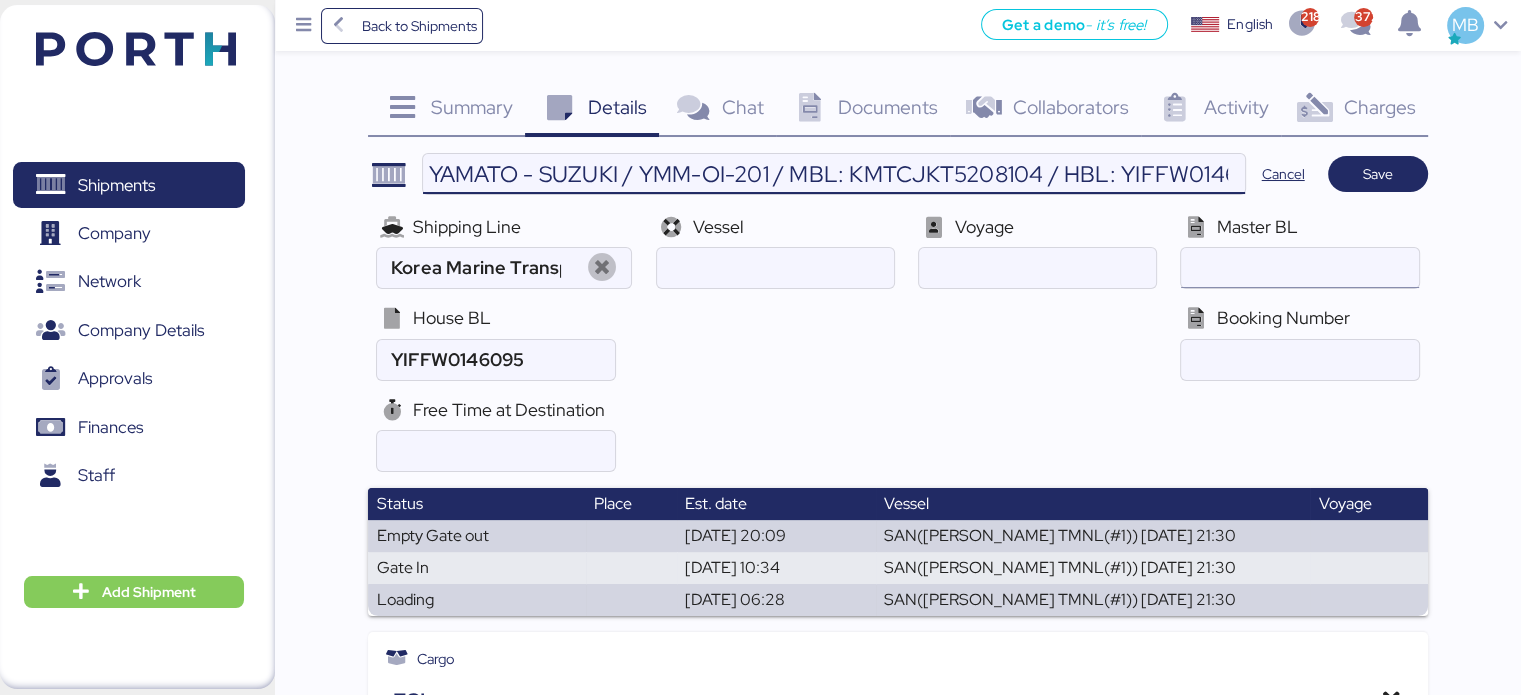 click at bounding box center [1299, 268] 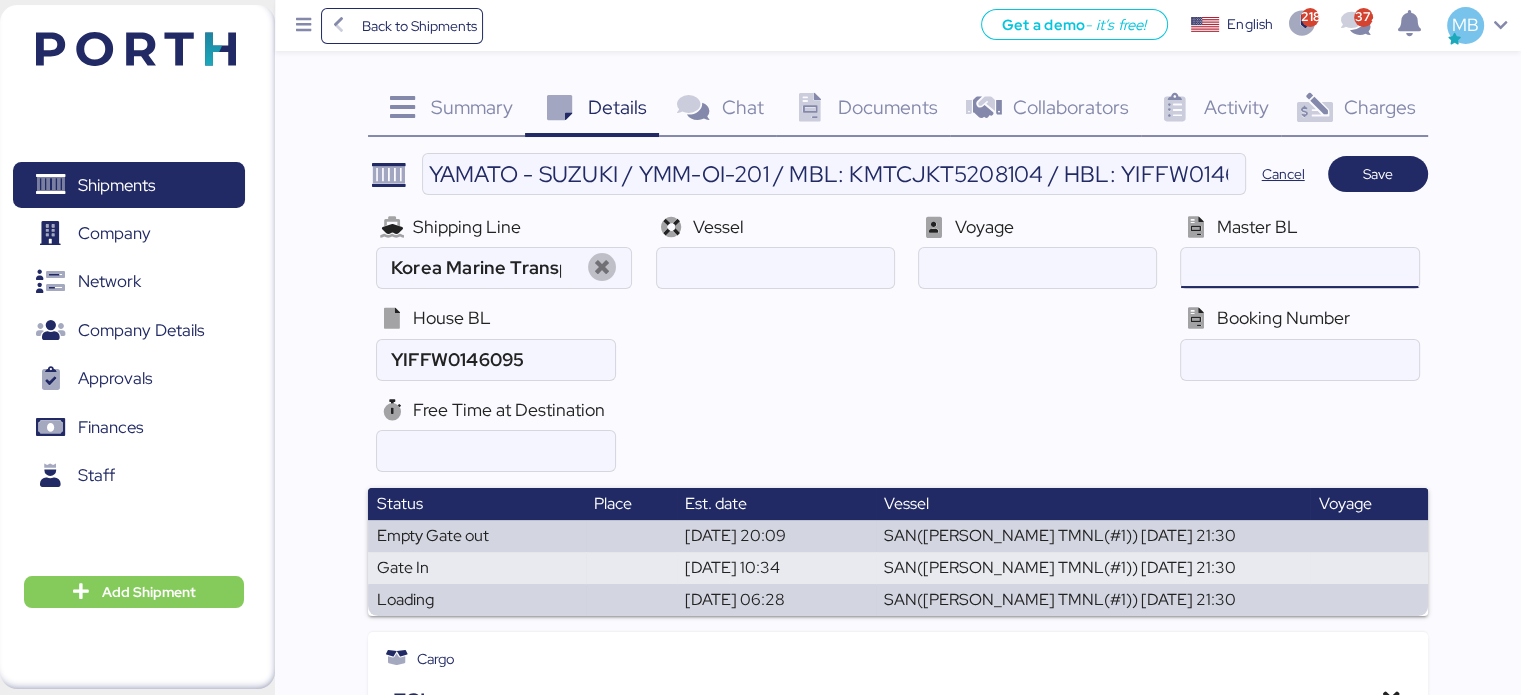 paste on "KMTCJKT5208104" 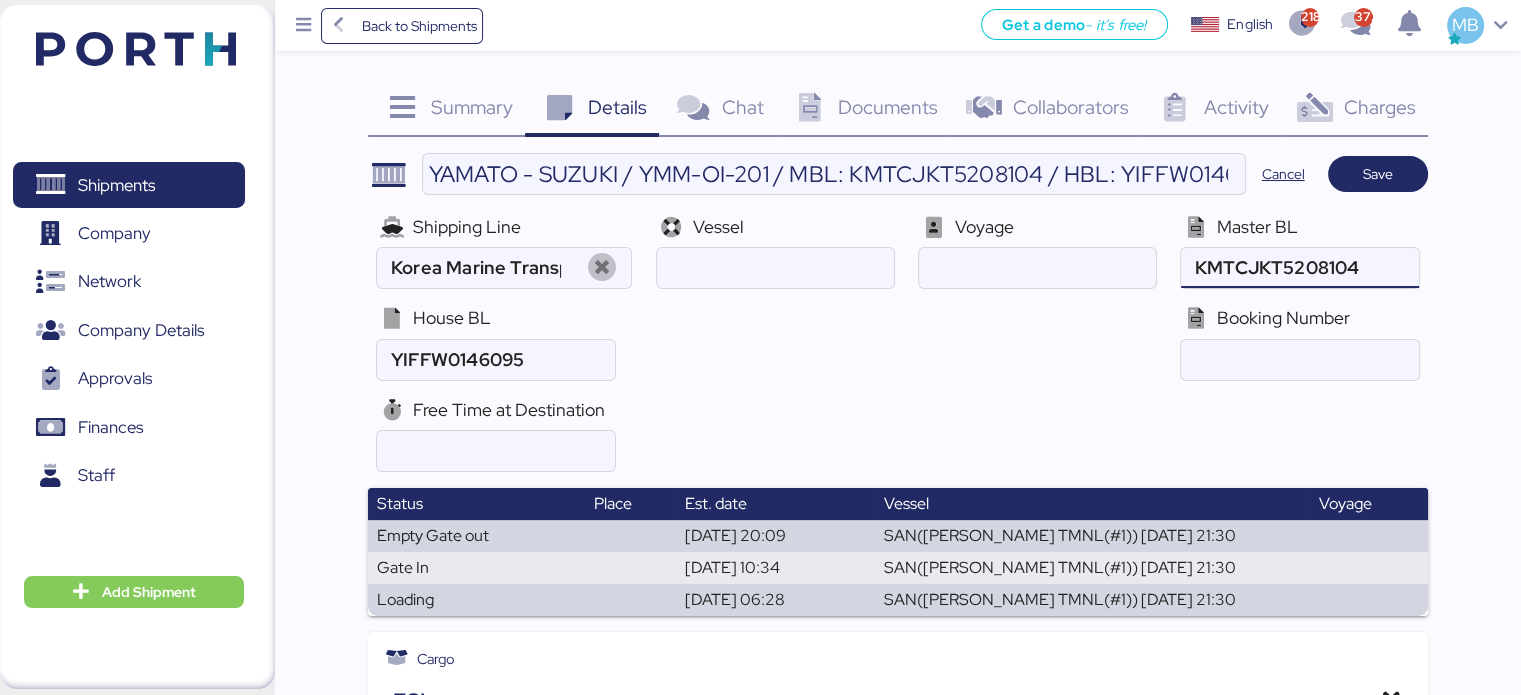 type on "KMTCJKT5208104" 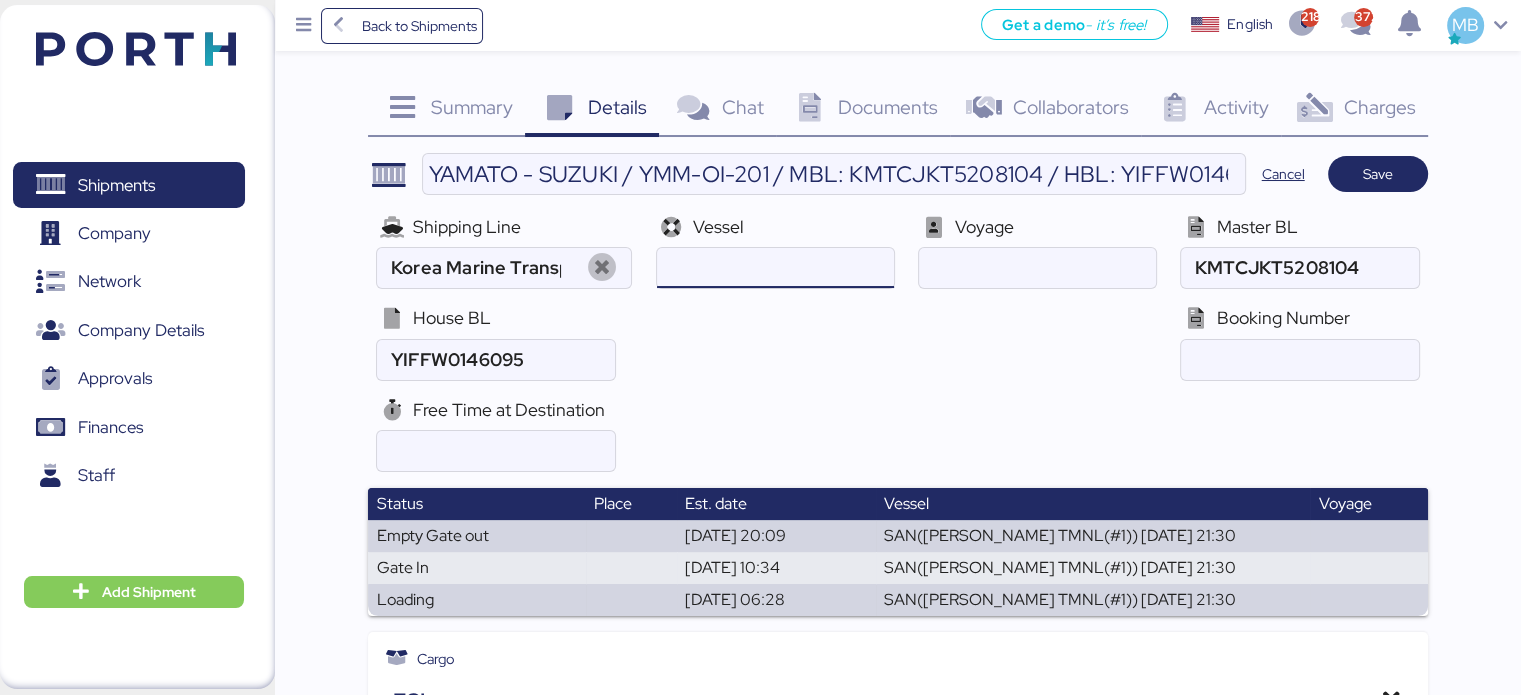 click at bounding box center (775, 268) 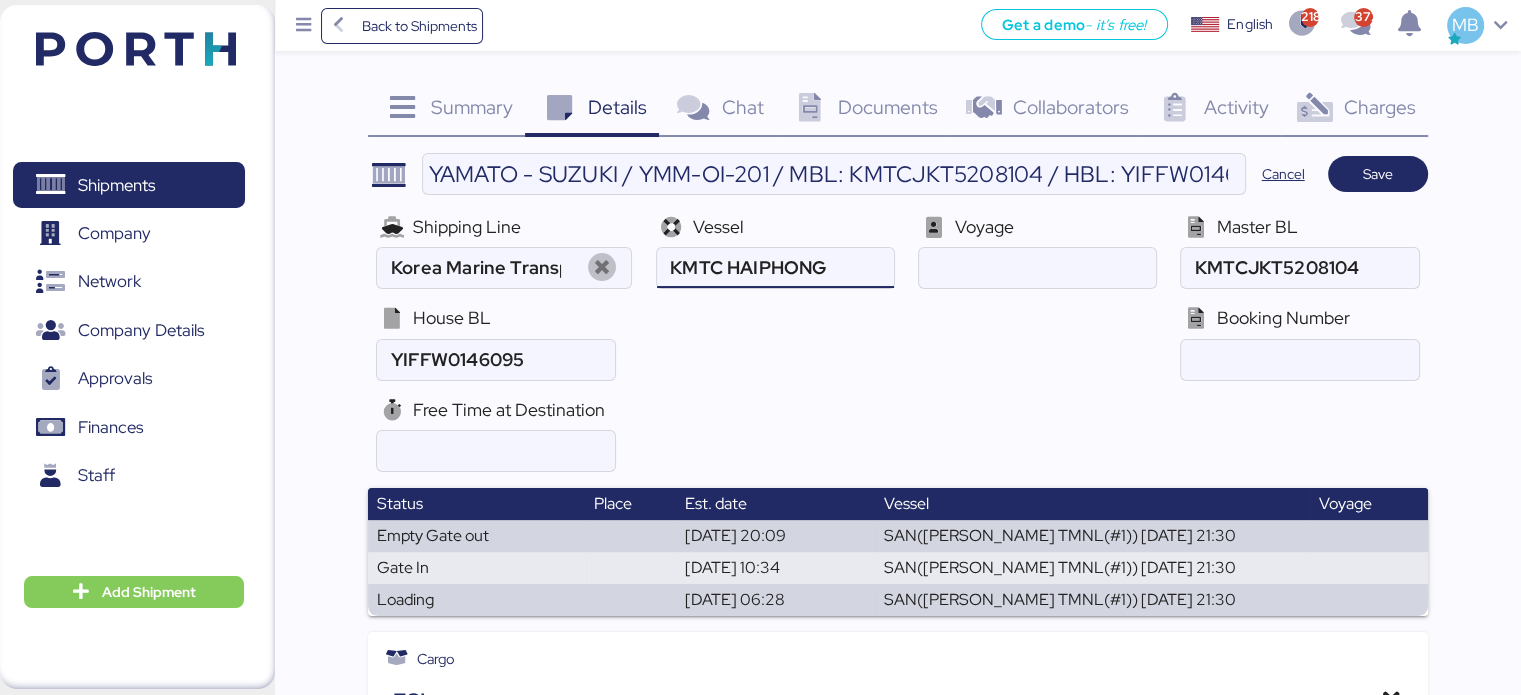 type on "KMTC HAIPHONG" 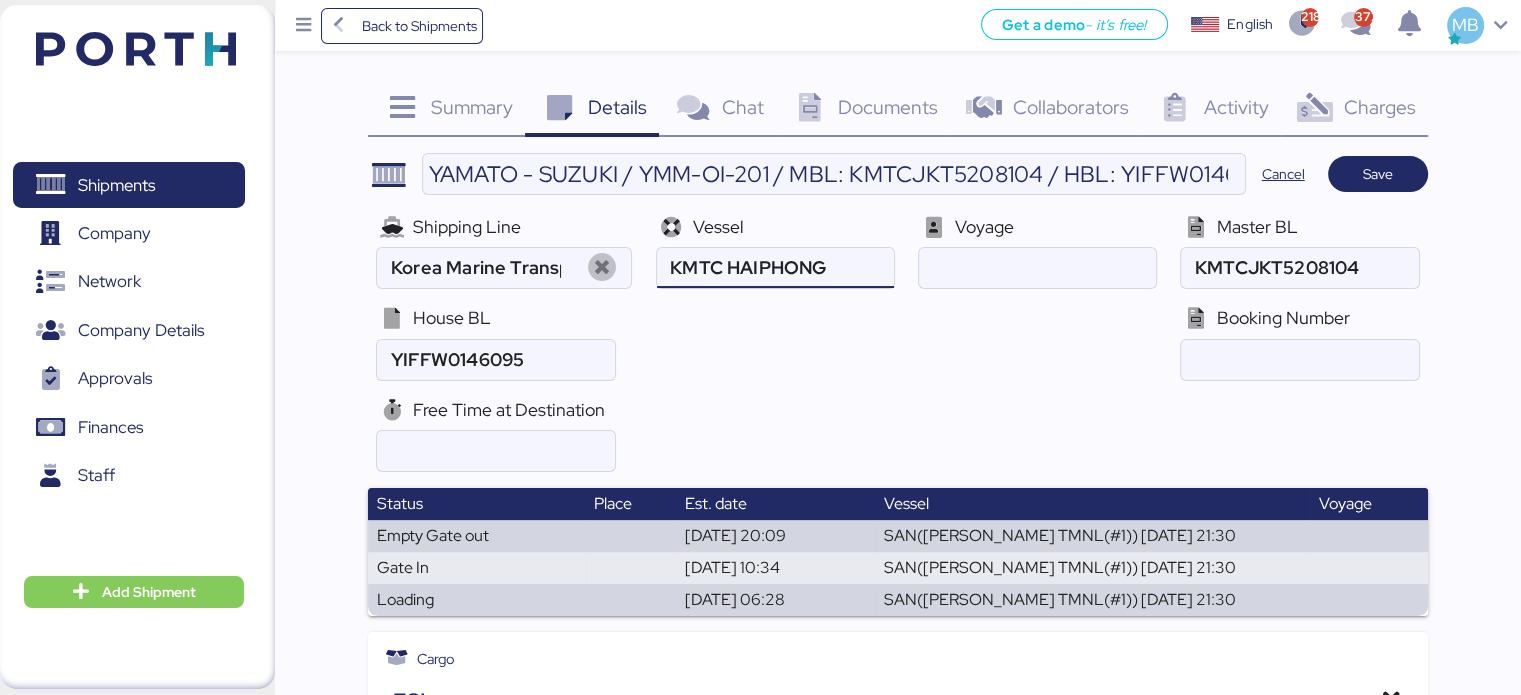 click on "Shipping Line Korea Marine Transport     Vessel   Voyage   Master BL   House BL   Booking Number" at bounding box center (897, 297) 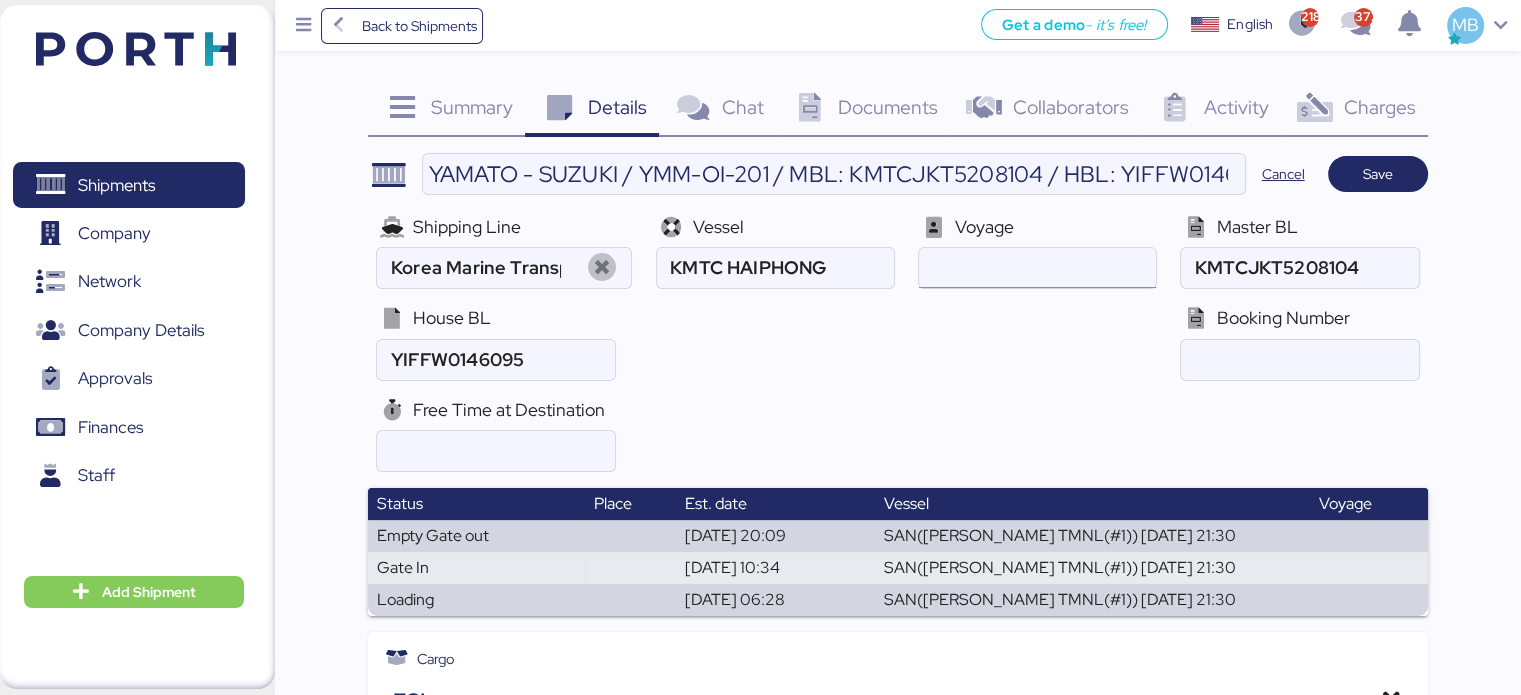 click at bounding box center (1037, 268) 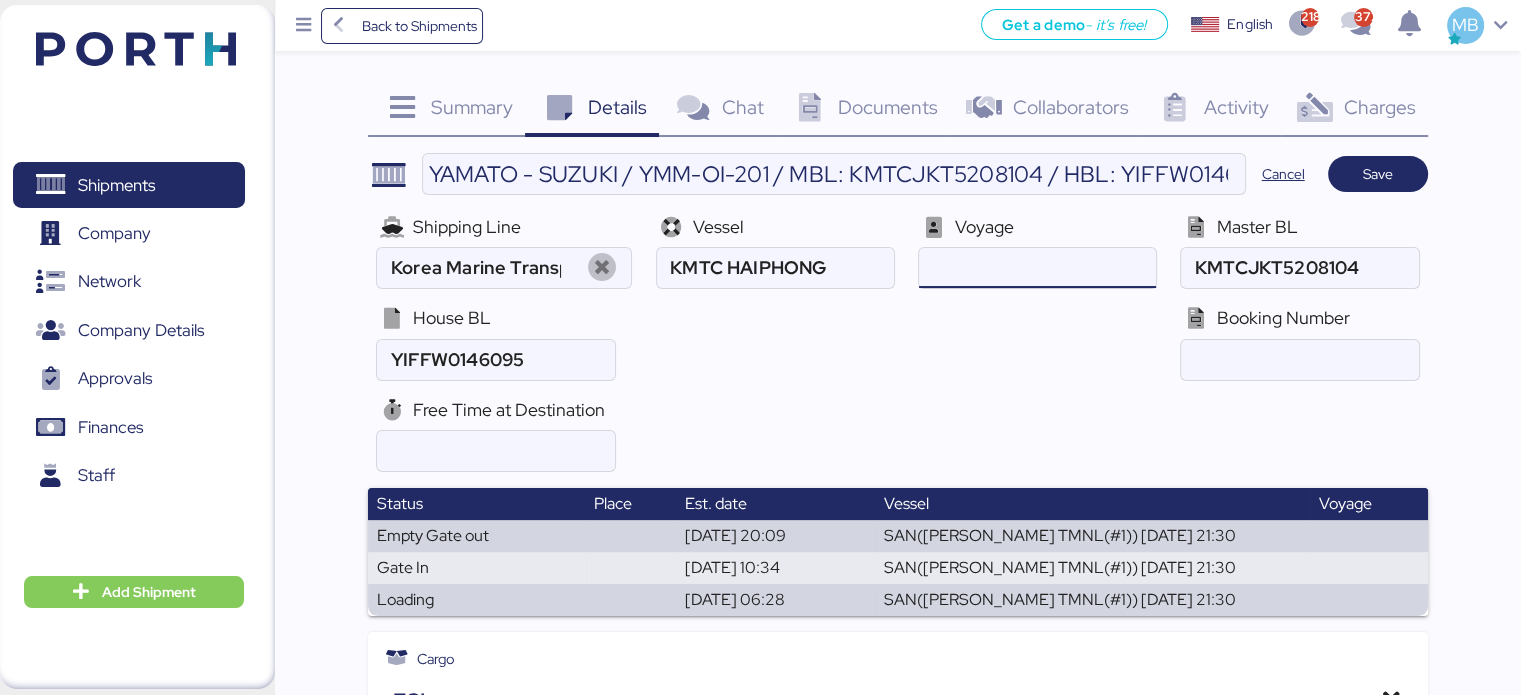 paste on "/2506N" 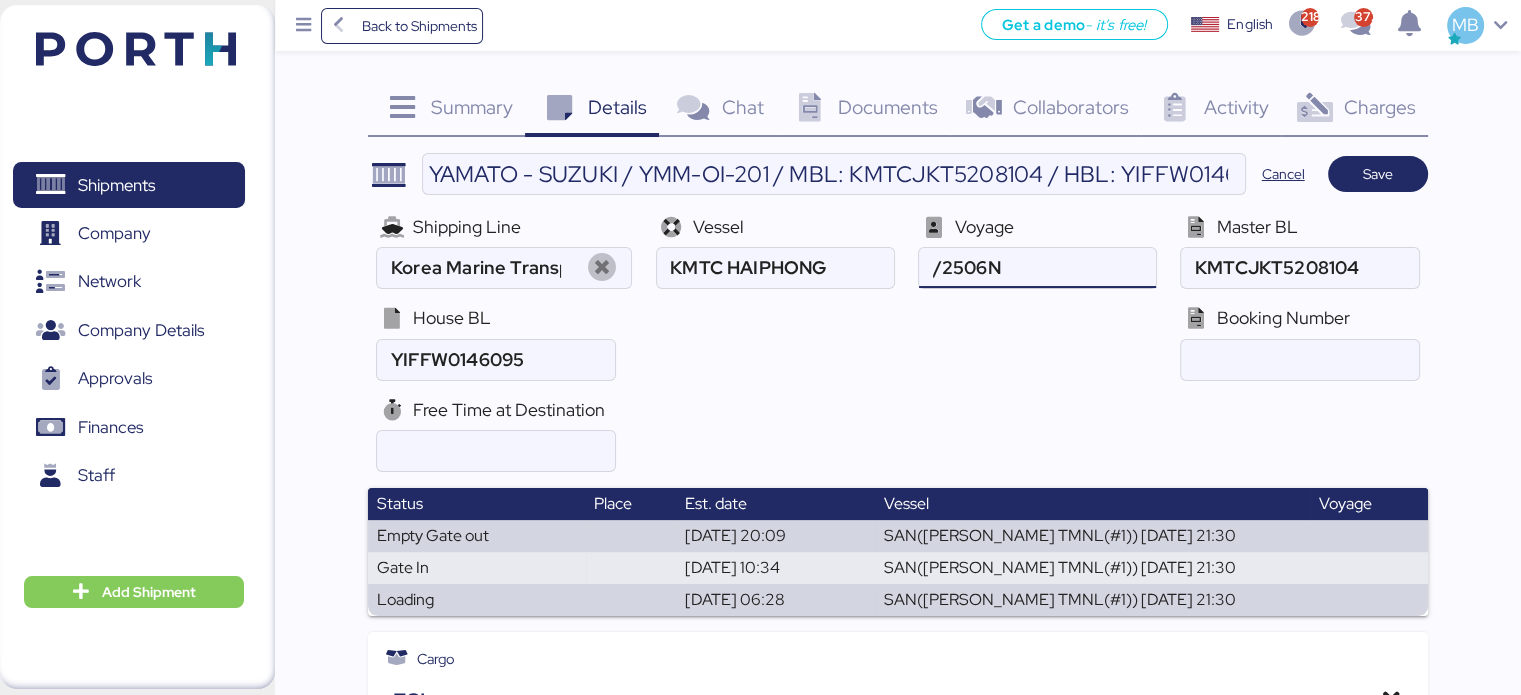 click at bounding box center (1037, 268) 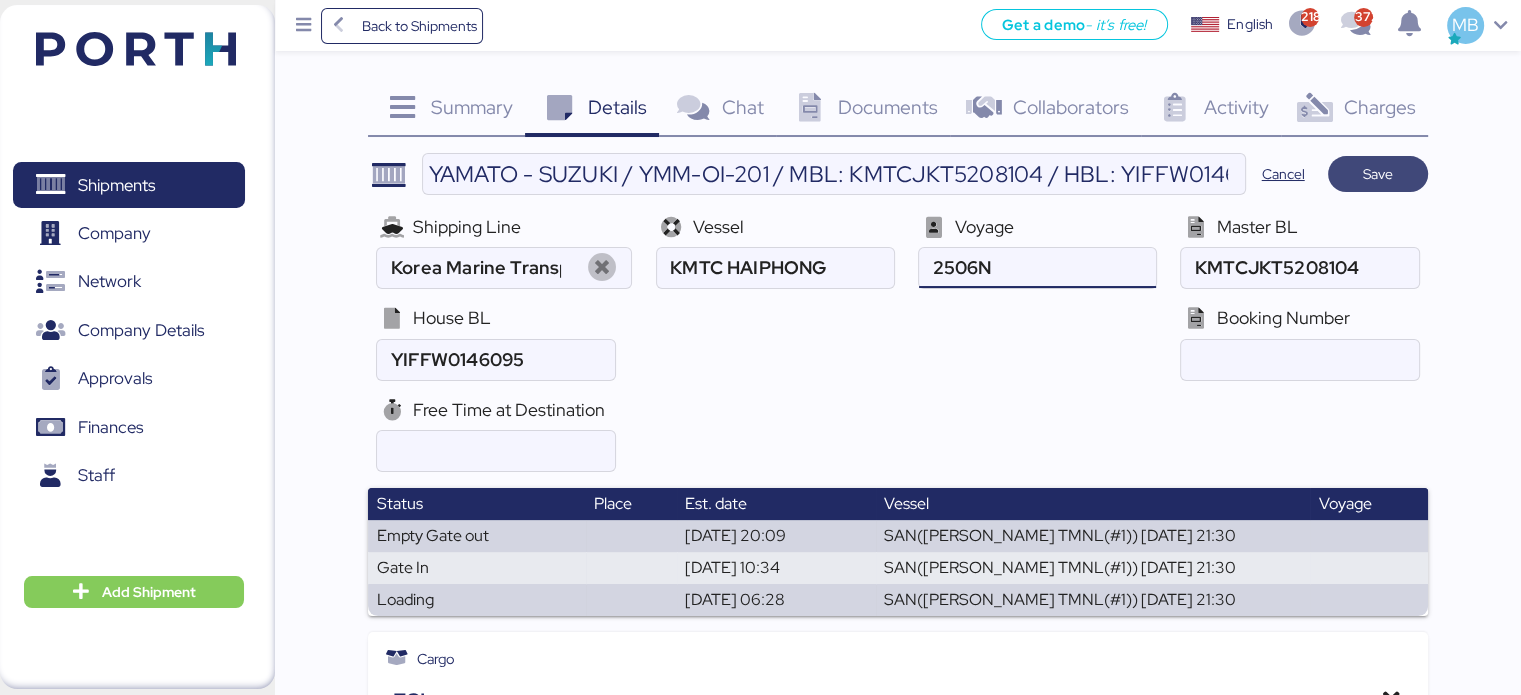 type on "2506N" 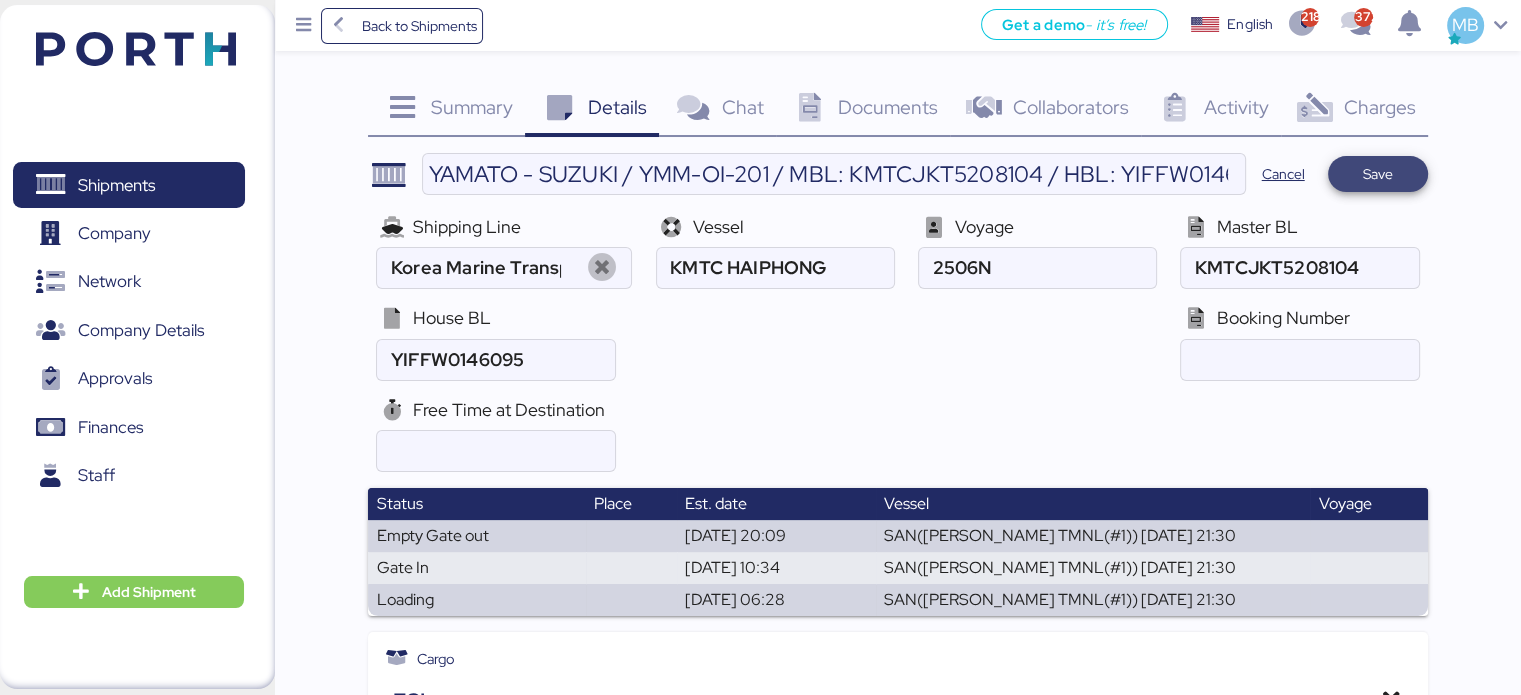 click on "Save" at bounding box center (1378, 174) 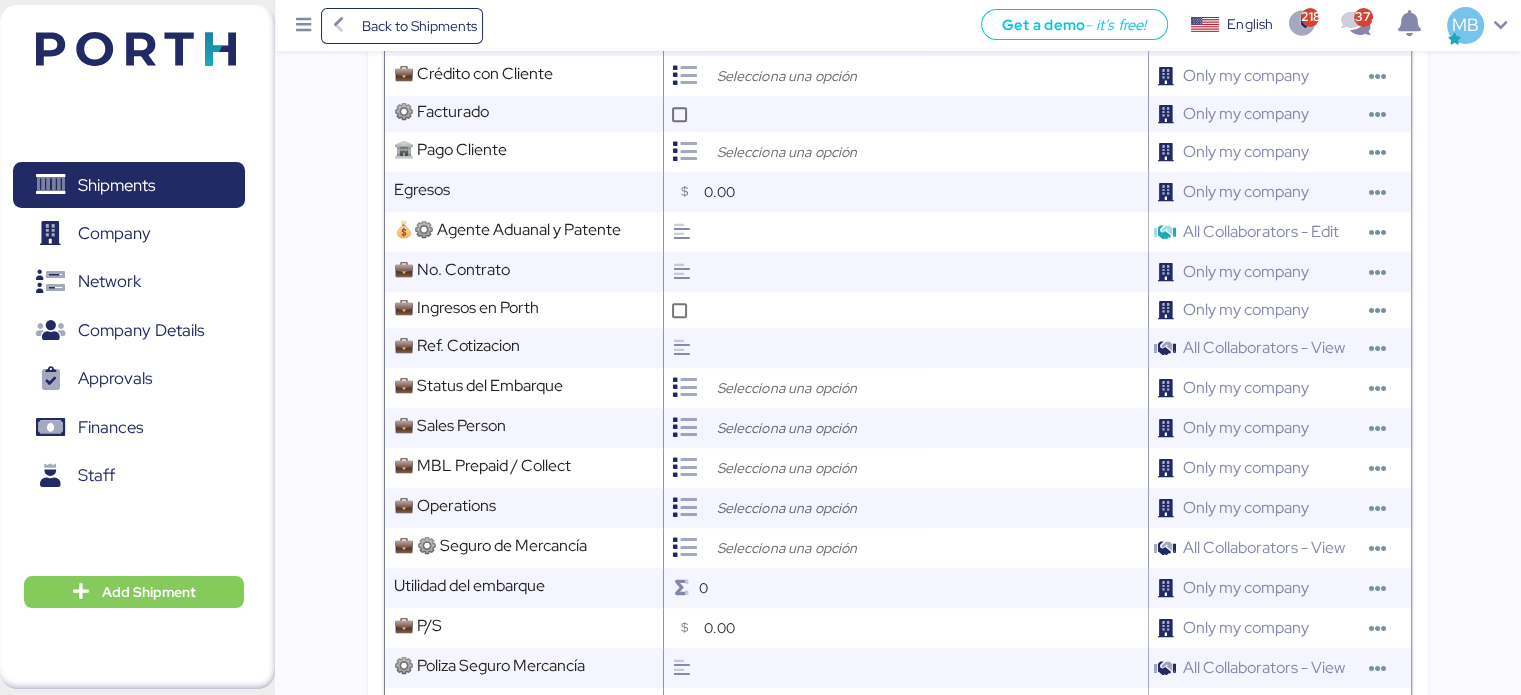 scroll, scrollTop: 1400, scrollLeft: 0, axis: vertical 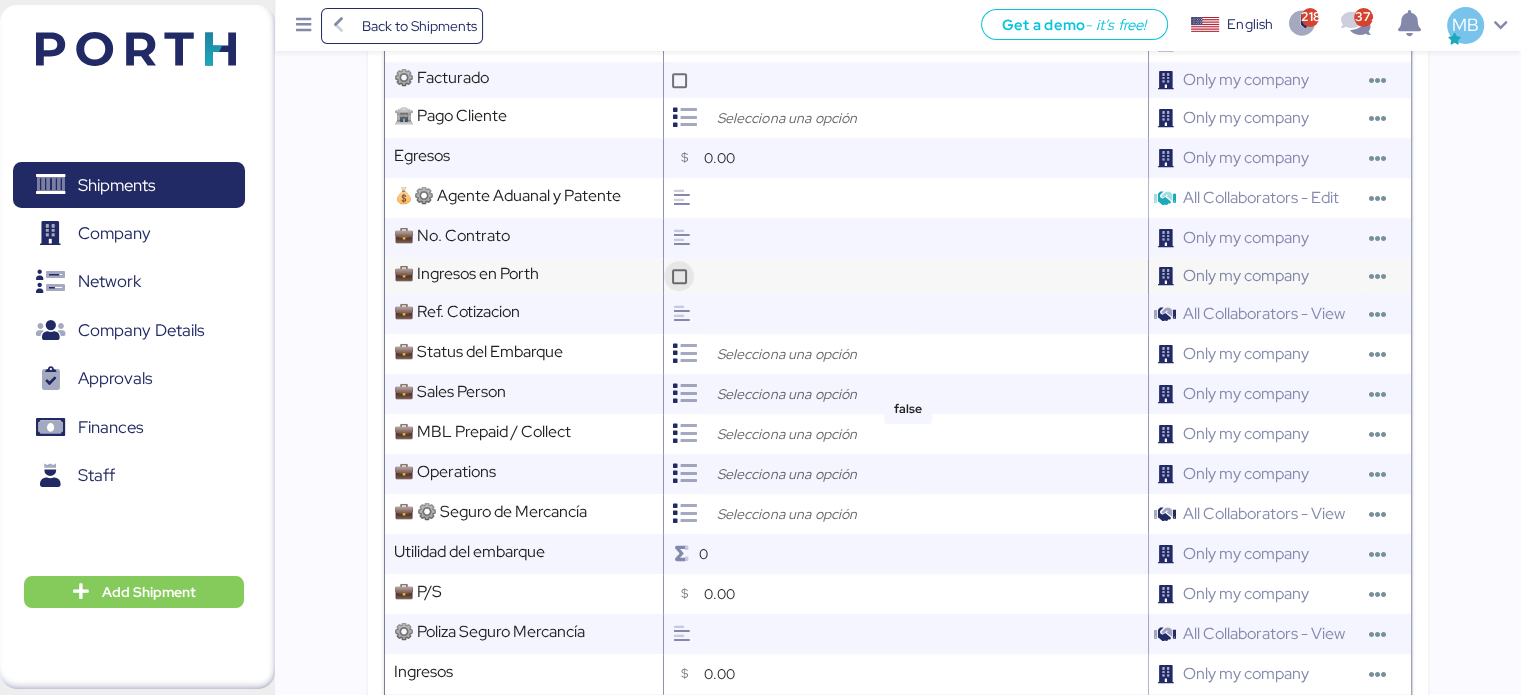 click 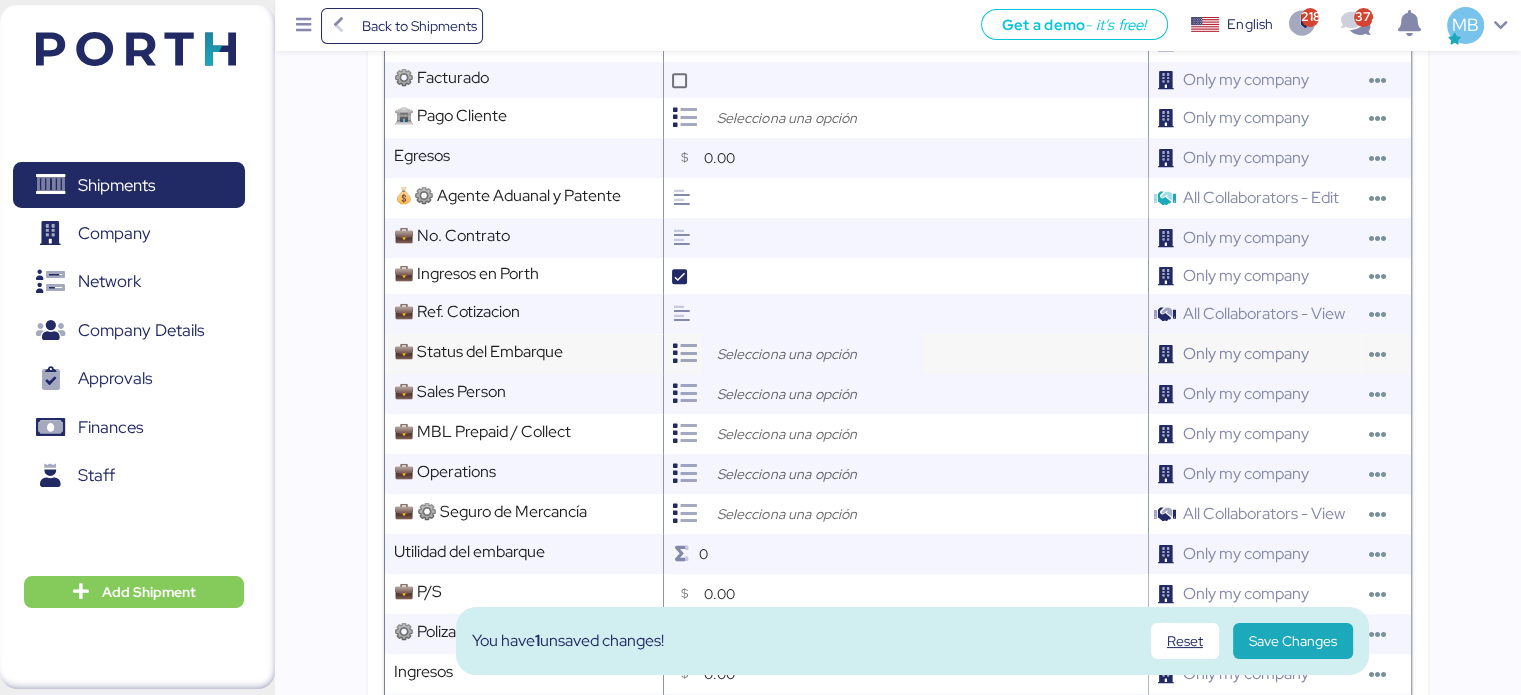 click at bounding box center (812, 354) 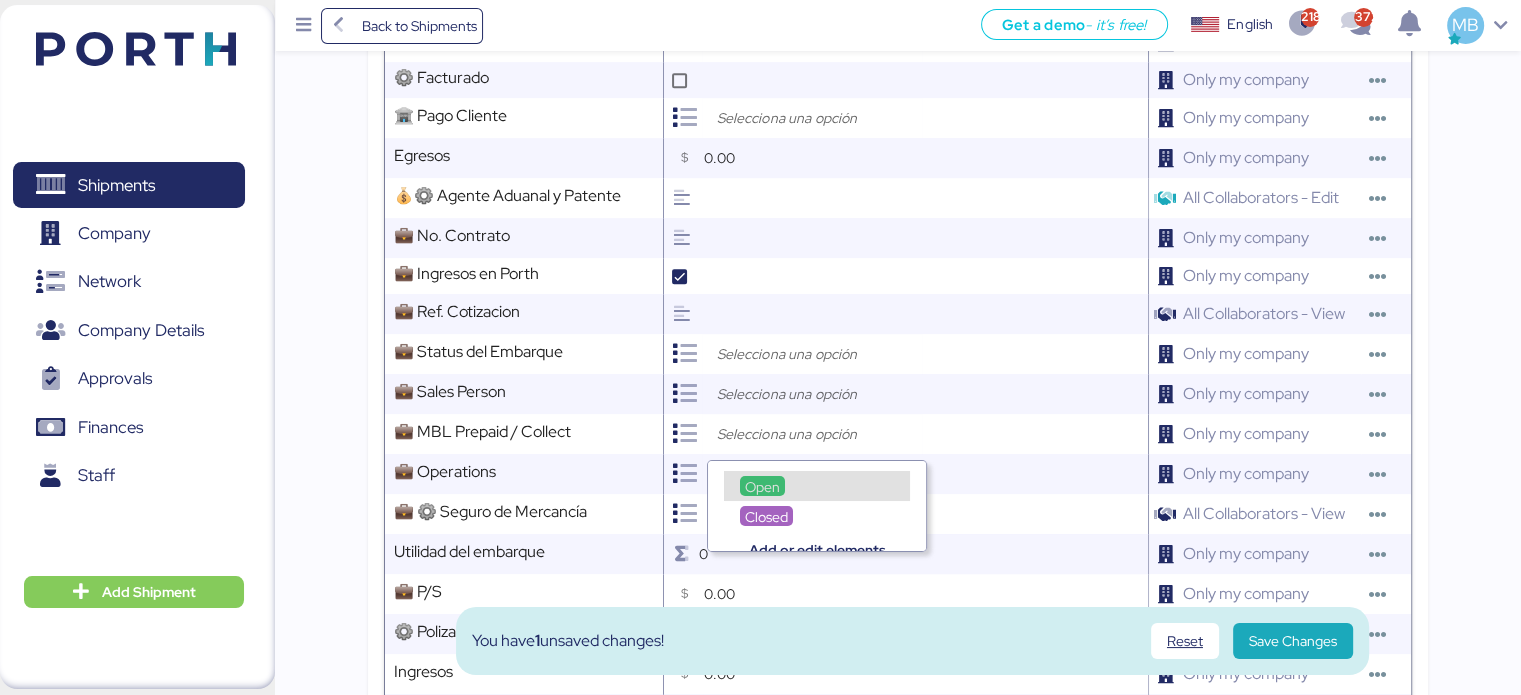 click on "Open" at bounding box center [817, 486] 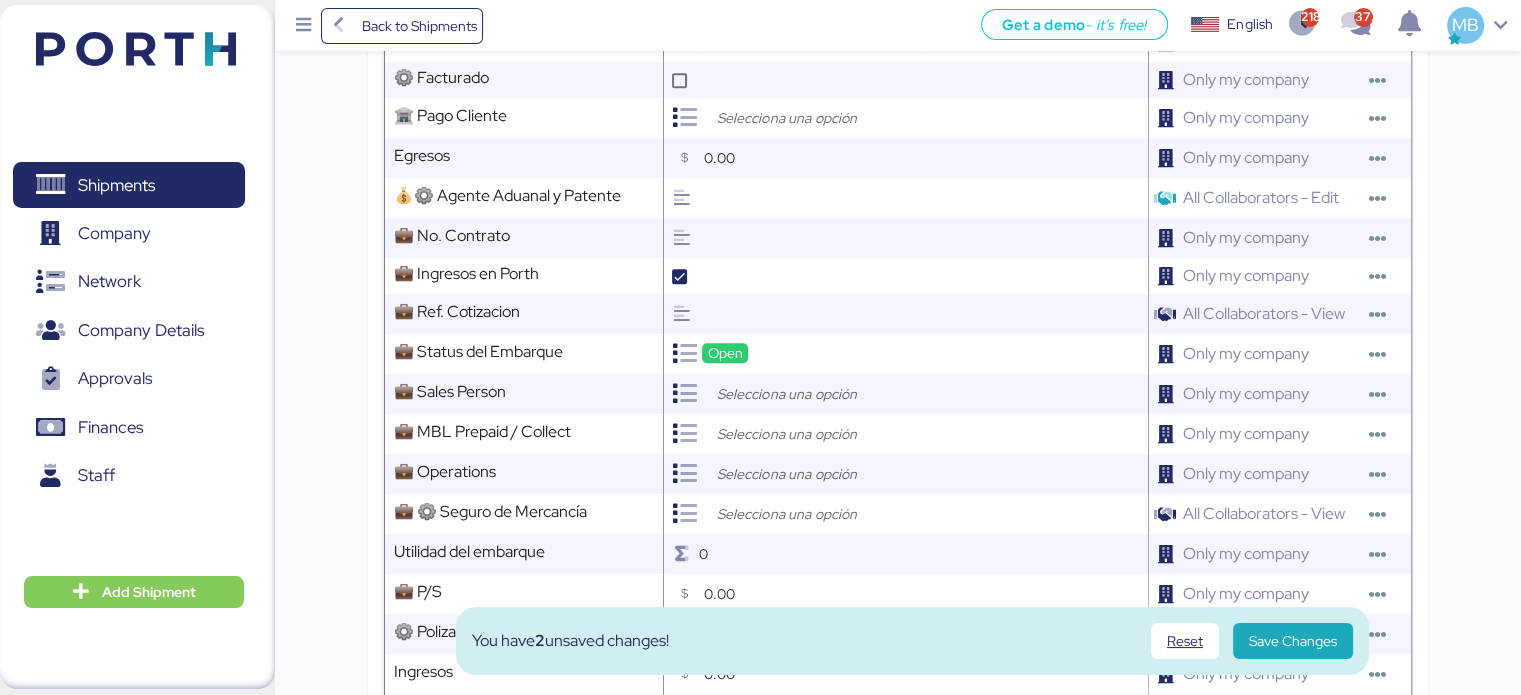 click at bounding box center [817, 394] 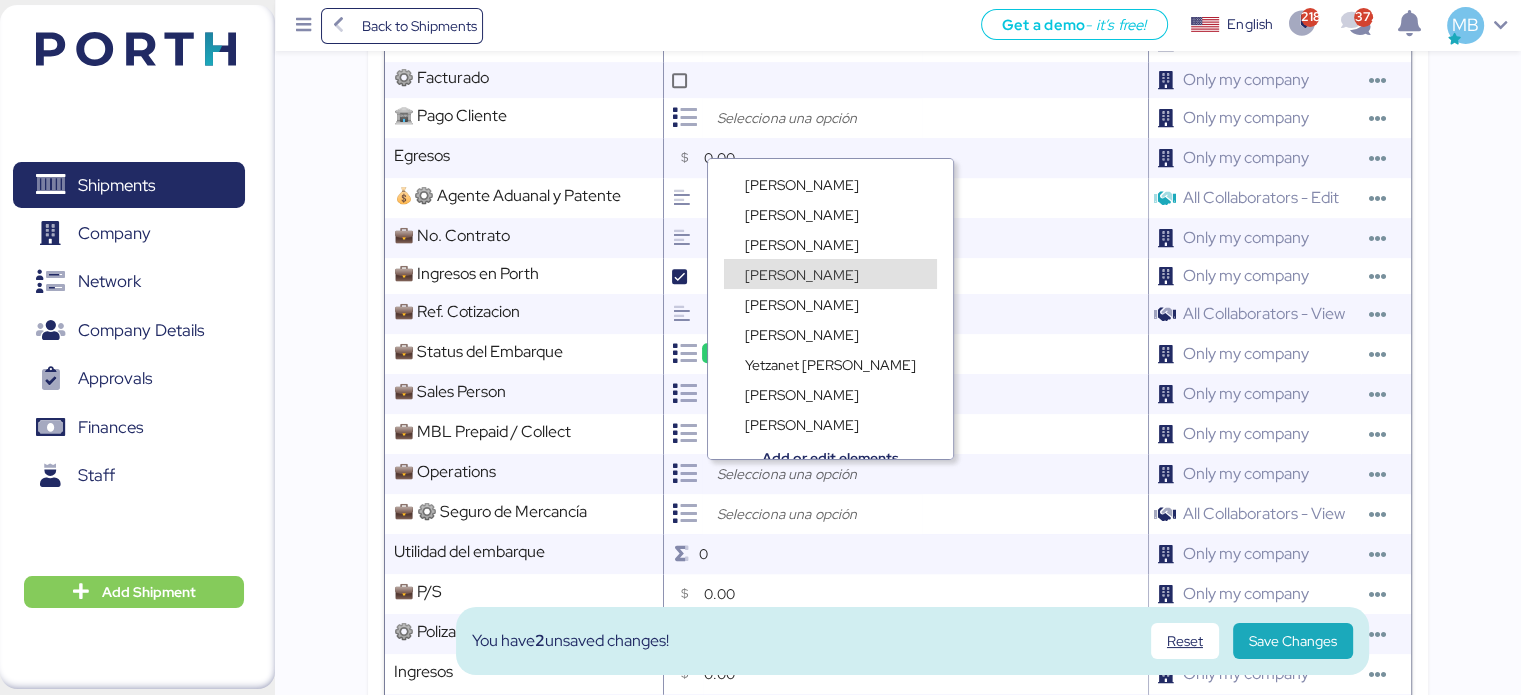 click on "[PERSON_NAME]" at bounding box center (802, 275) 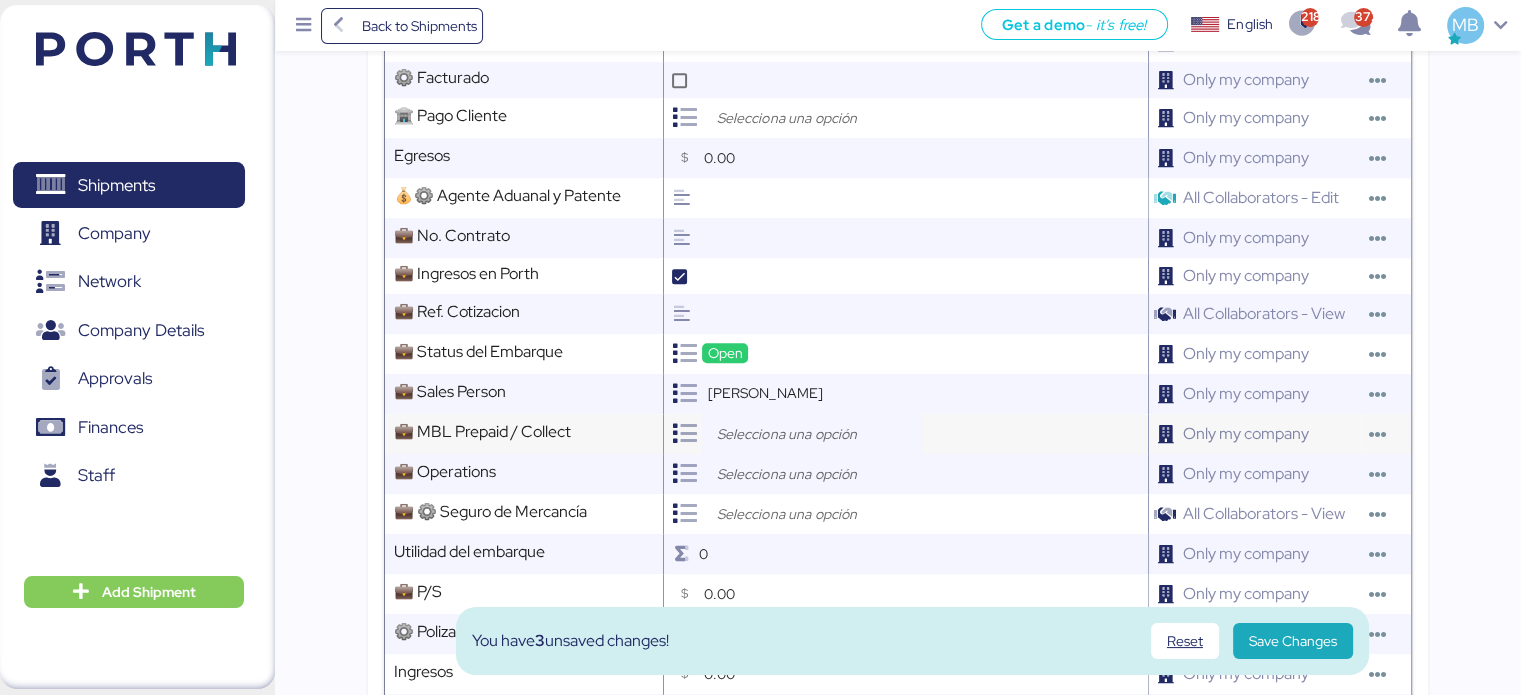 click at bounding box center (817, 434) 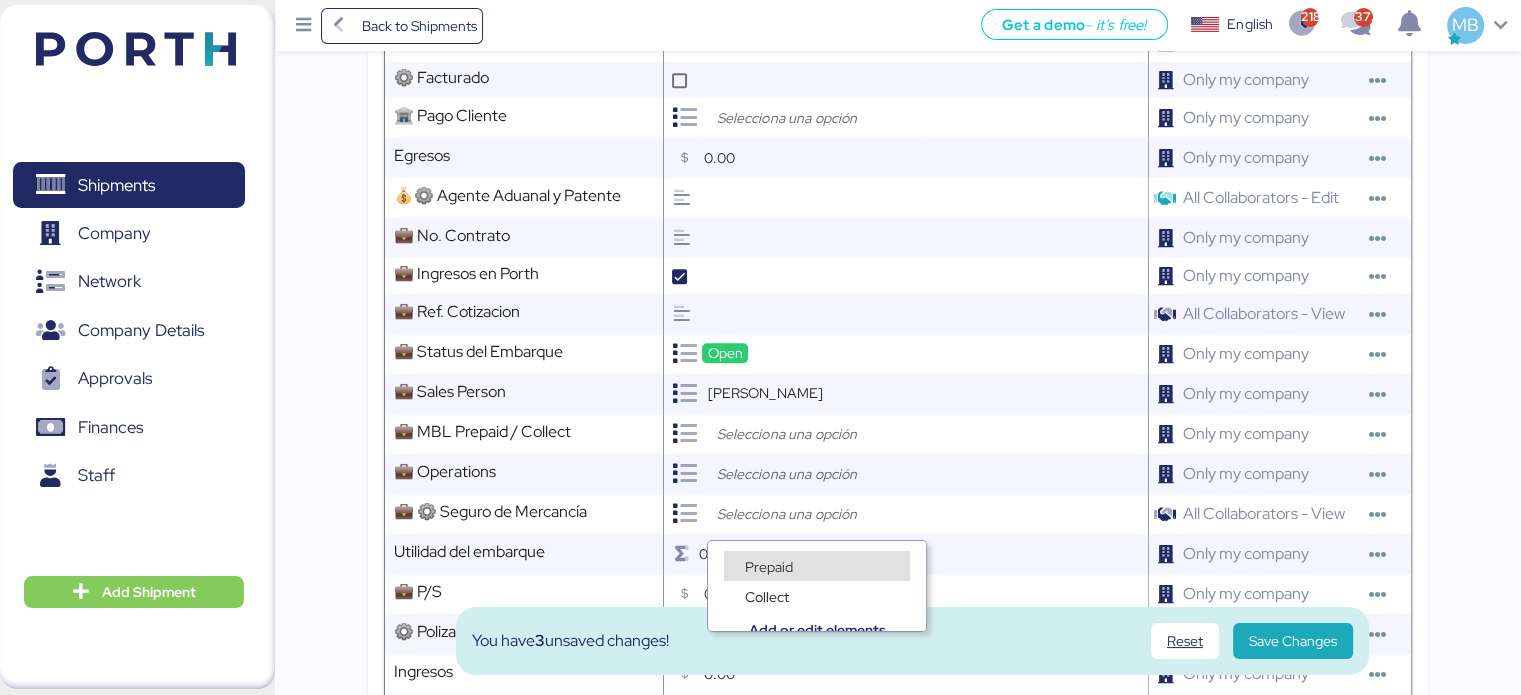 click on "Prepaid" at bounding box center [769, 567] 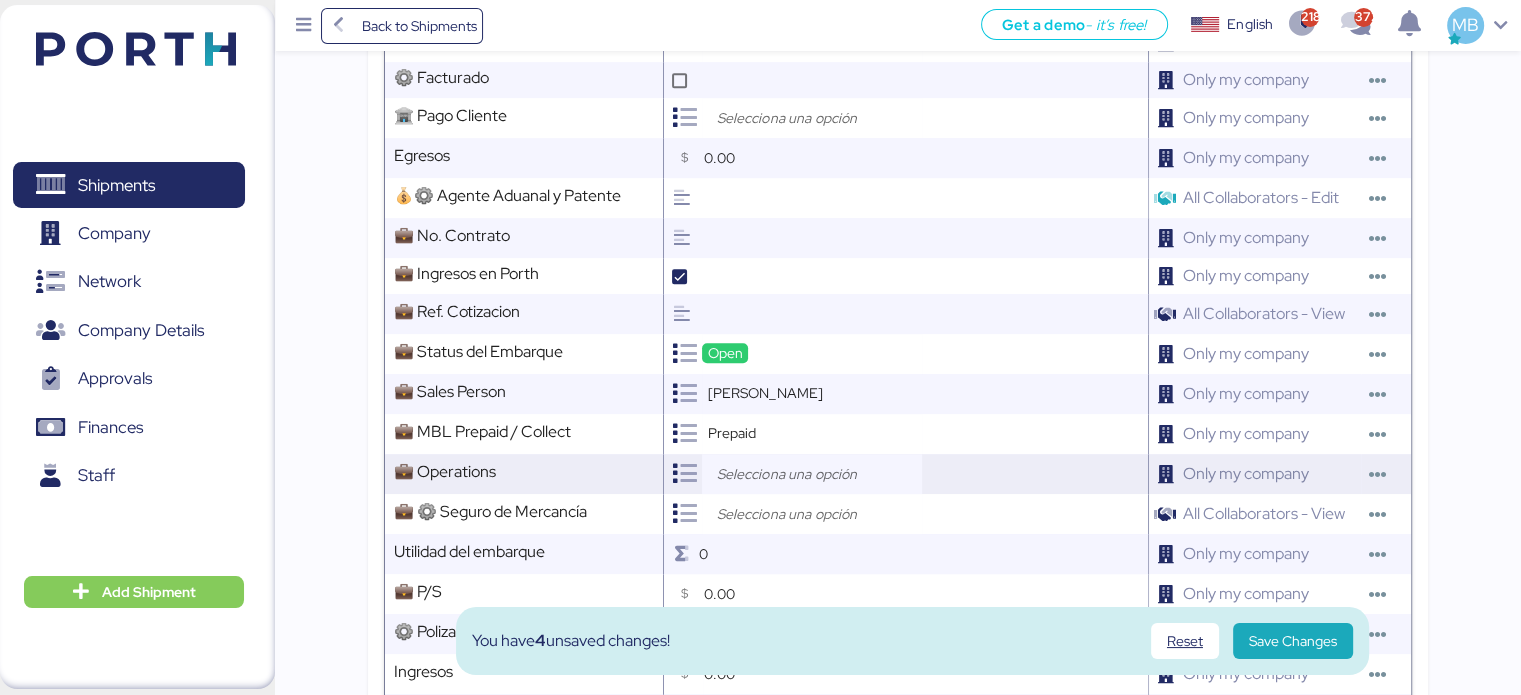 click at bounding box center (817, 474) 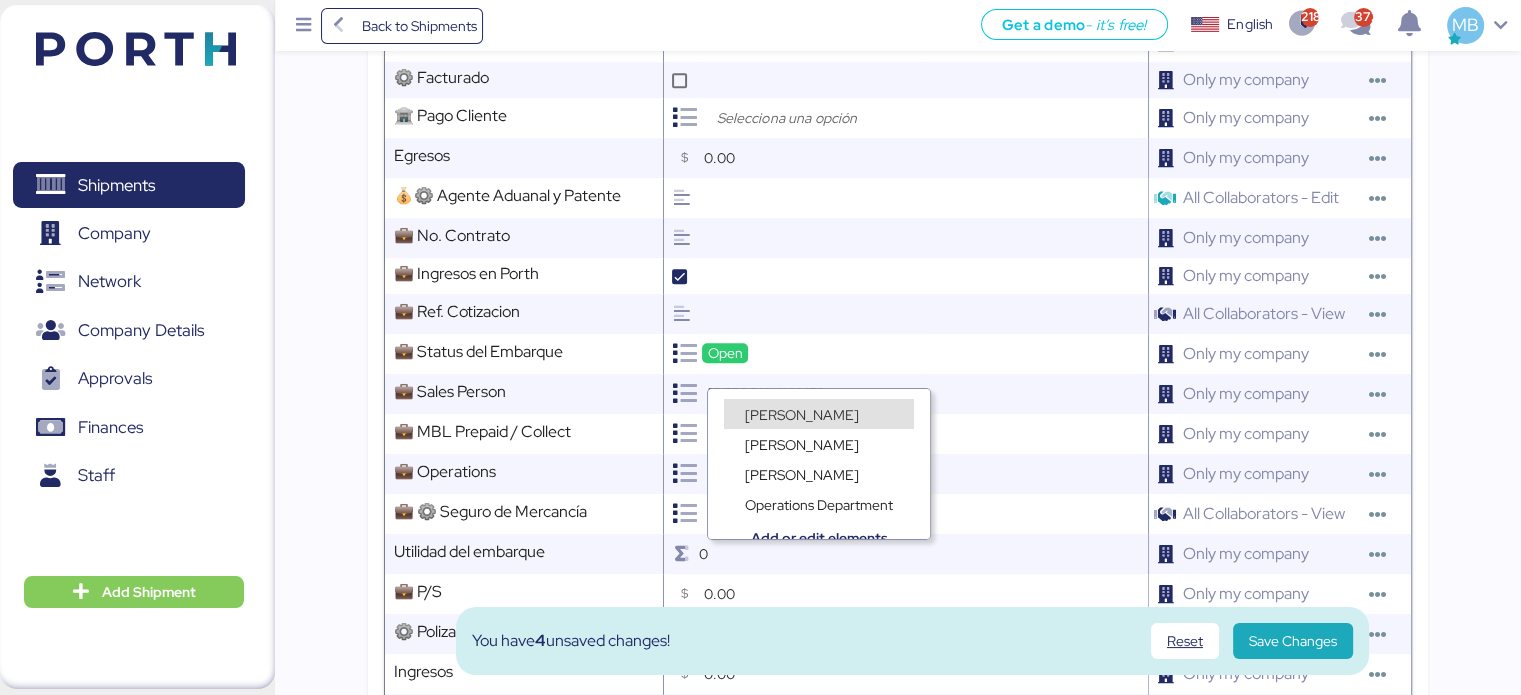 click on "[PERSON_NAME]" at bounding box center (819, 414) 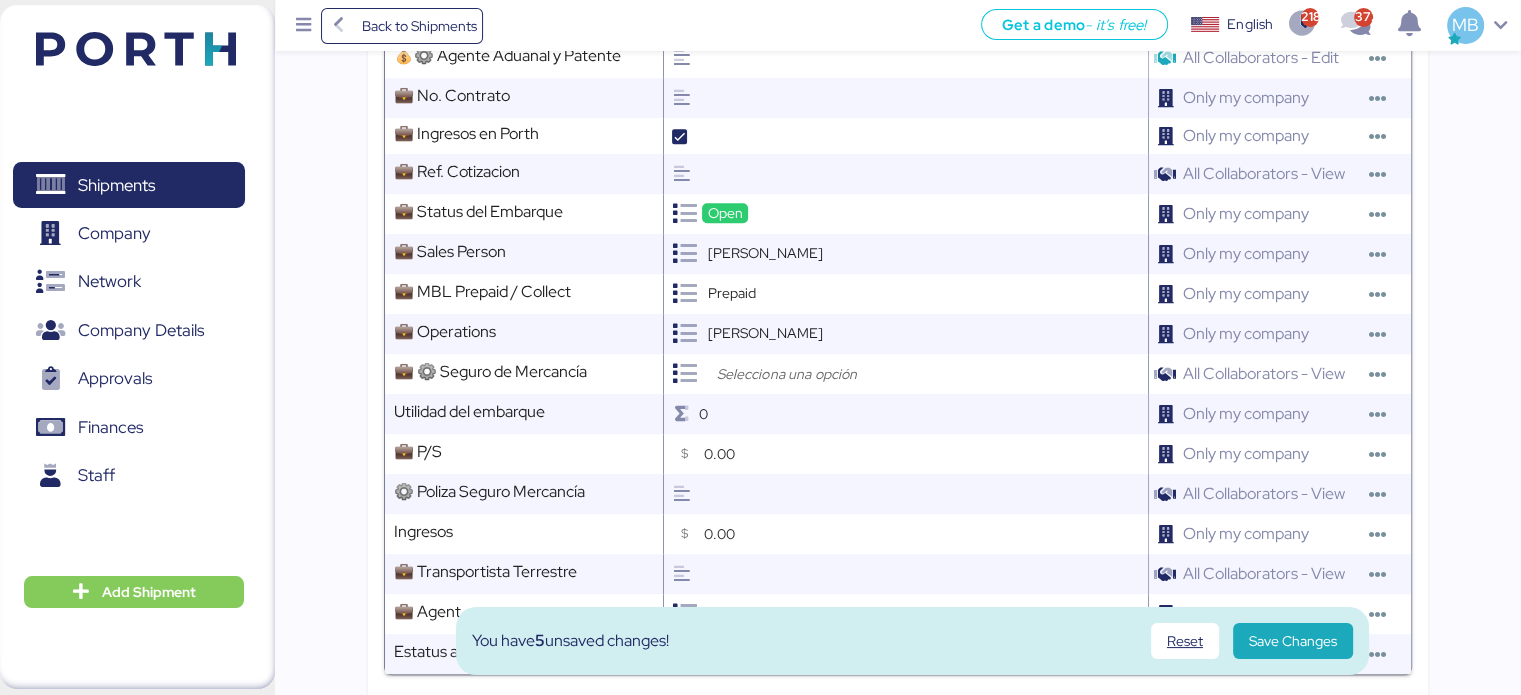 scroll, scrollTop: 1600, scrollLeft: 0, axis: vertical 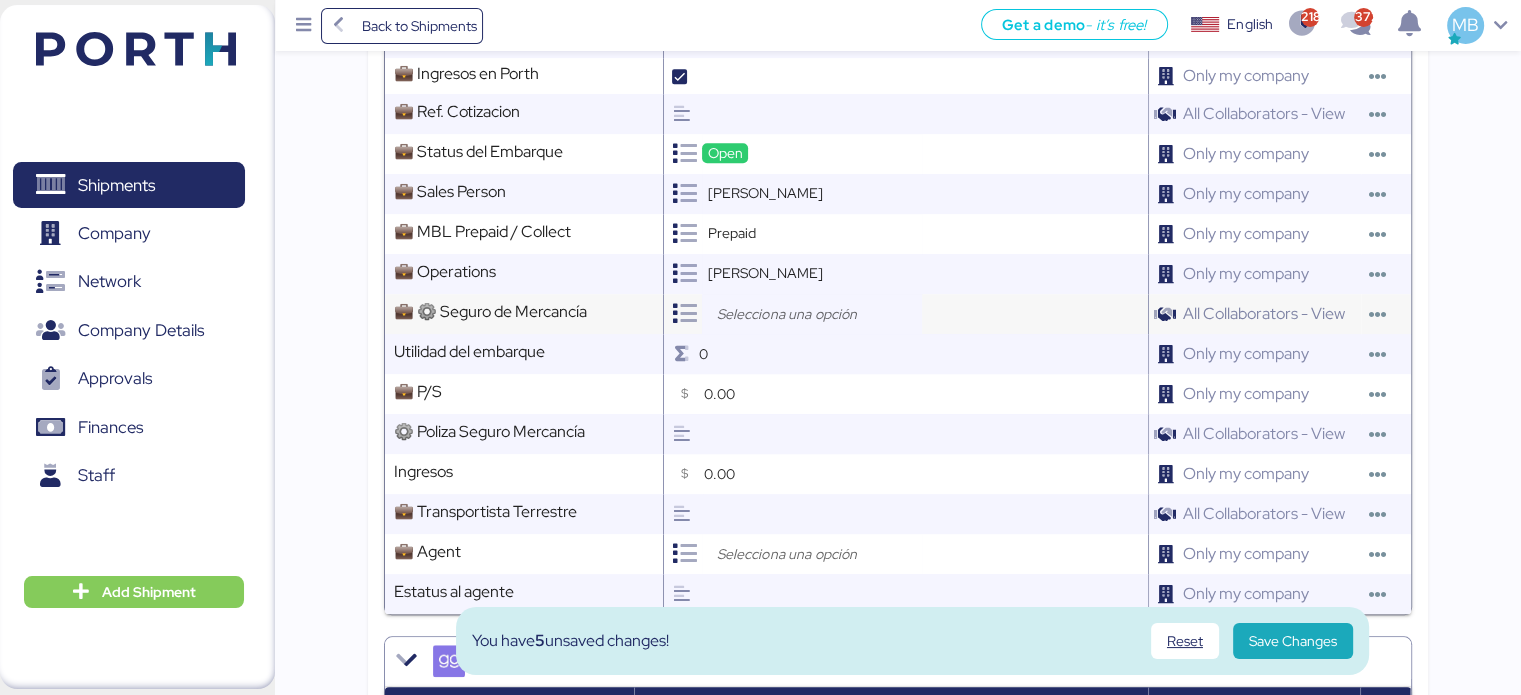 click at bounding box center [817, 314] 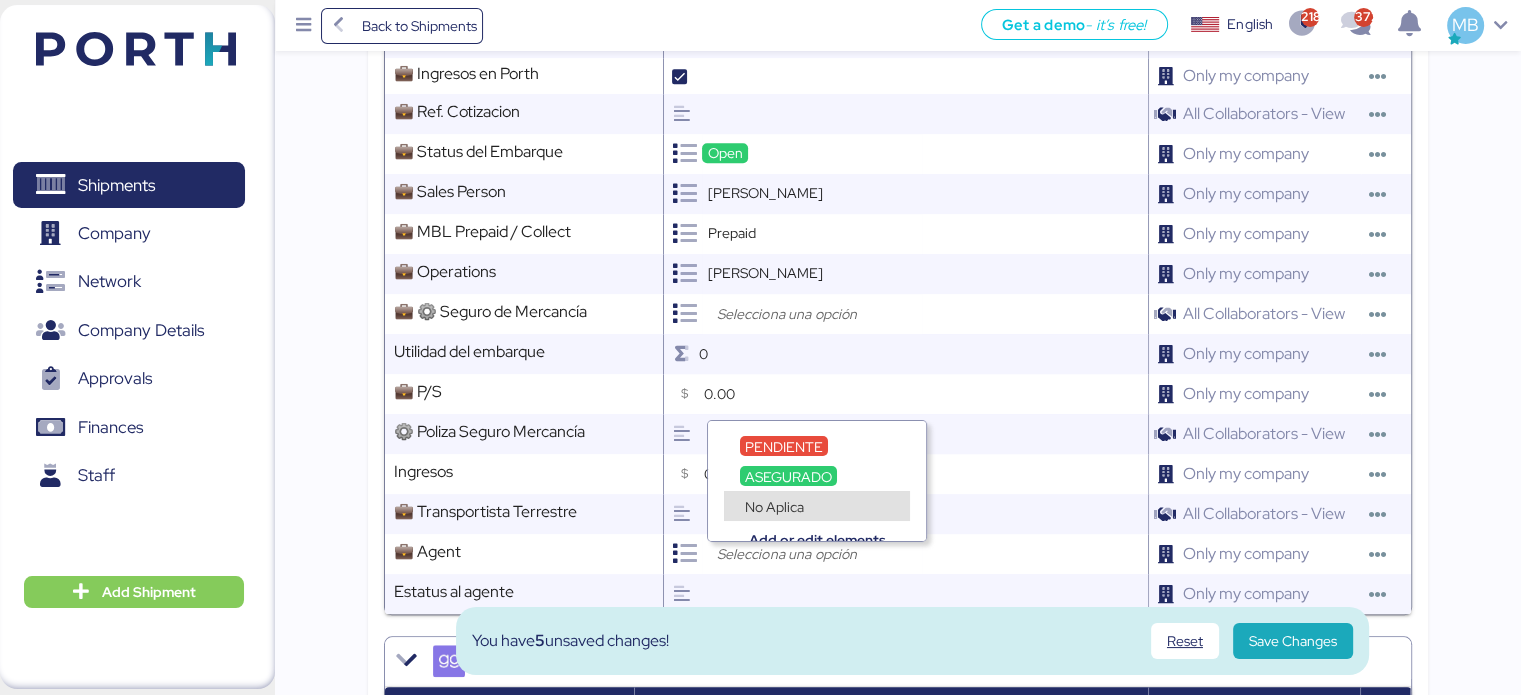 click on "No Aplica" at bounding box center (774, 507) 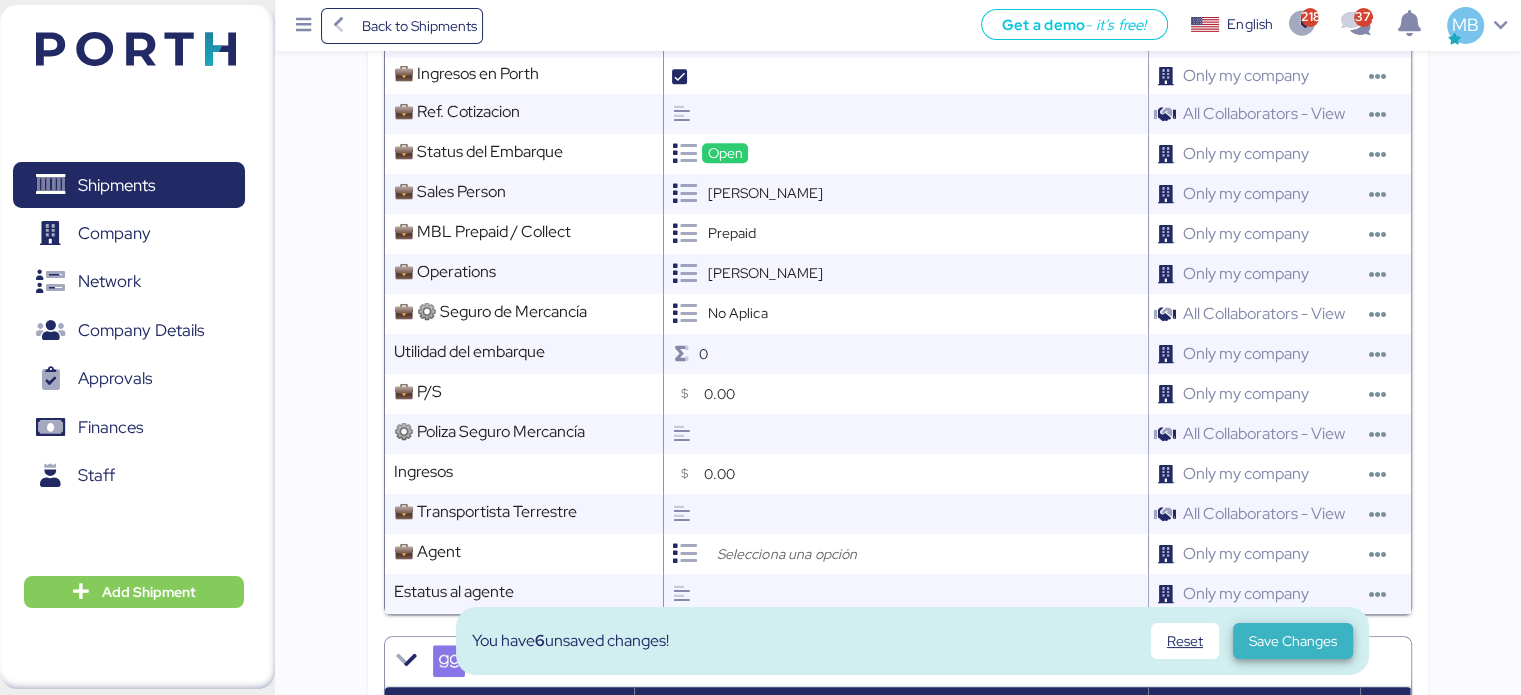 click on "Save Changes" at bounding box center (1293, 641) 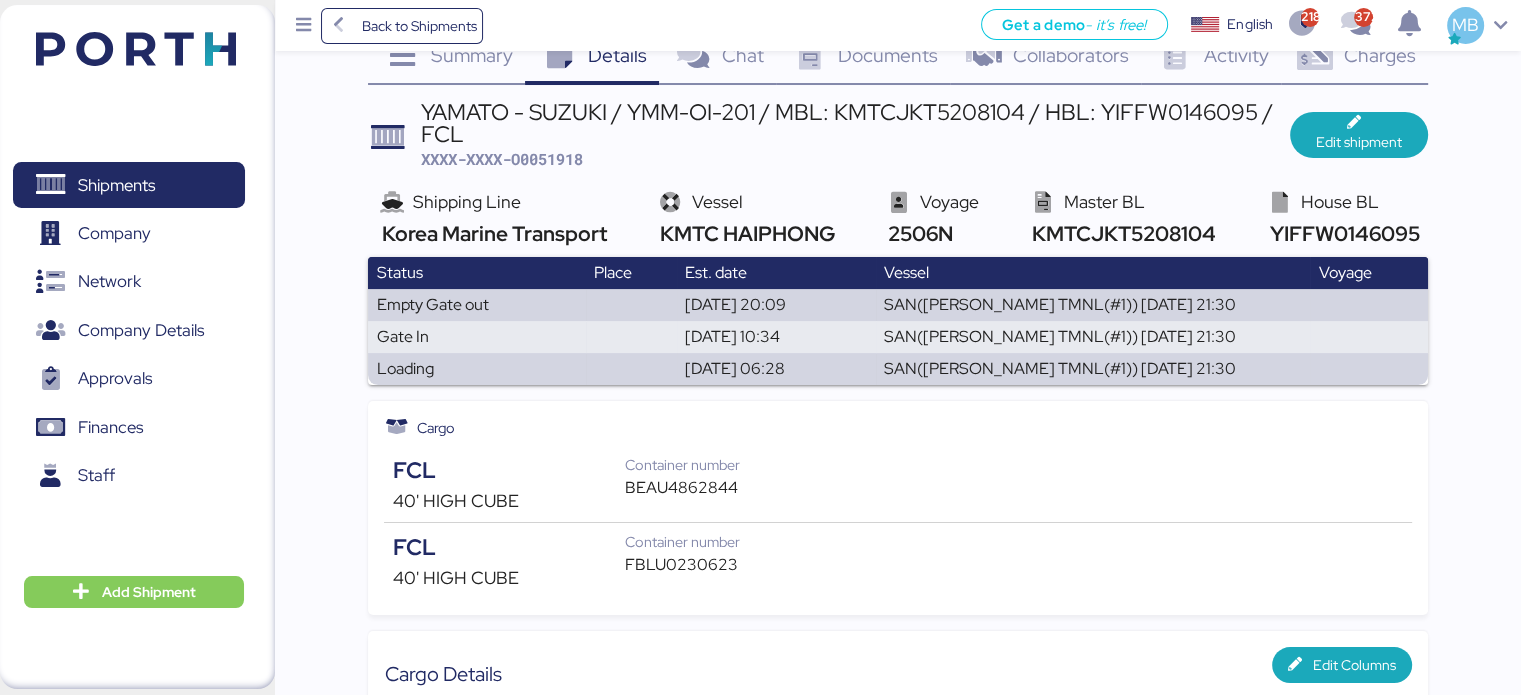 scroll, scrollTop: 0, scrollLeft: 0, axis: both 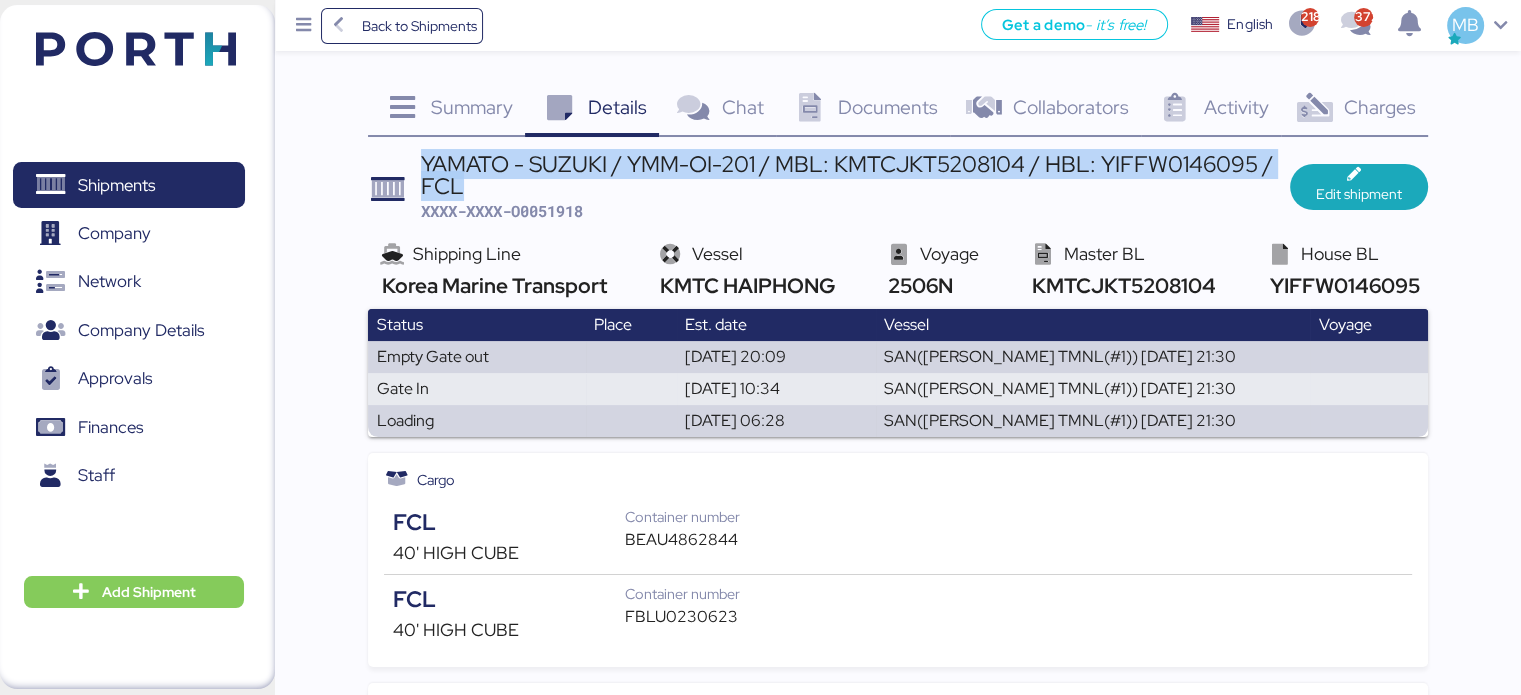 drag, startPoint x: 464, startPoint y: 186, endPoint x: 412, endPoint y: 164, distance: 56.462376 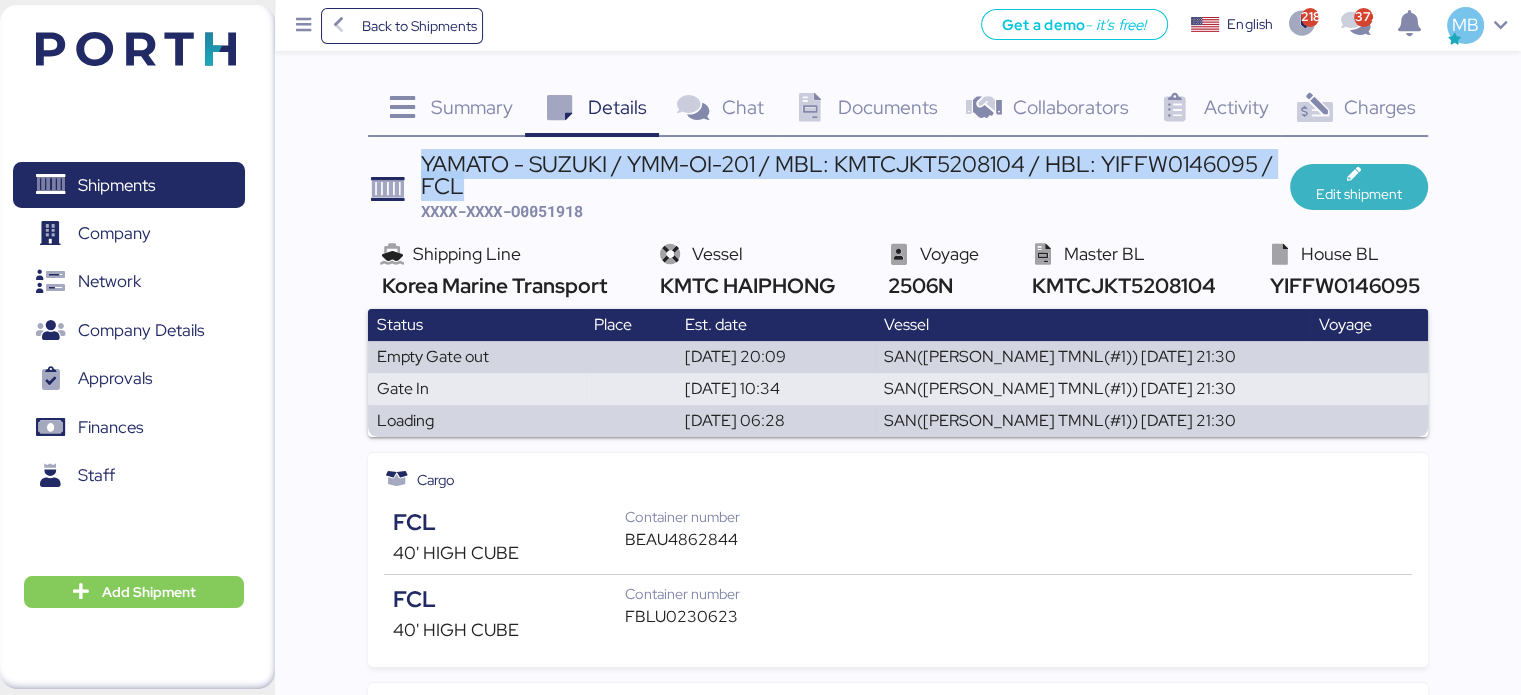 copy on "YAMATO - SUZUKI / YMM-OI-201 / MBL: KMTCJKT5208104 / HBL: YIFFW0146095 / FCL" 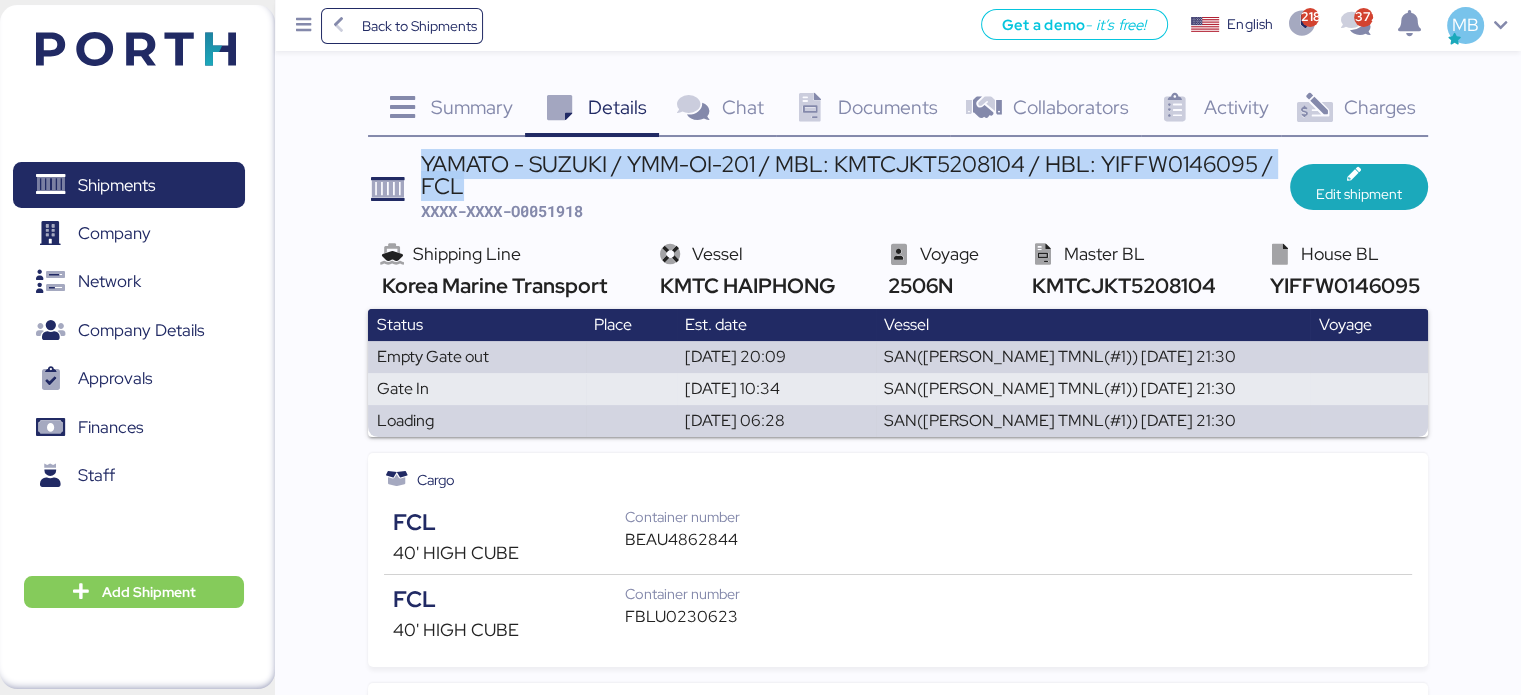 click on "YAMATO - SUZUKI / YMM-OI-201 / MBL: KMTCJKT5208104 / HBL: YIFFW0146095 / FCL" at bounding box center [855, 175] 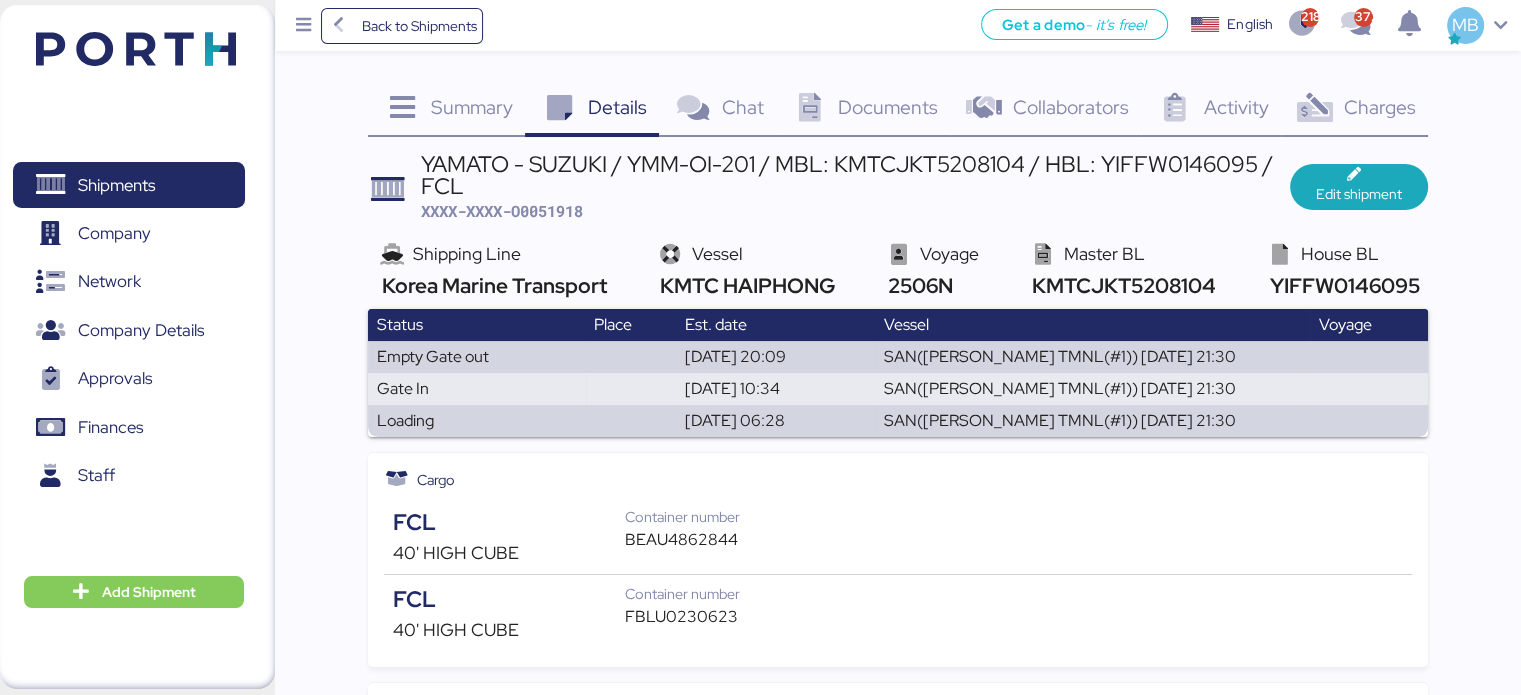 click on "YAMATO - SUZUKI / YMM-OI-201 / MBL: KMTCJKT5208104 / HBL: YIFFW0146095 / FCL" at bounding box center [855, 175] 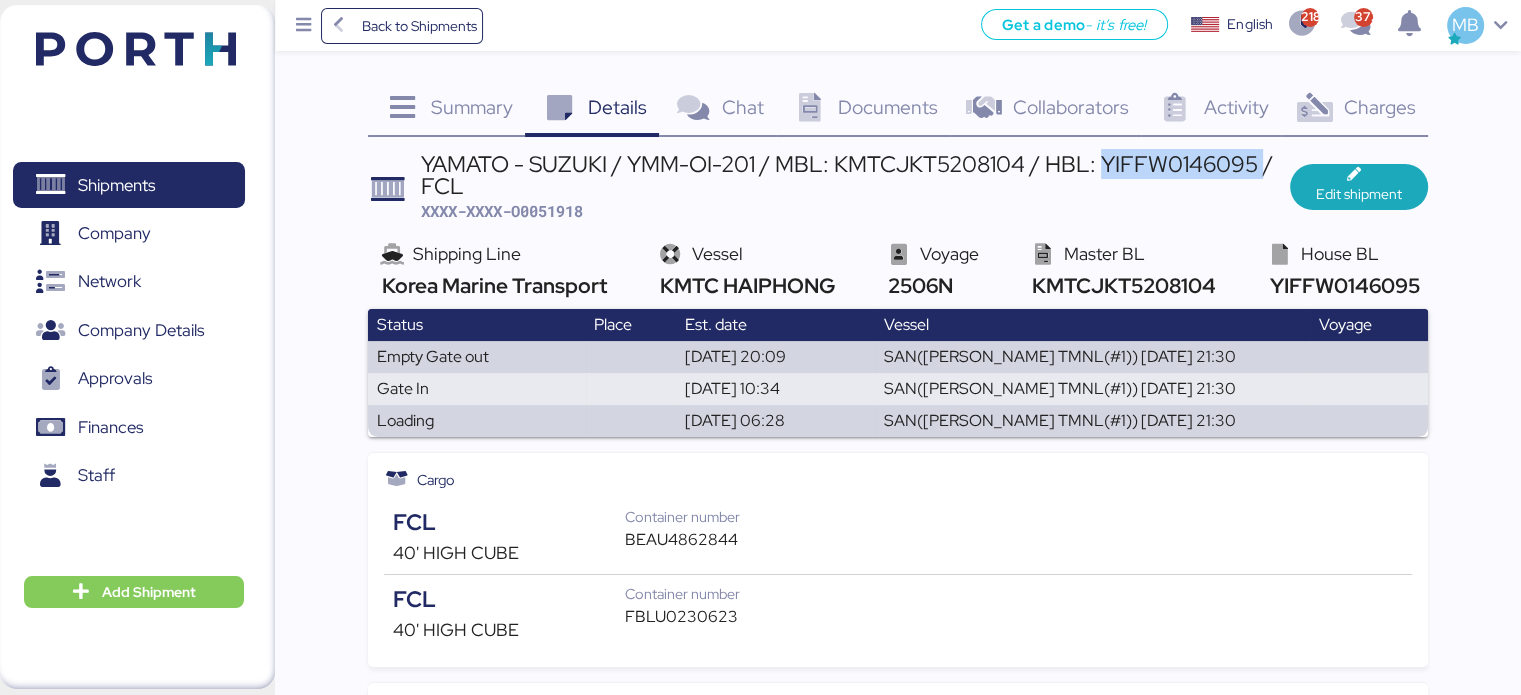 click on "YAMATO - SUZUKI / YMM-OI-201 / MBL: KMTCJKT5208104 / HBL: YIFFW0146095 / FCL" at bounding box center [855, 175] 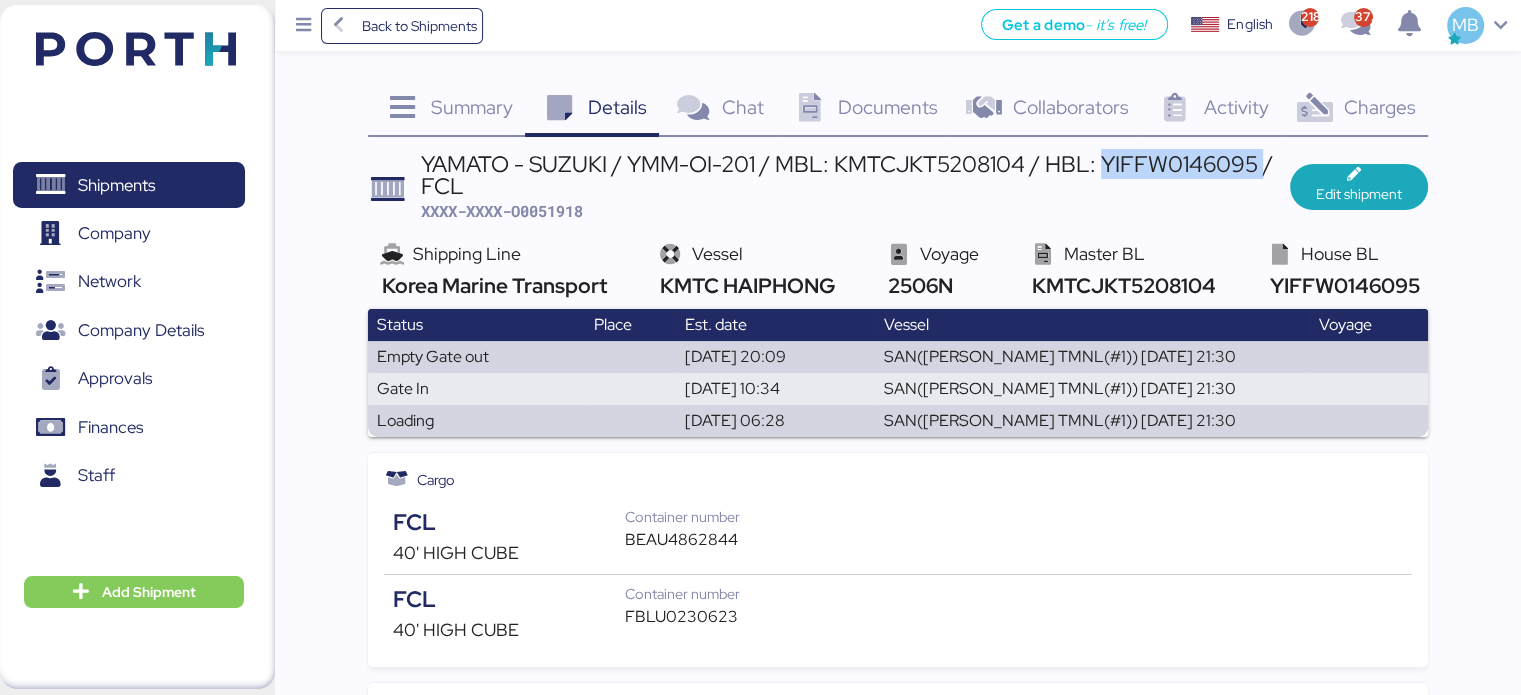 copy on "YIFFW0146095" 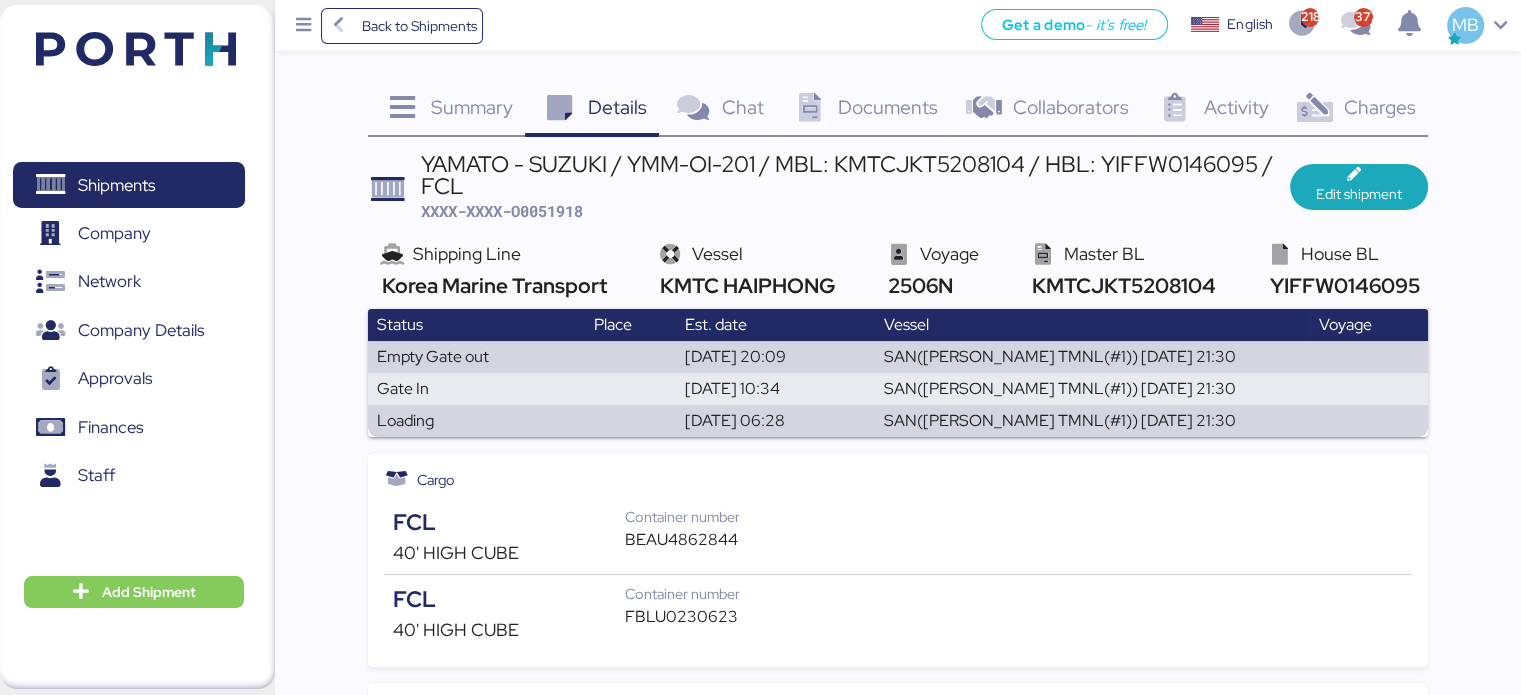 click on "YAMATO - SUZUKI / YMM-OI-201 / MBL: KMTCJKT5208104 / HBL: YIFFW0146095 / FCL" at bounding box center (855, 175) 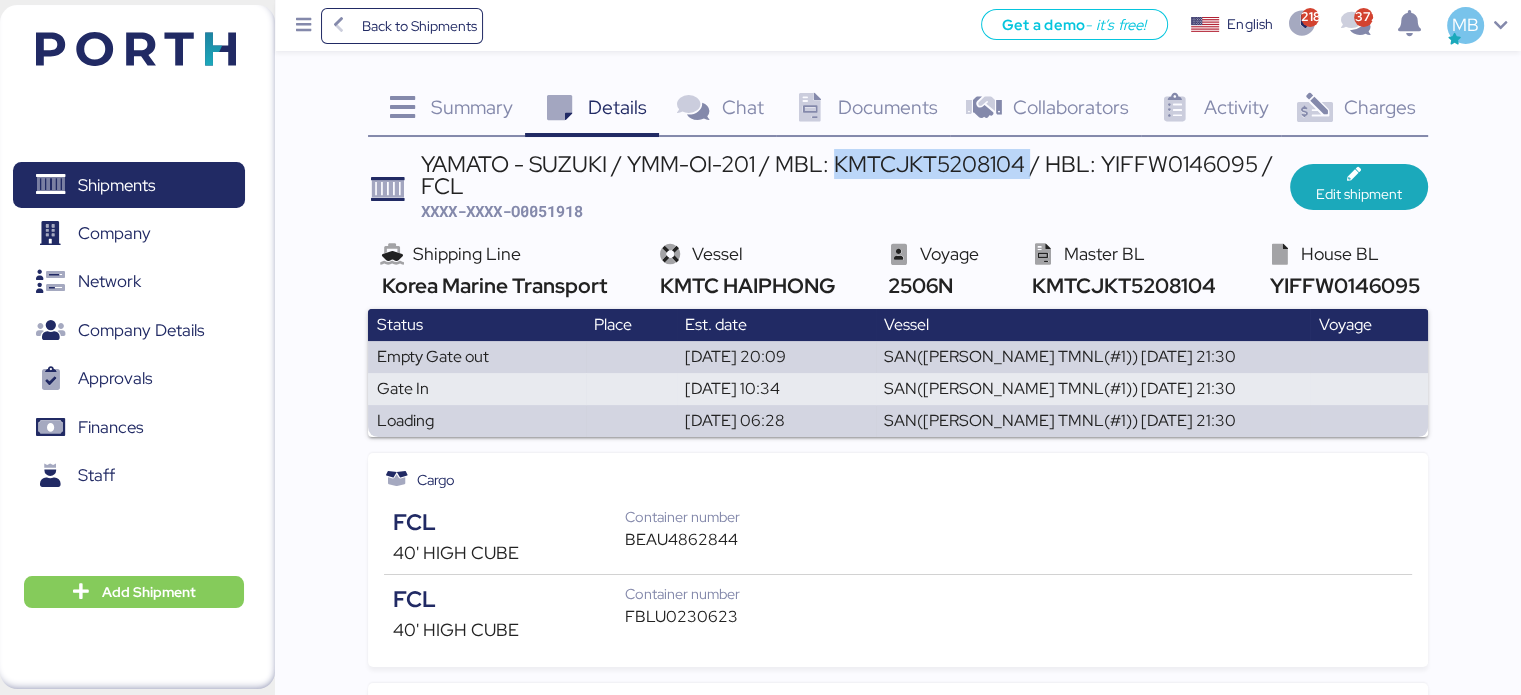 click on "YAMATO - SUZUKI / YMM-OI-201 / MBL: KMTCJKT5208104 / HBL: YIFFW0146095 / FCL" at bounding box center (855, 175) 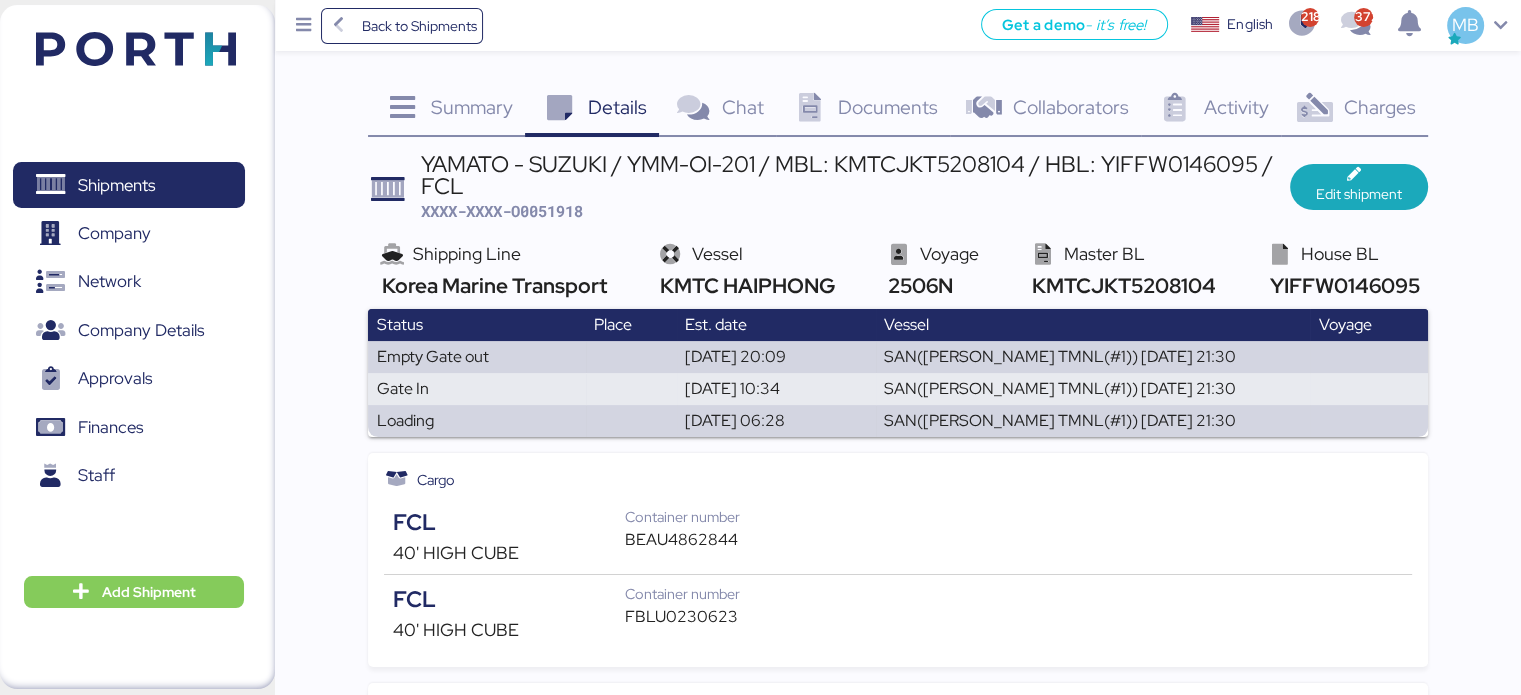 click on "XXXX-XXXX-O0051918" at bounding box center [502, 211] 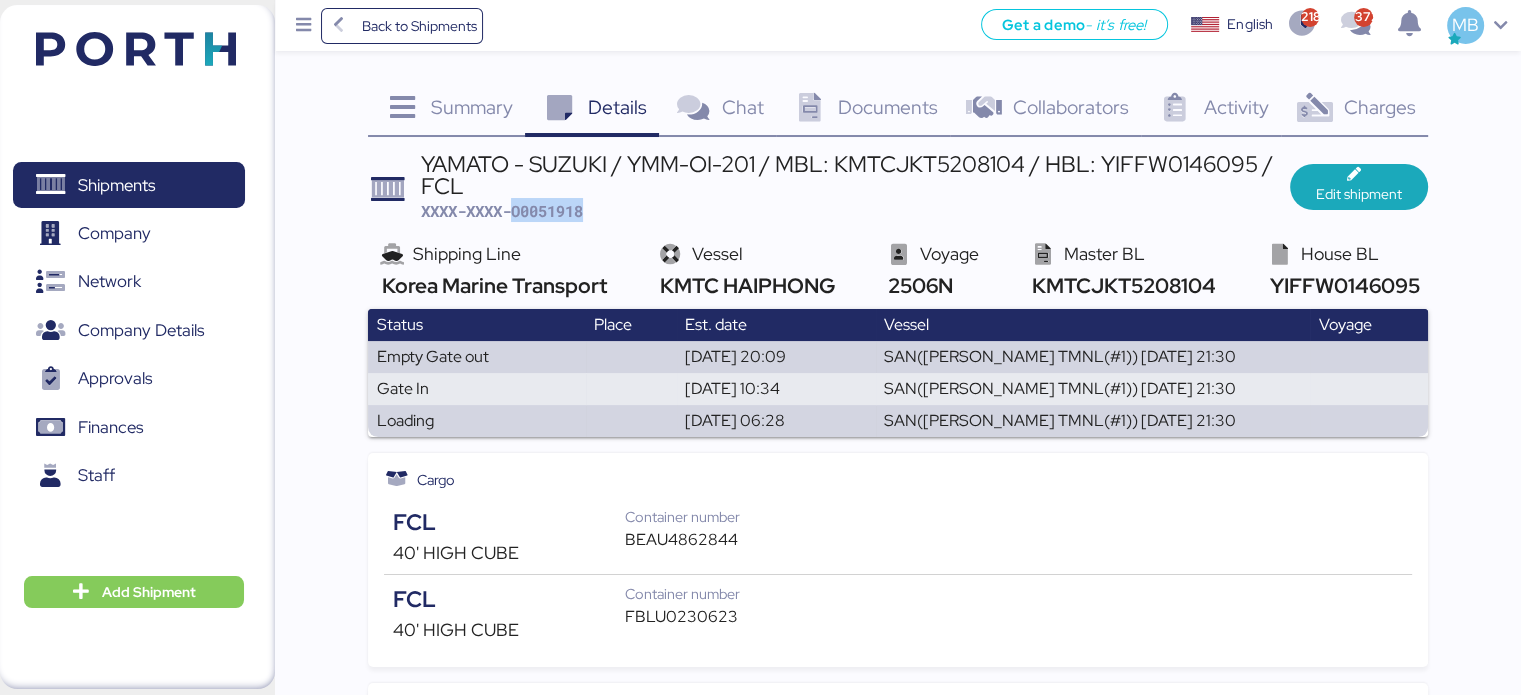 click on "XXXX-XXXX-O0051918" at bounding box center [502, 211] 